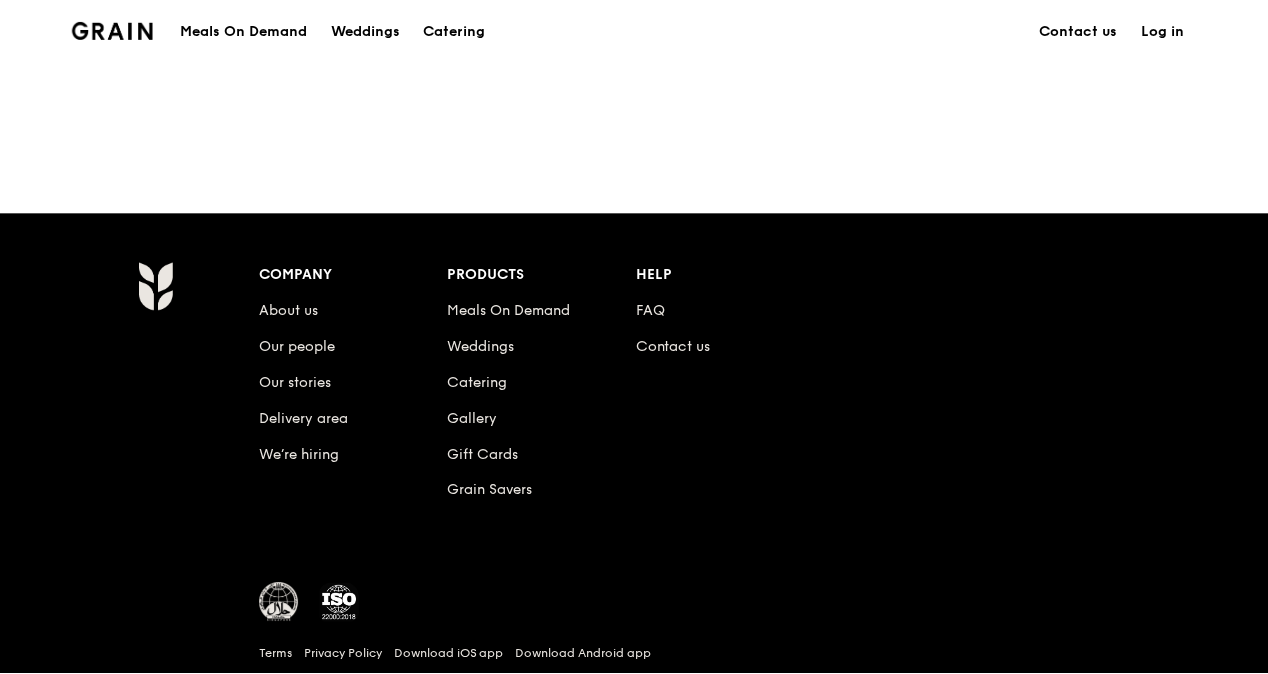 scroll, scrollTop: 0, scrollLeft: 0, axis: both 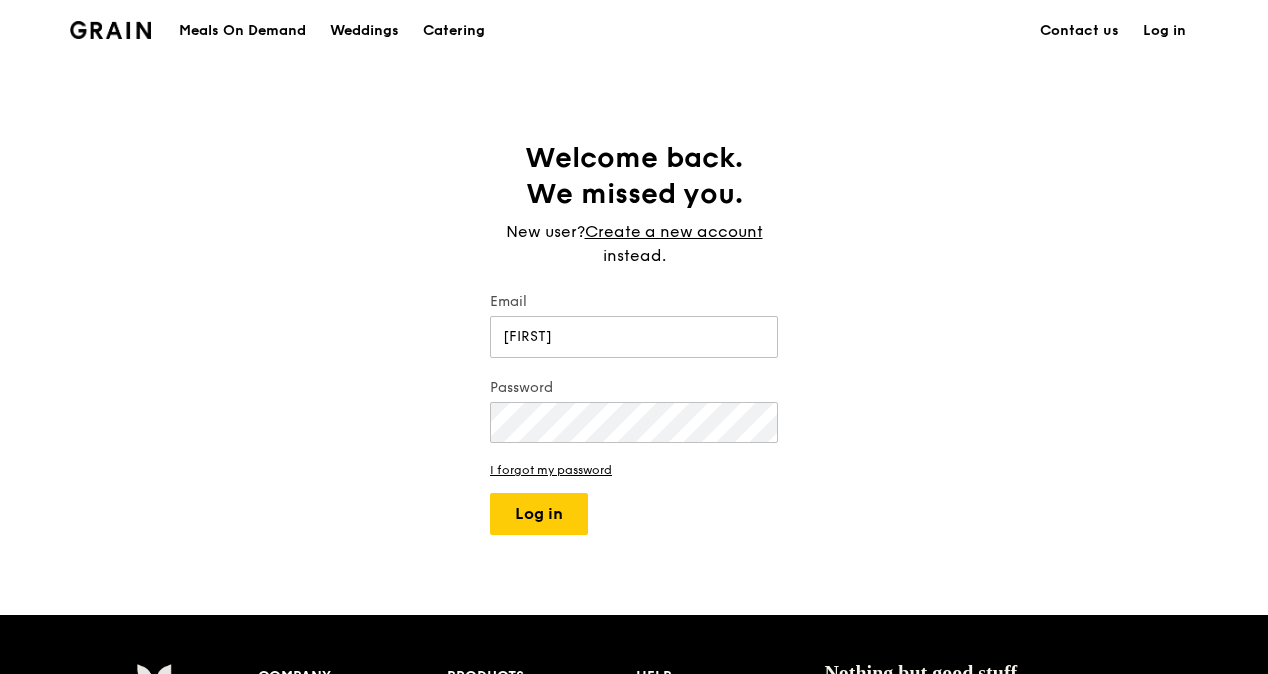 type on "[EMAIL]" 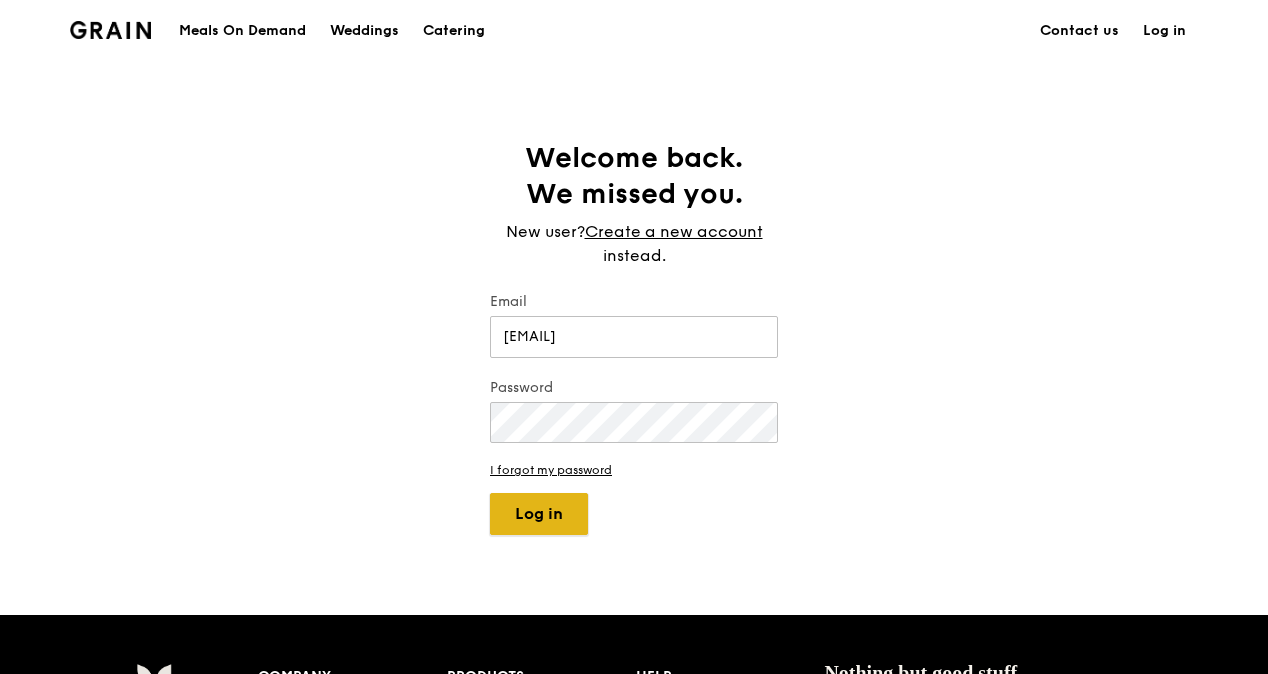 click on "Log in" at bounding box center [539, 514] 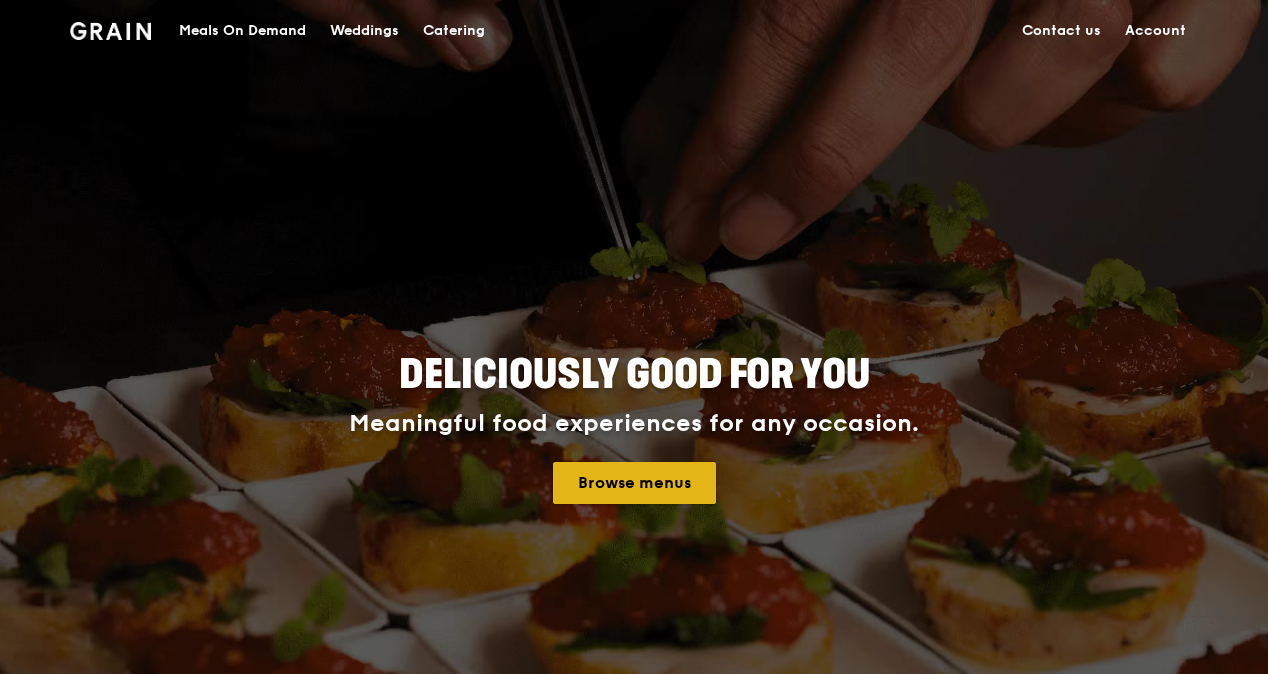 click on "Browse menus" at bounding box center (634, 483) 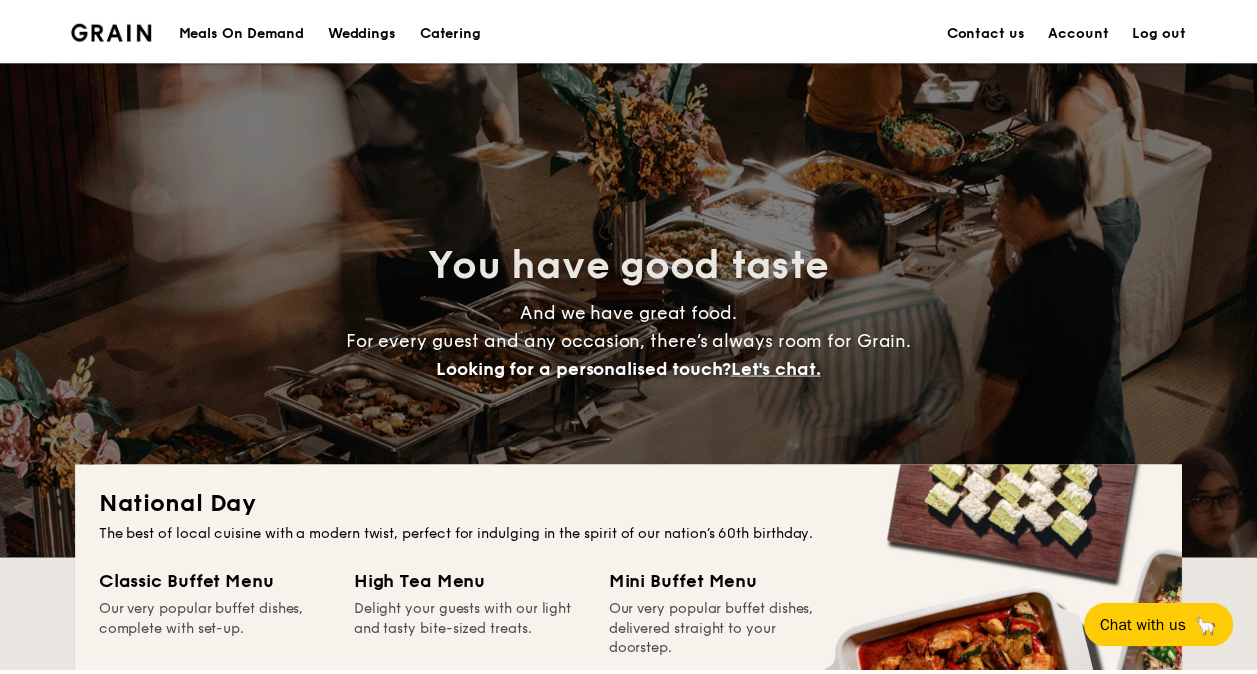 scroll, scrollTop: 0, scrollLeft: 0, axis: both 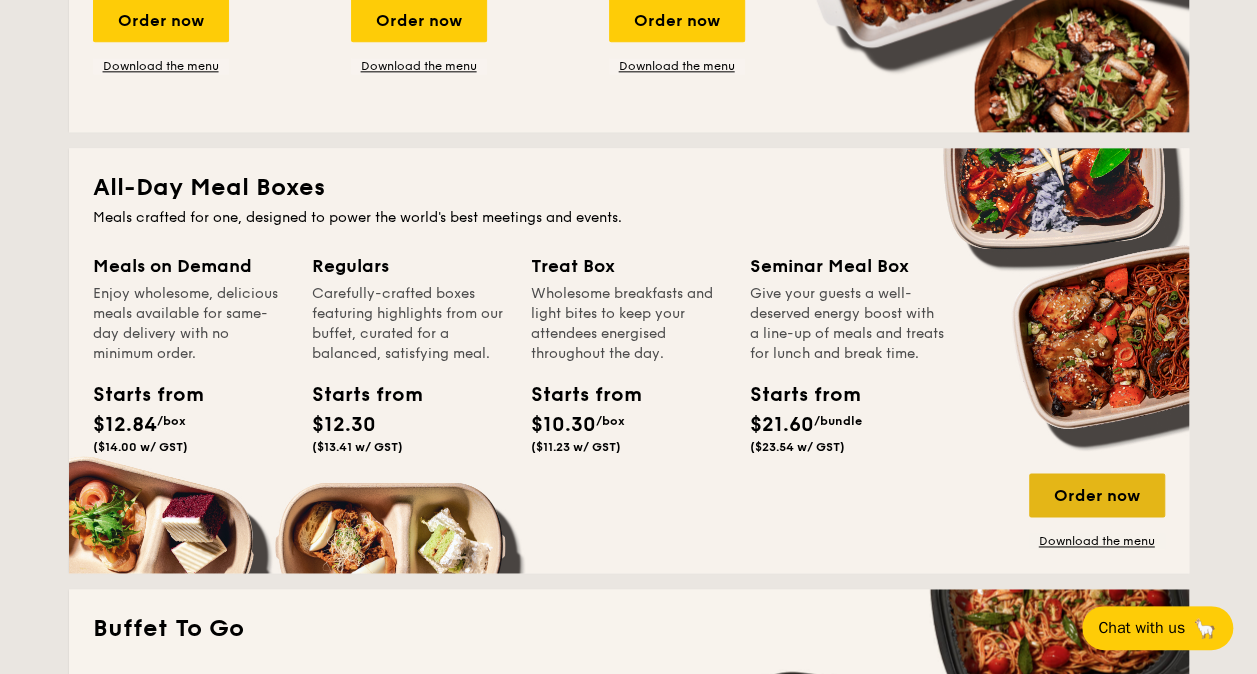click on "Order now" at bounding box center (1097, 495) 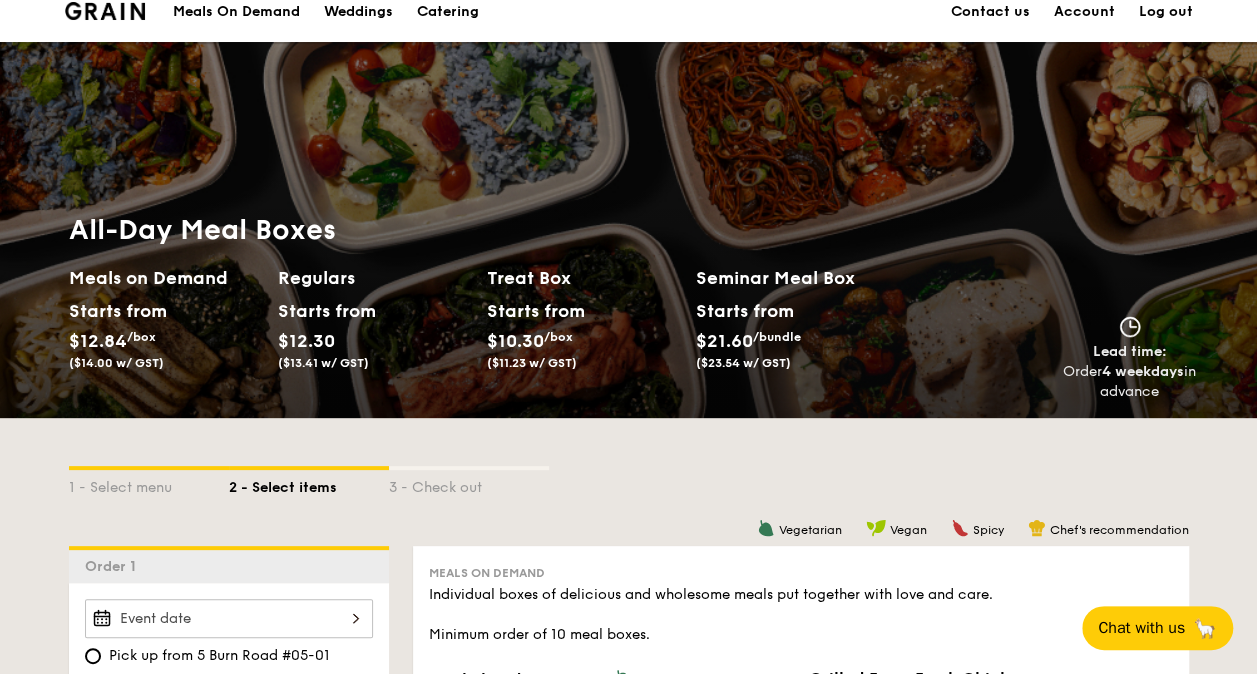 scroll, scrollTop: 0, scrollLeft: 0, axis: both 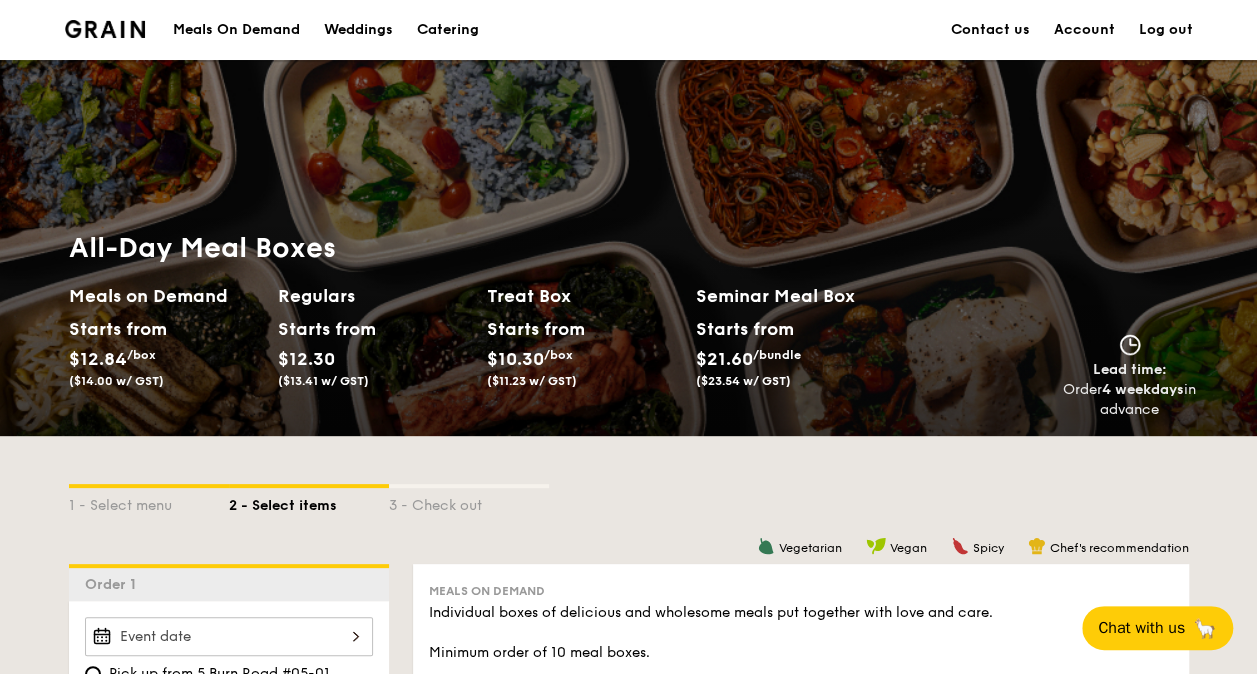 click on "Meals On Demand" at bounding box center (236, 30) 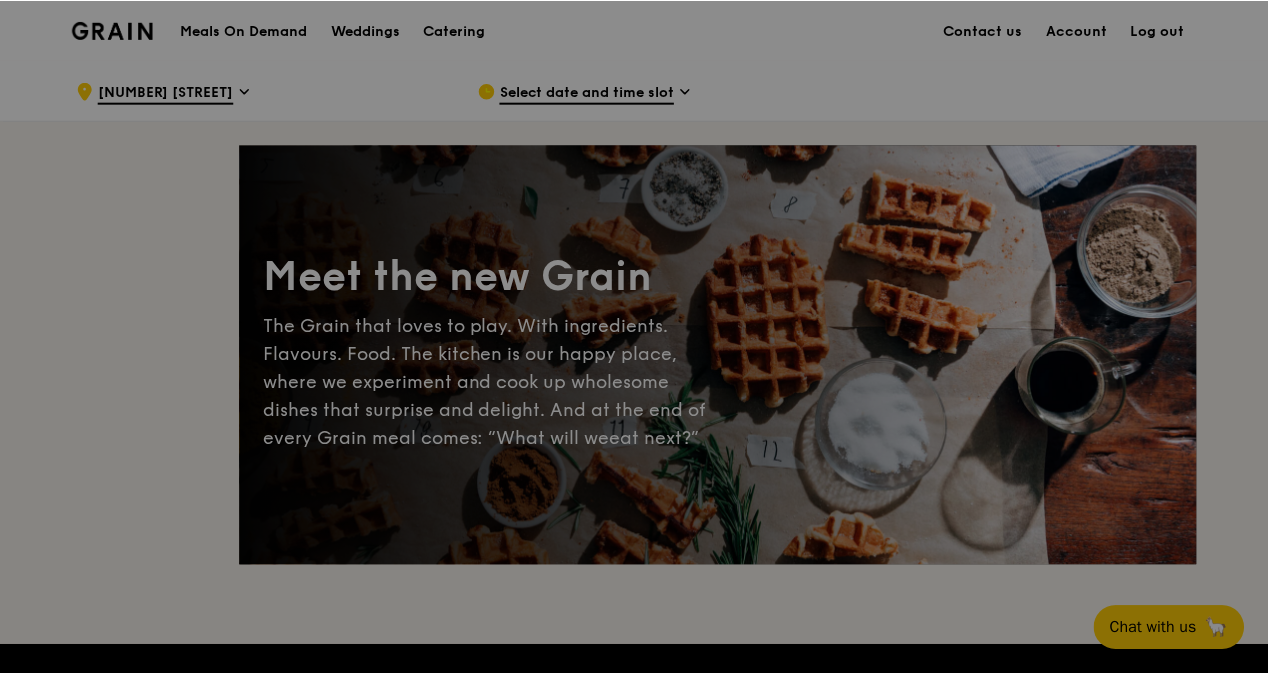 scroll, scrollTop: 0, scrollLeft: 0, axis: both 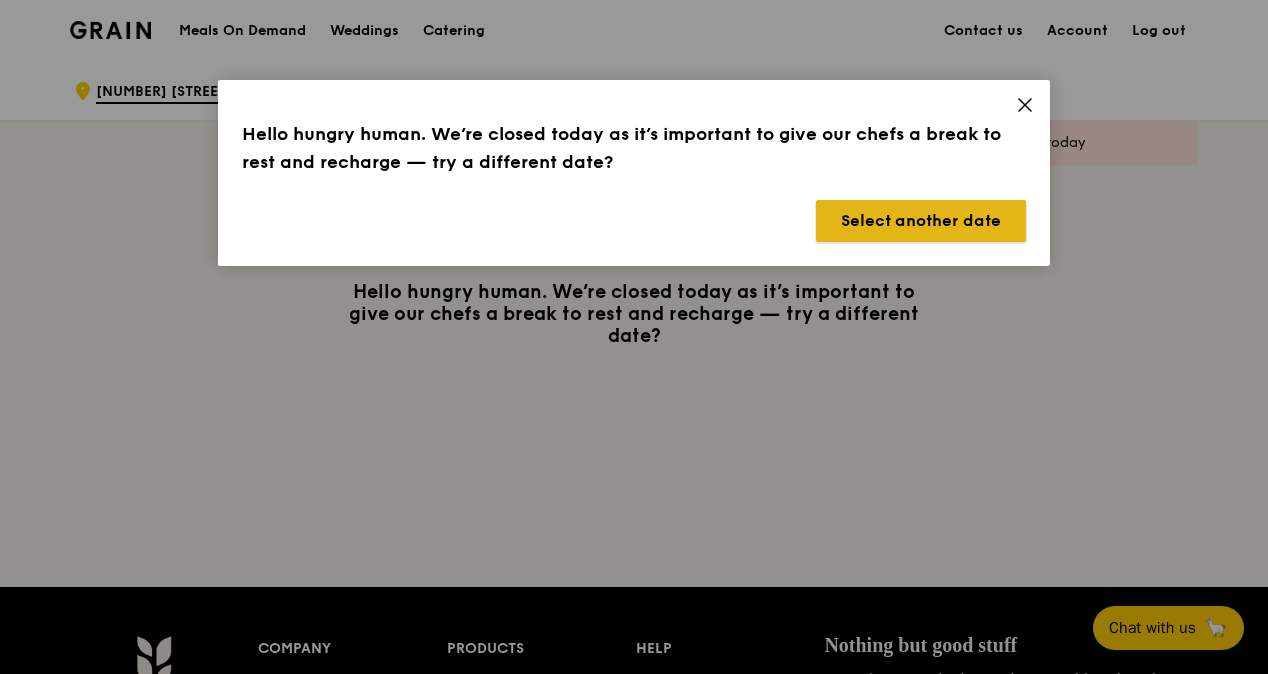 click on "Select another date" at bounding box center (921, 221) 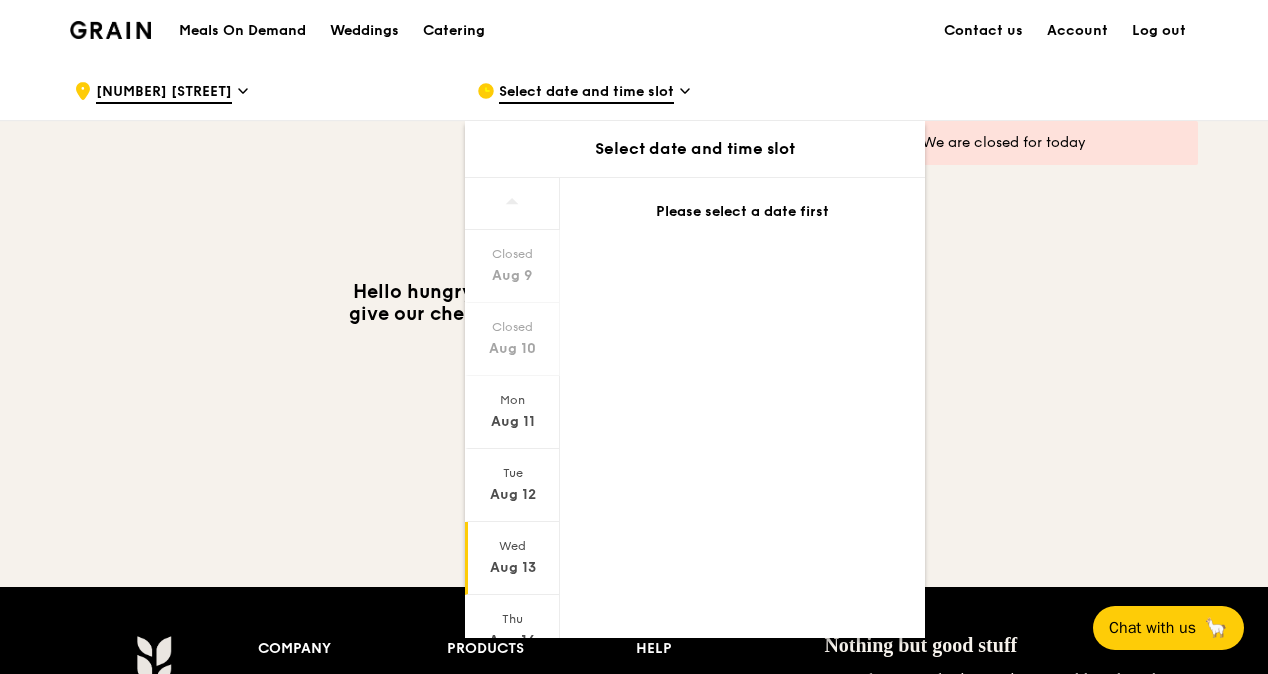 click on "Wed" at bounding box center (512, 546) 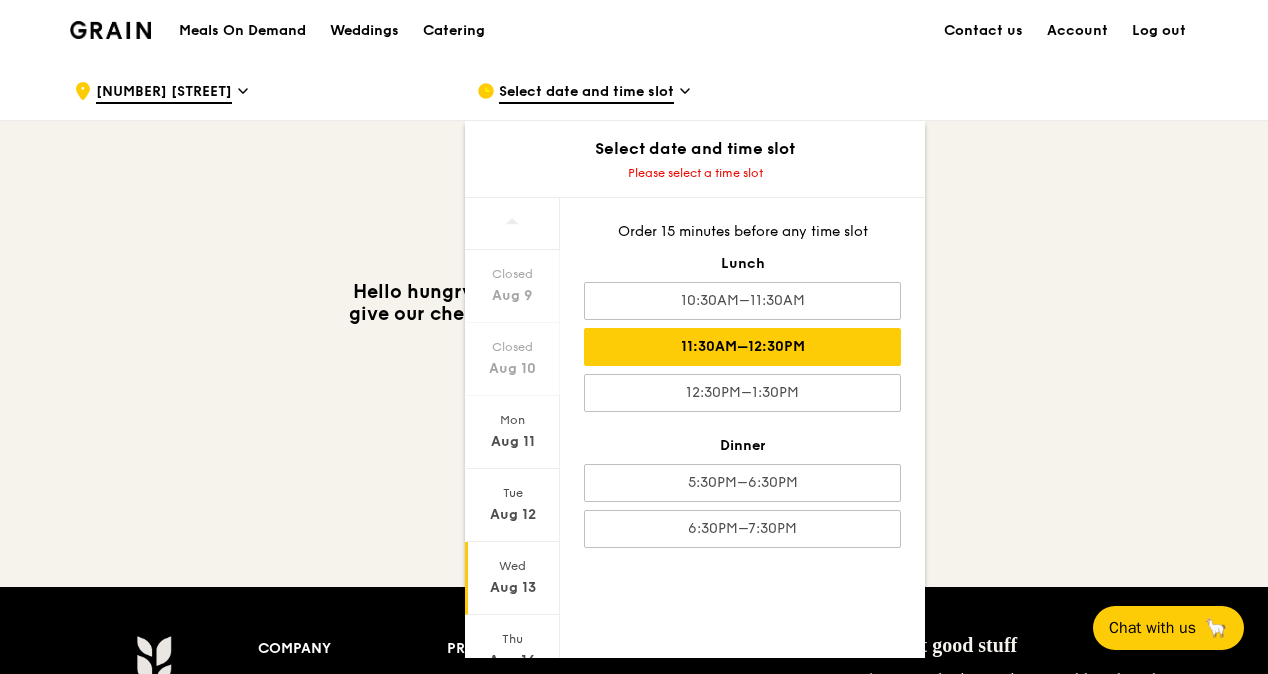 click on "11:30AM–12:30PM" at bounding box center (742, 347) 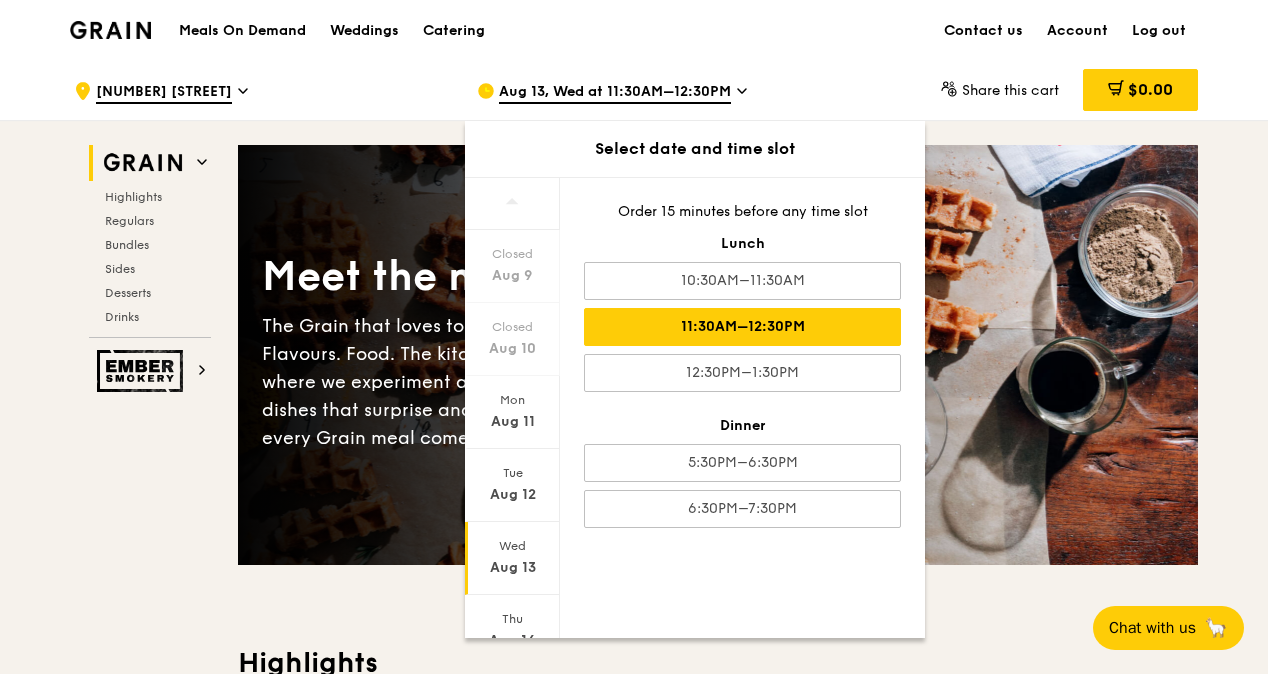 click on "Meet the new Grain The Grain that loves to play. With ingredients. Flavours. Food. The kitchen is our happy place, where we experiment and cook up wholesome dishes that surprise and delight. And at the end of every Grain meal comes: “What will we  eat next?”
Highlights
Weekly rotating dishes inspired by flavours from around the world.
Warm
Hikari Miso Chicken Chow Mein
hong kong egg noodle, shiitake mushroom, roasted carrot
high protein, contains allium, dairy, egg, soy, wheat
$15.
50
Add
Warm
Thai Green Curry Fish
thai style green curry, seared dory, butterfly blue pea rice
pescatarian, spicy, contains allium, dairy, shellfish, soy, wheat
$14.
00
Add
Regulars
Meals you can enjoy day in day out.
Warm
Honey Duo Mustard Chicken
house-blend mustard, maple soy baked potato, linguine, cherry tomato" at bounding box center (718, 4296) 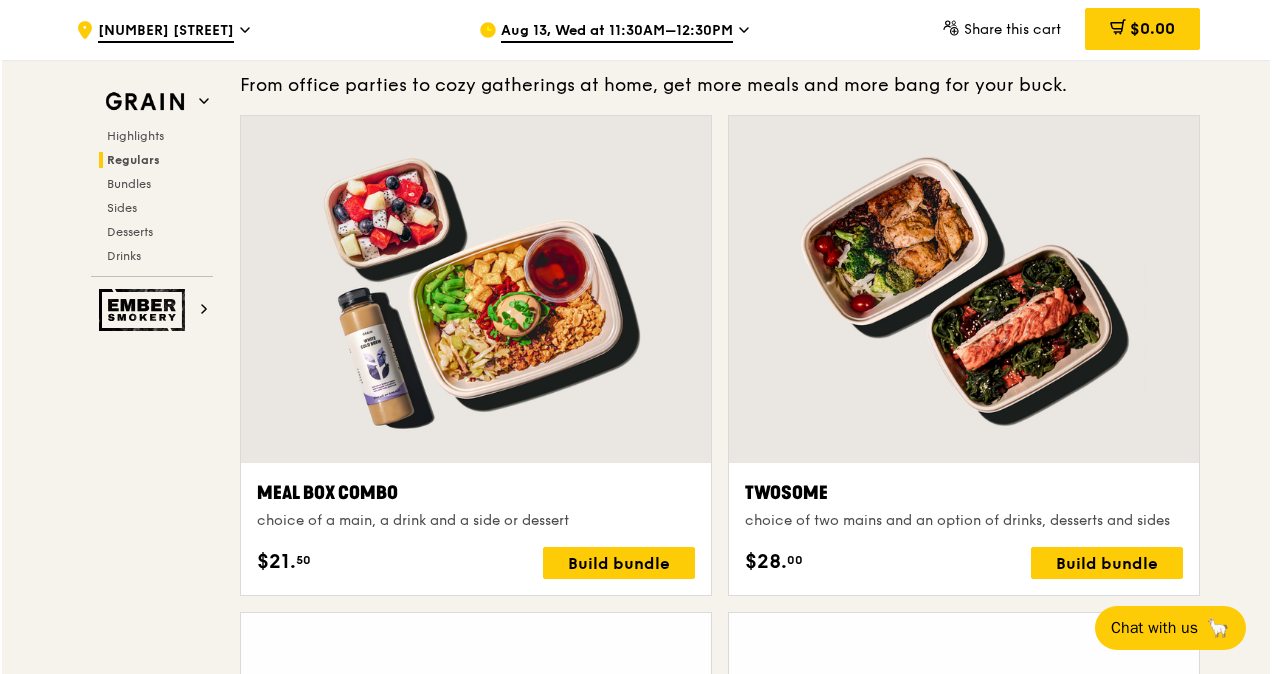 scroll, scrollTop: 3002, scrollLeft: 0, axis: vertical 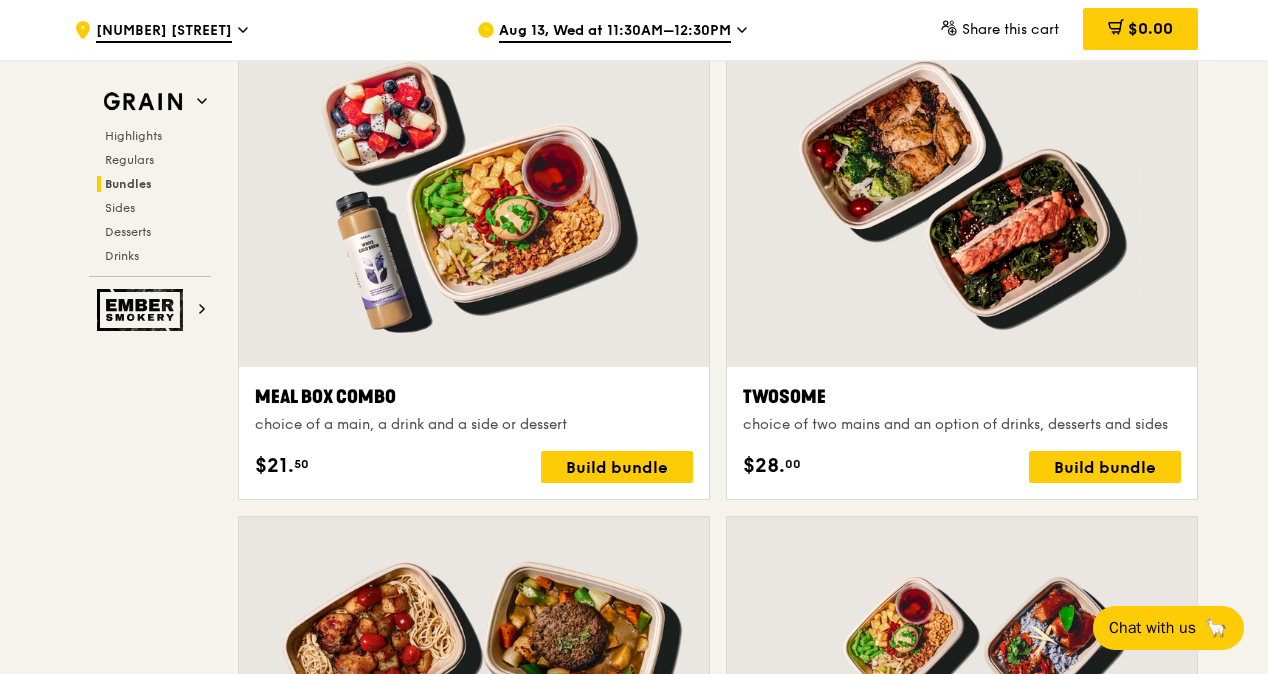 click at bounding box center (474, 193) 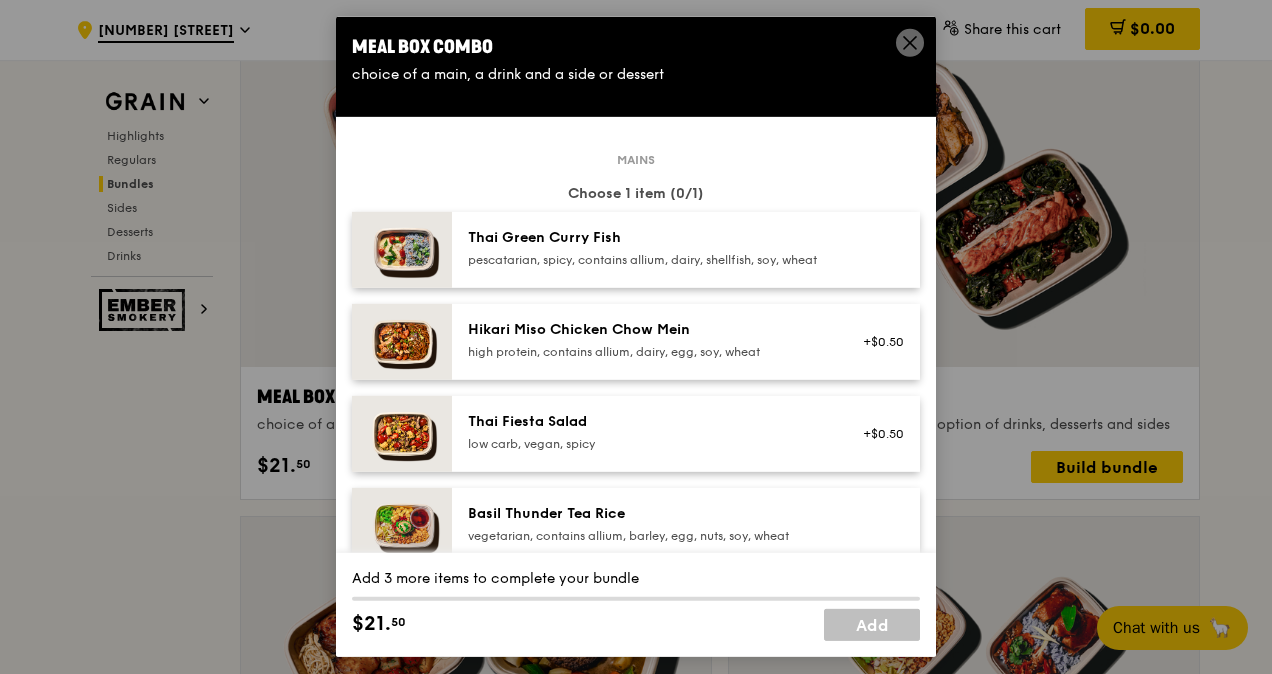 click at bounding box center (402, 250) 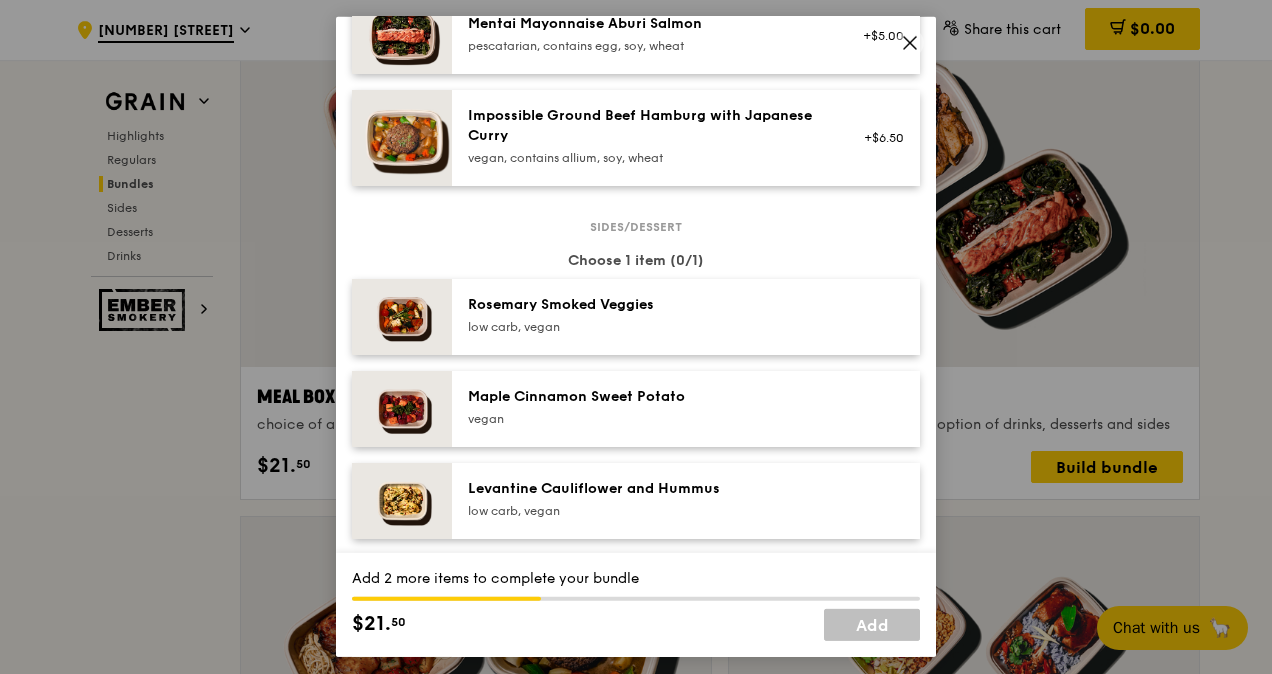scroll, scrollTop: 900, scrollLeft: 0, axis: vertical 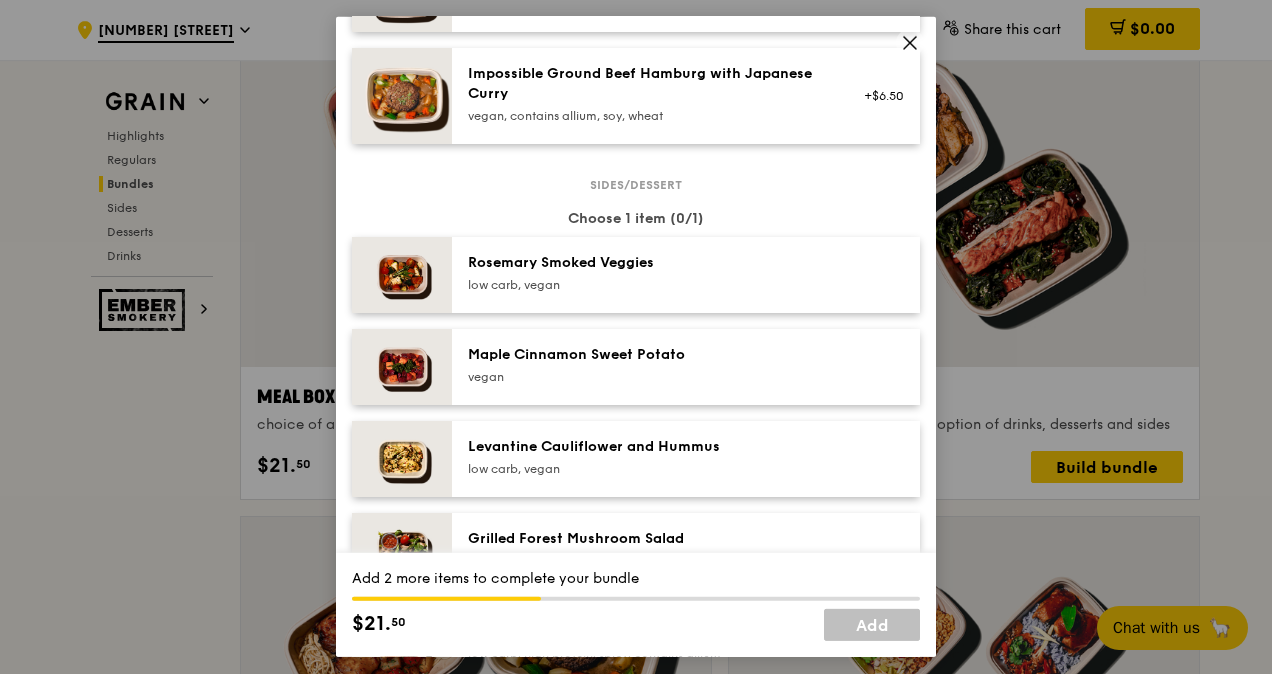 click on "low carb, vegan" at bounding box center [647, 285] 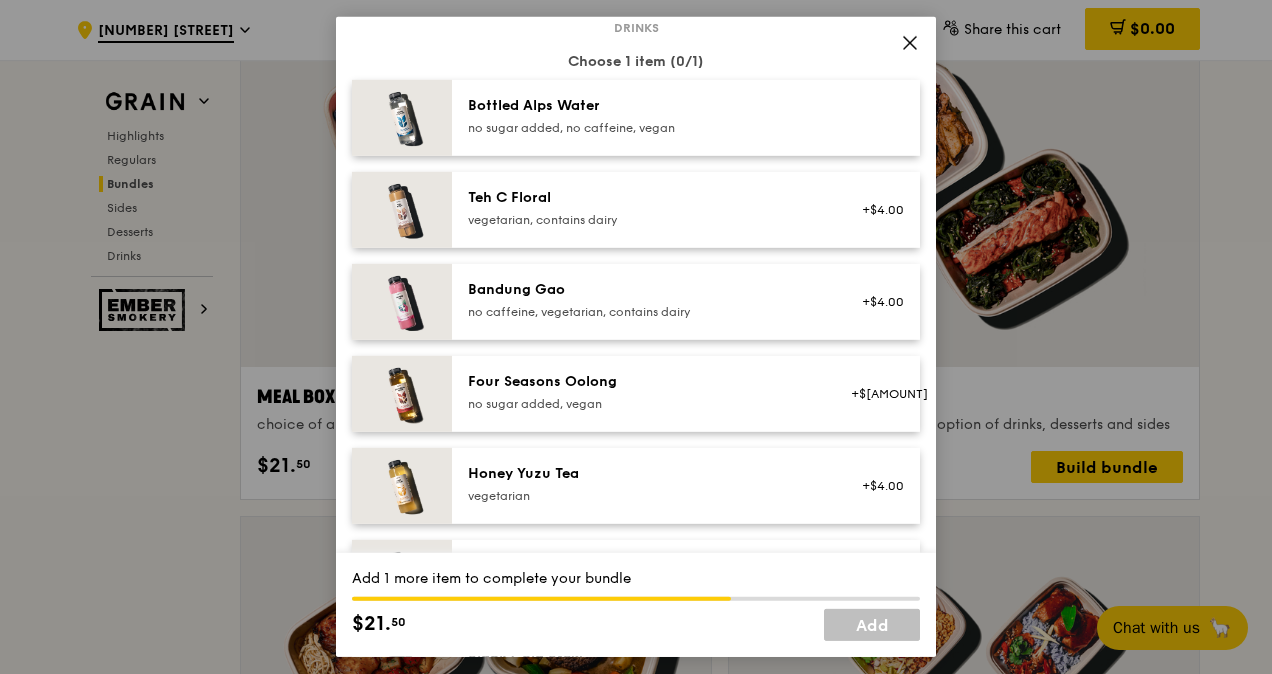 scroll, scrollTop: 2048, scrollLeft: 0, axis: vertical 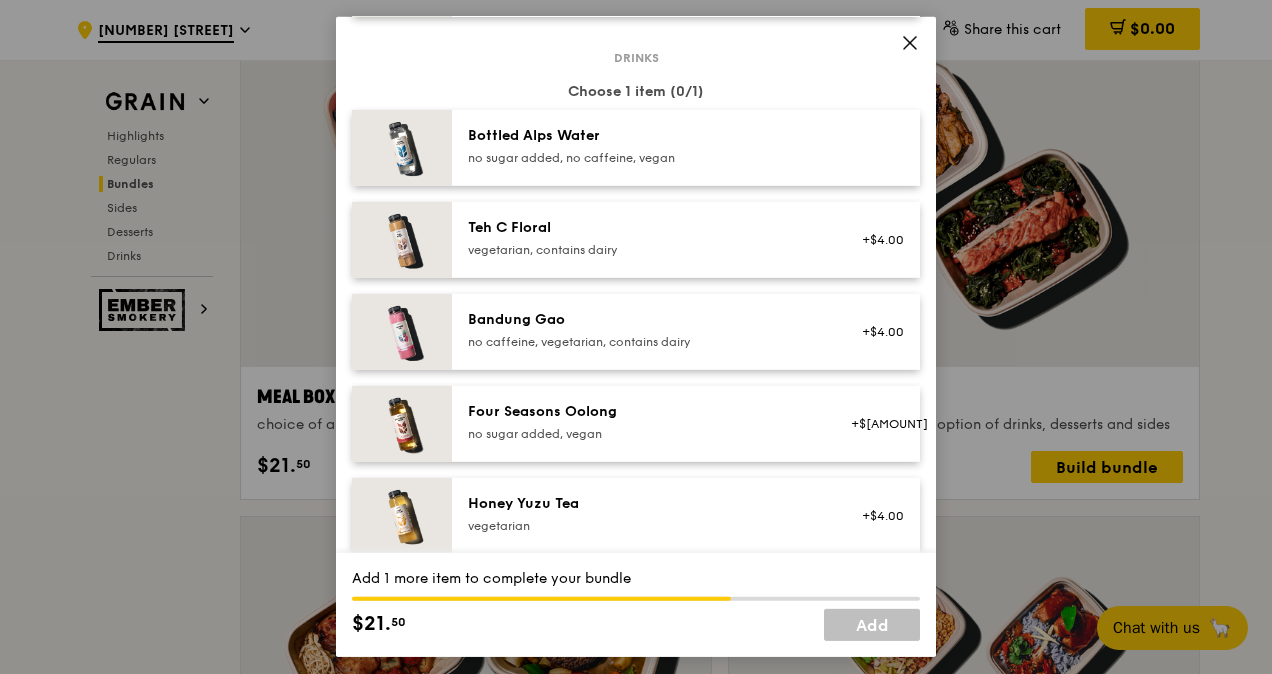 click on "Bottled Alps Water" at bounding box center [647, 136] 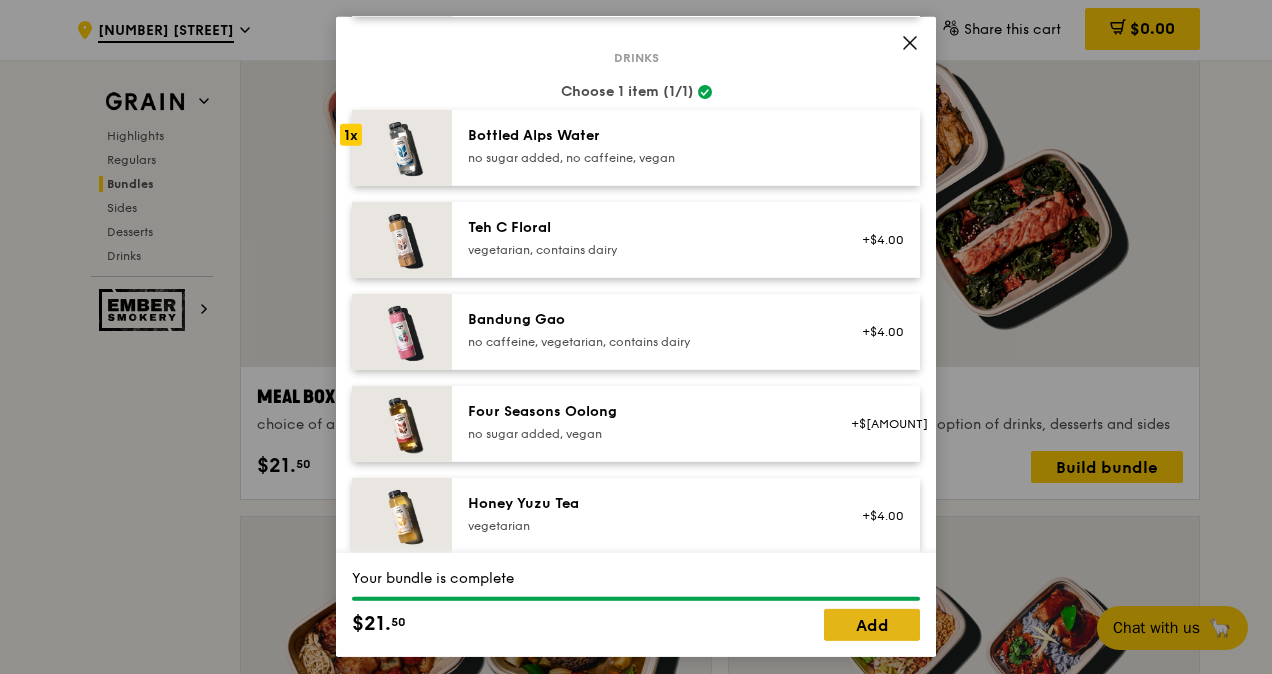 click on "Add" at bounding box center [872, 625] 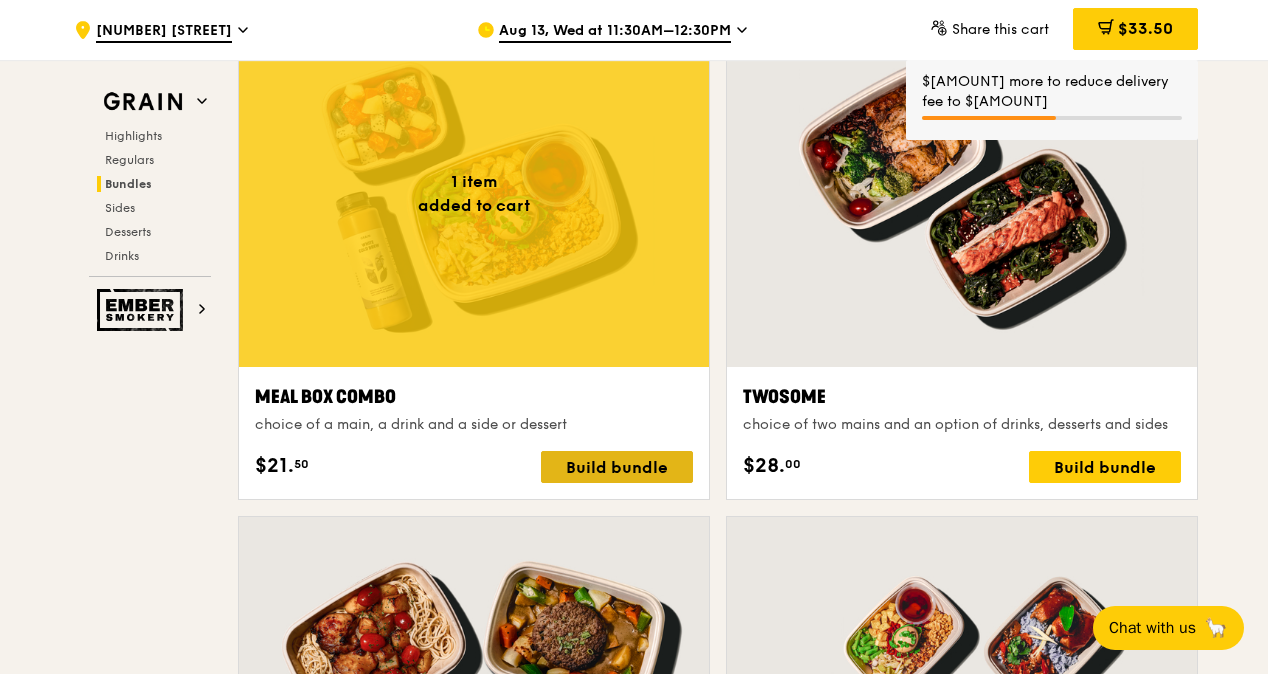 click on "Build bundle" at bounding box center (617, 467) 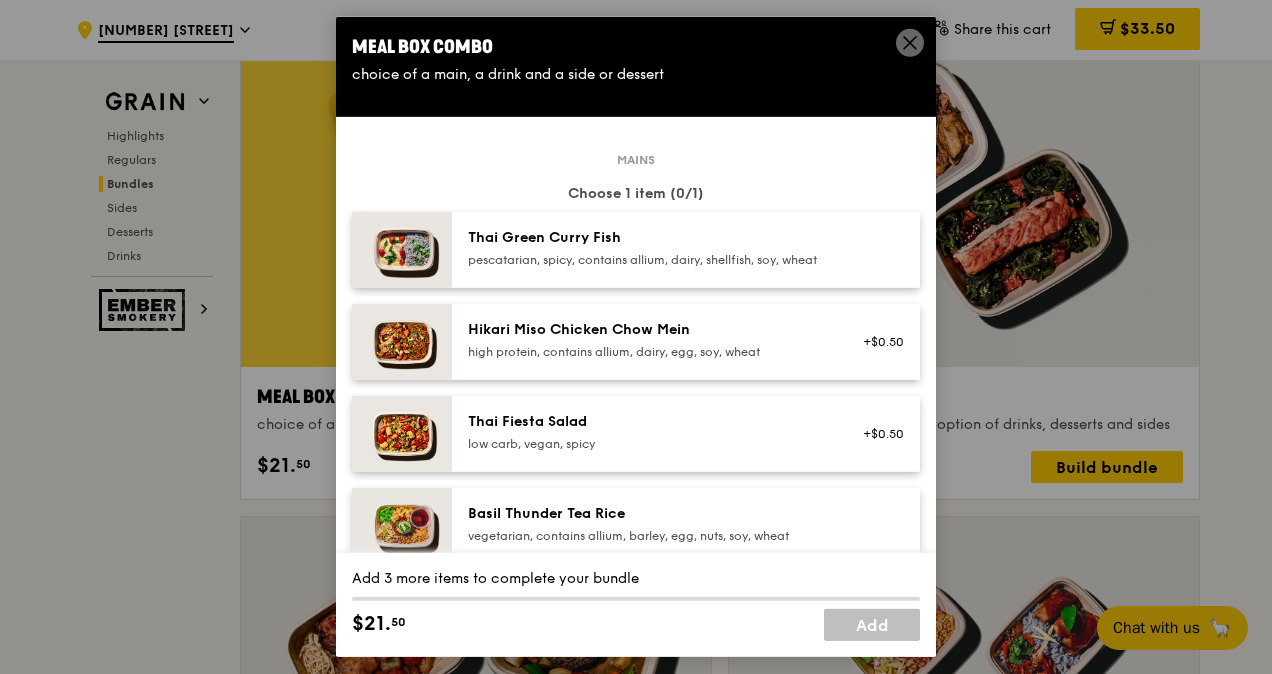 click on "pescatarian, spicy, contains allium, dairy, shellfish, soy, wheat" at bounding box center (647, 260) 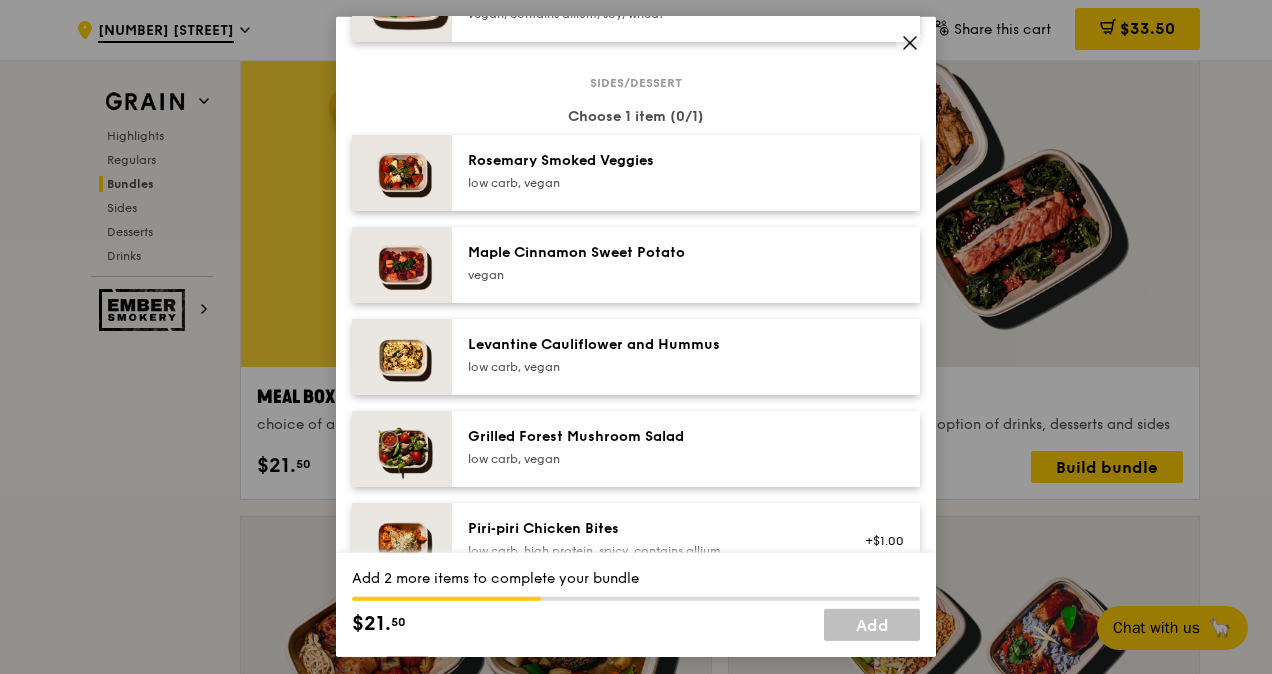 scroll, scrollTop: 1000, scrollLeft: 0, axis: vertical 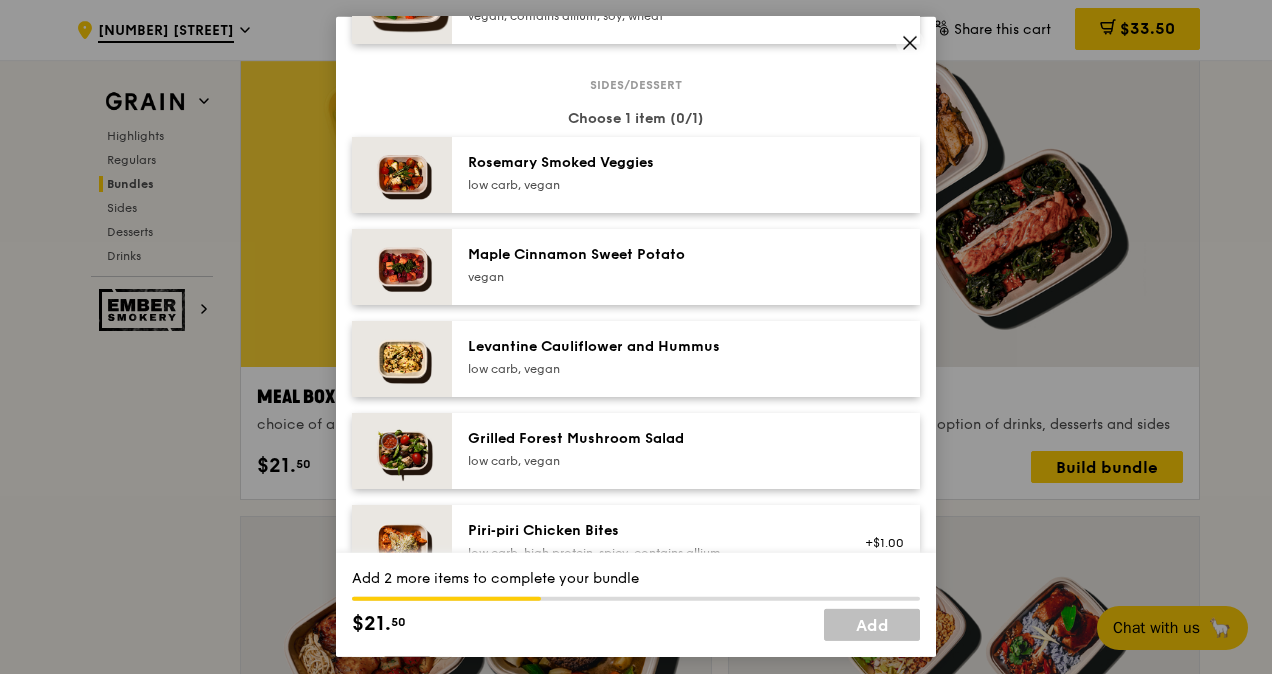 click on "low carb, vegan" at bounding box center (647, 185) 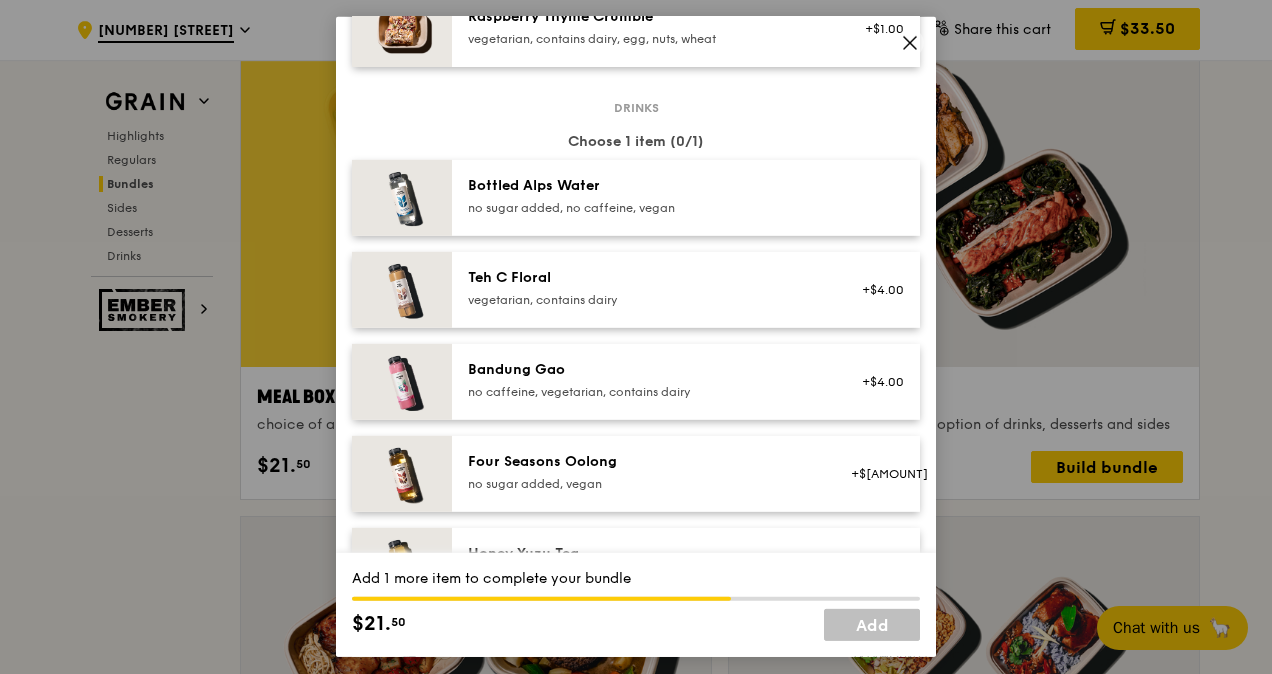 scroll, scrollTop: 2100, scrollLeft: 0, axis: vertical 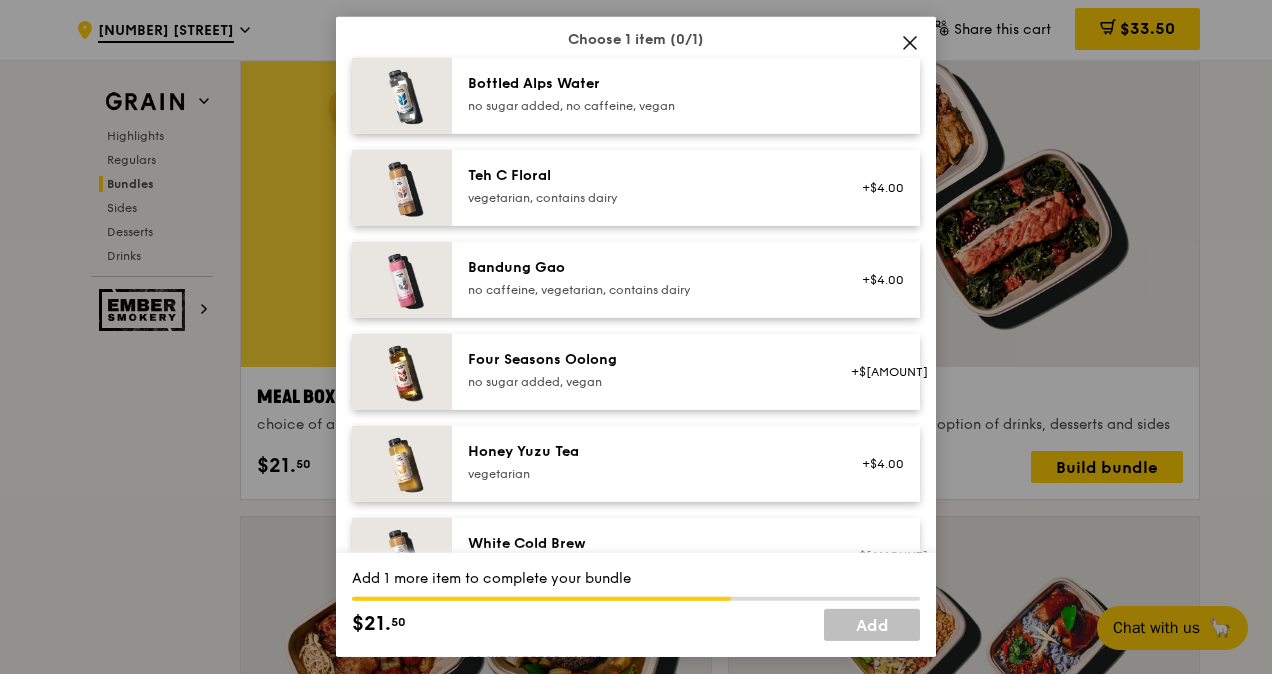 click on "no sugar added, no caffeine, vegan" at bounding box center (647, 106) 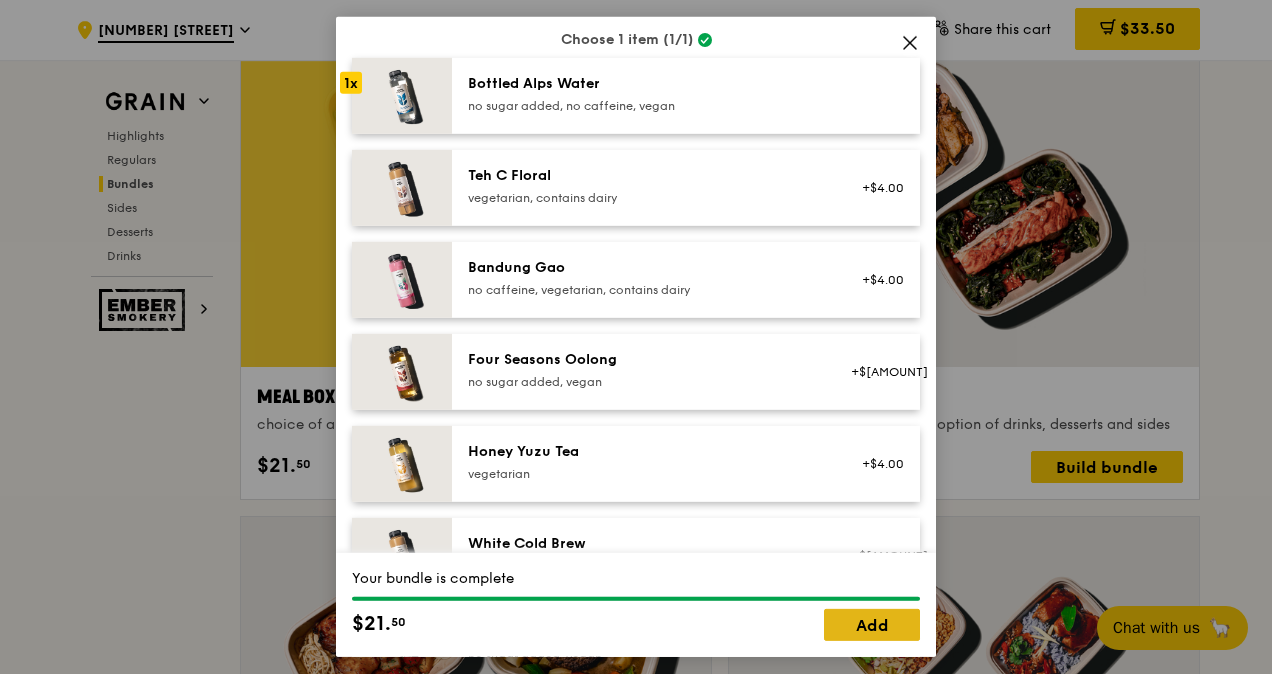 click on "Add" at bounding box center (872, 625) 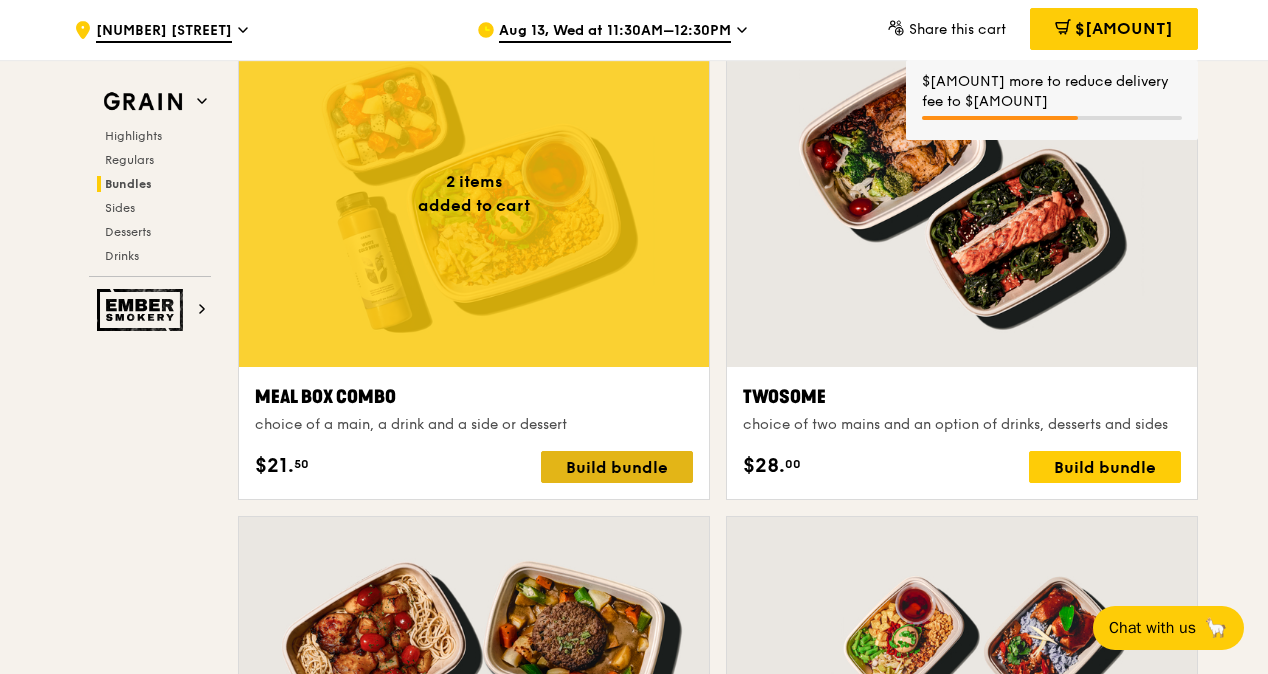 click on "Build bundle" at bounding box center [617, 467] 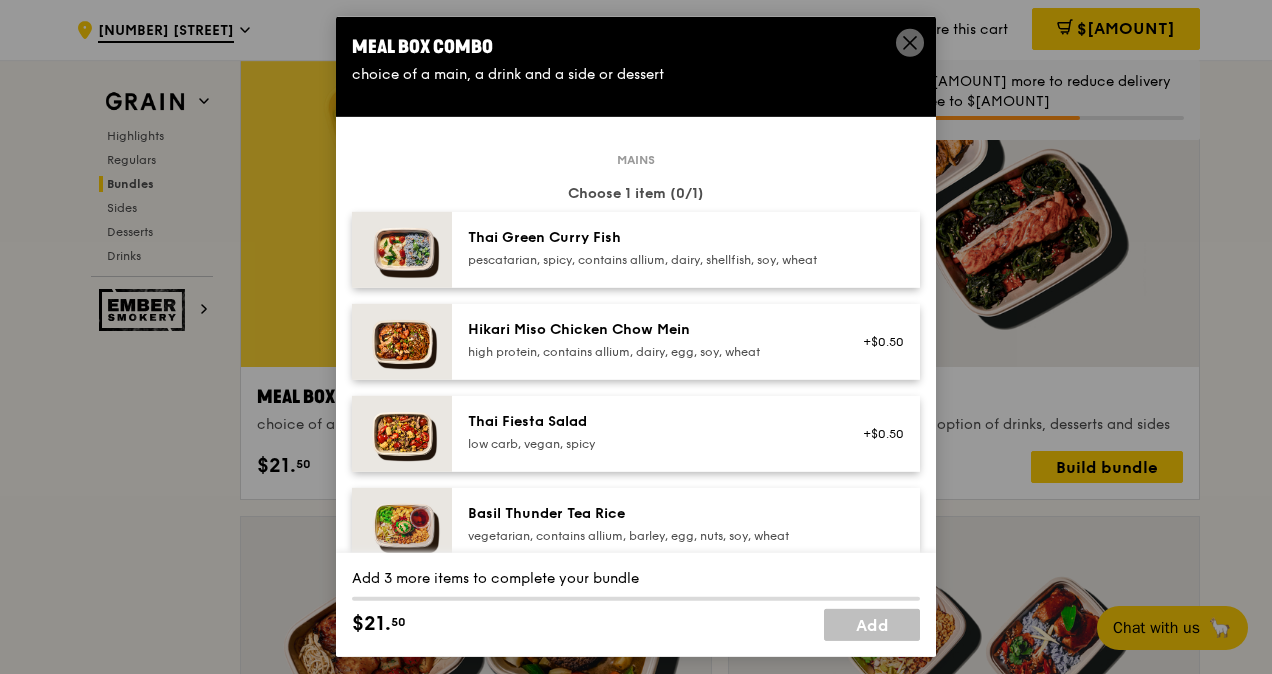 drag, startPoint x: 584, startPoint y: 469, endPoint x: 608, endPoint y: 262, distance: 208.38666 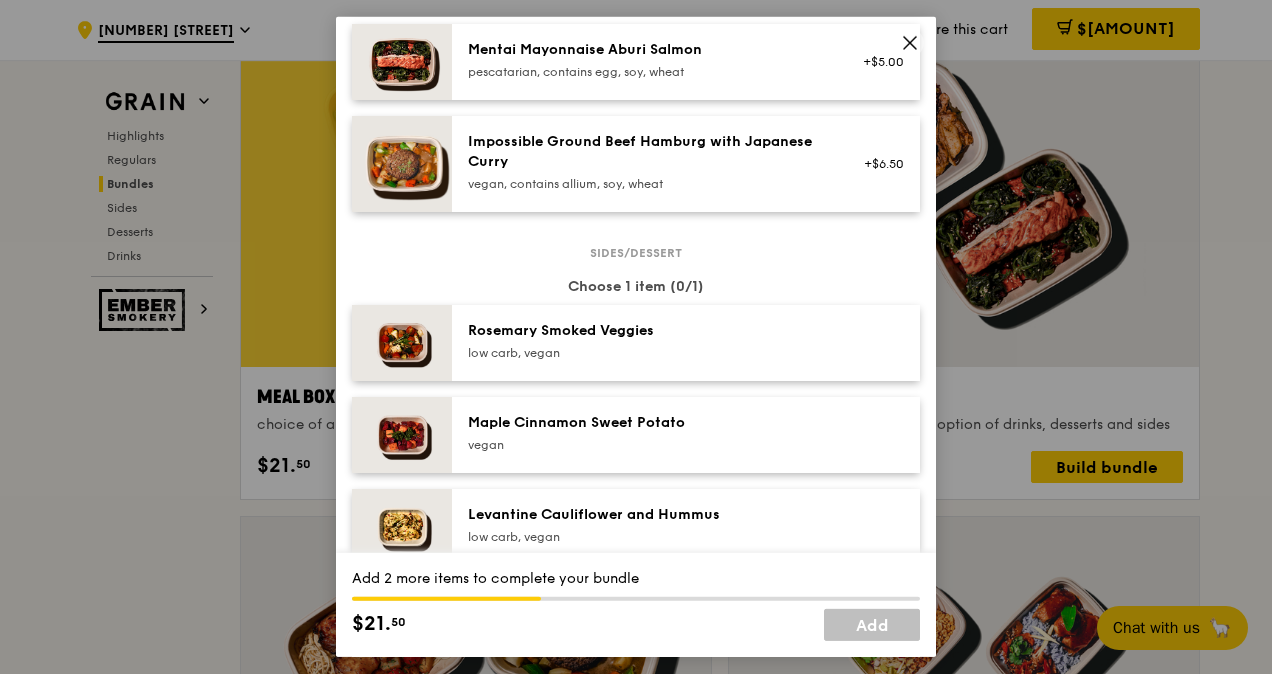 scroll, scrollTop: 900, scrollLeft: 0, axis: vertical 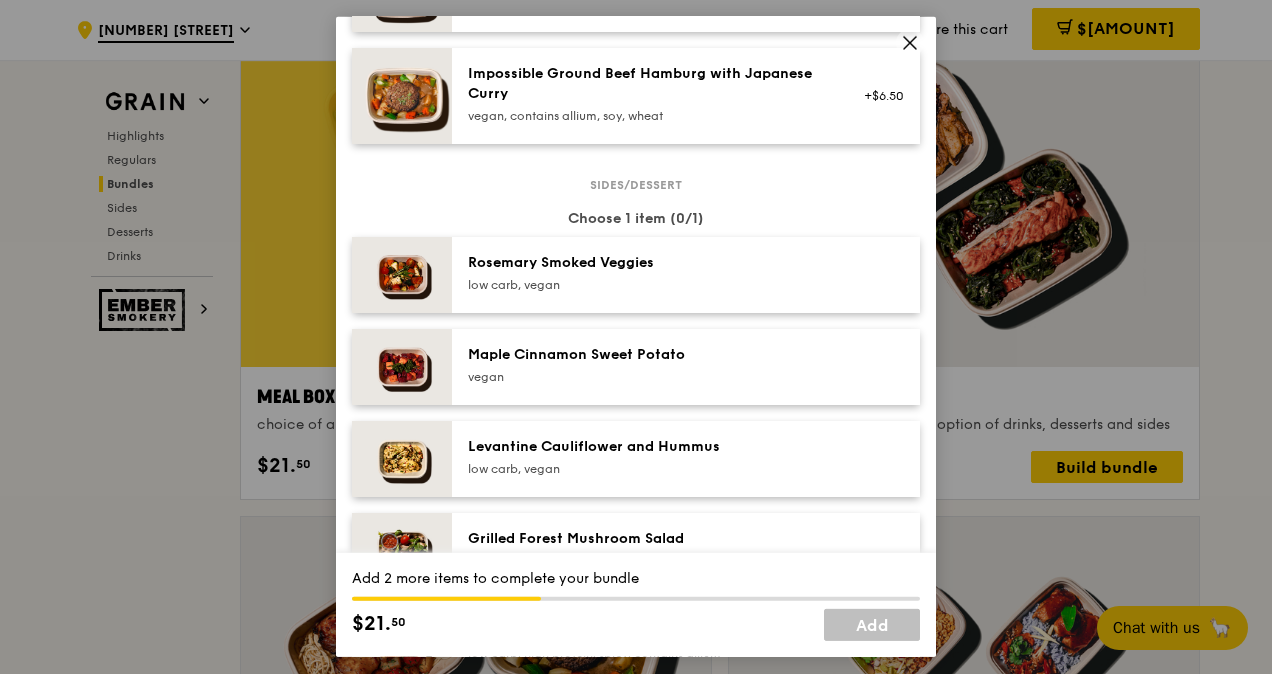 click on "Rosemary Smoked Veggies
low carb, vegan" at bounding box center [647, 273] 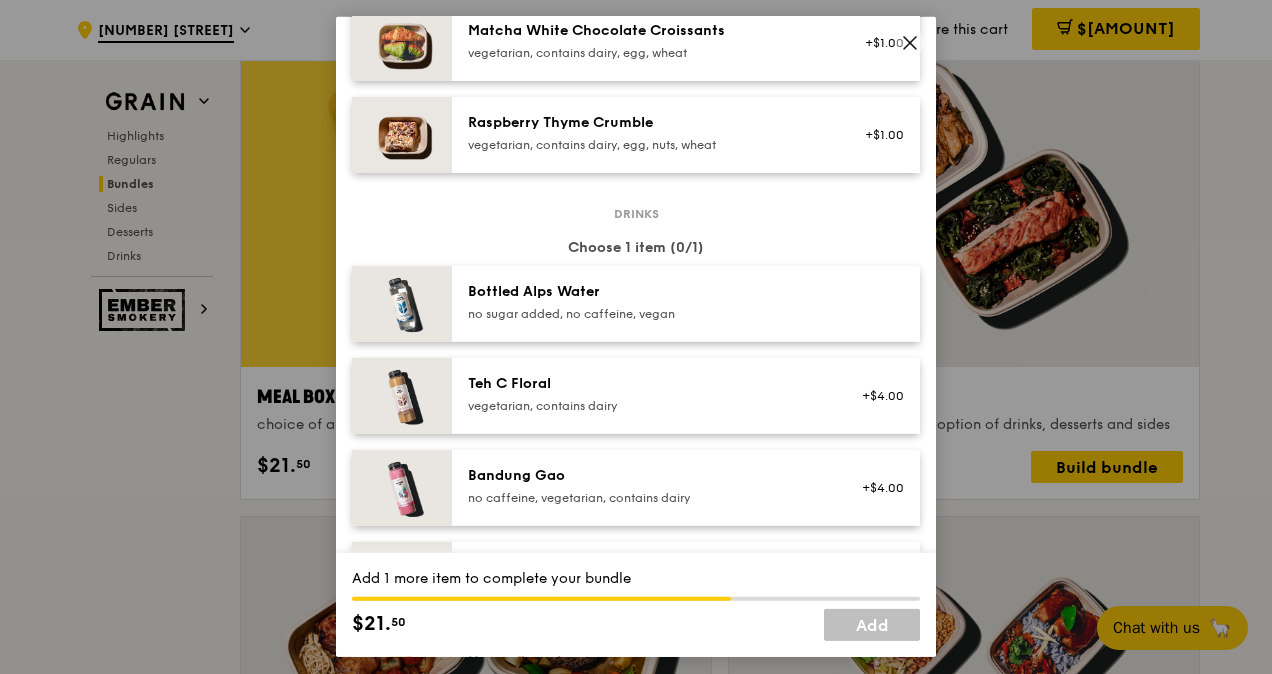 scroll, scrollTop: 1900, scrollLeft: 0, axis: vertical 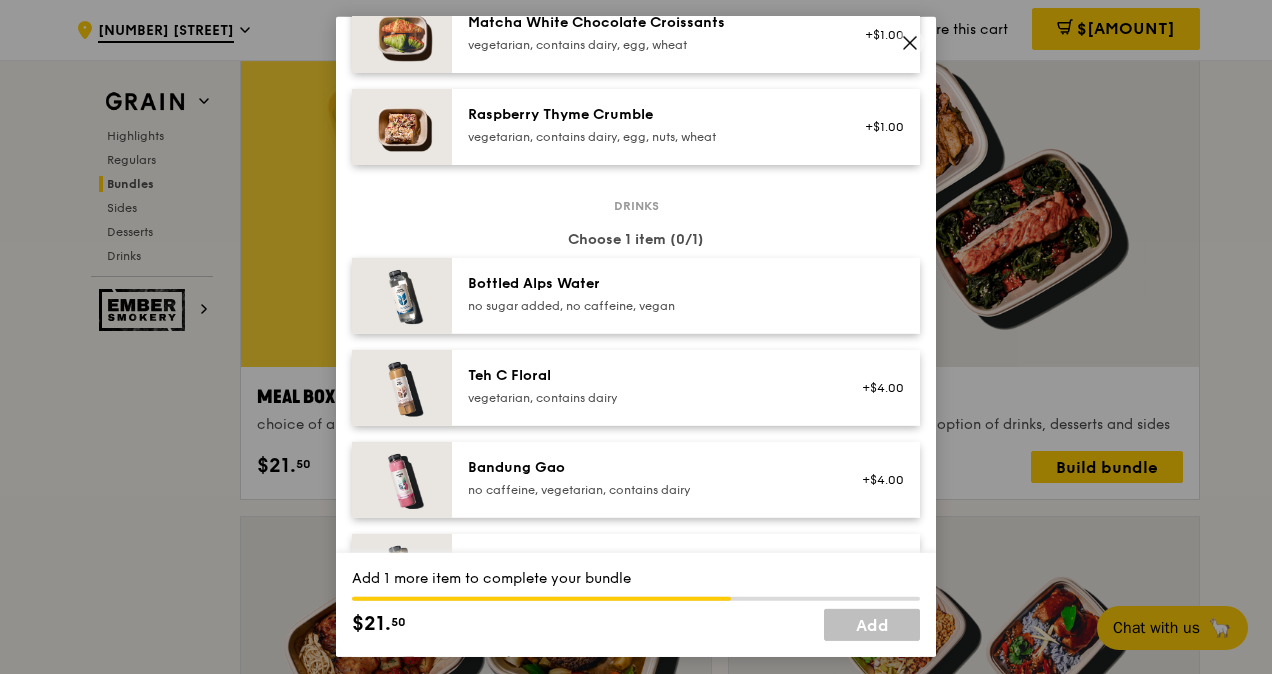 click on "no sugar added, no caffeine, vegan" at bounding box center (647, 306) 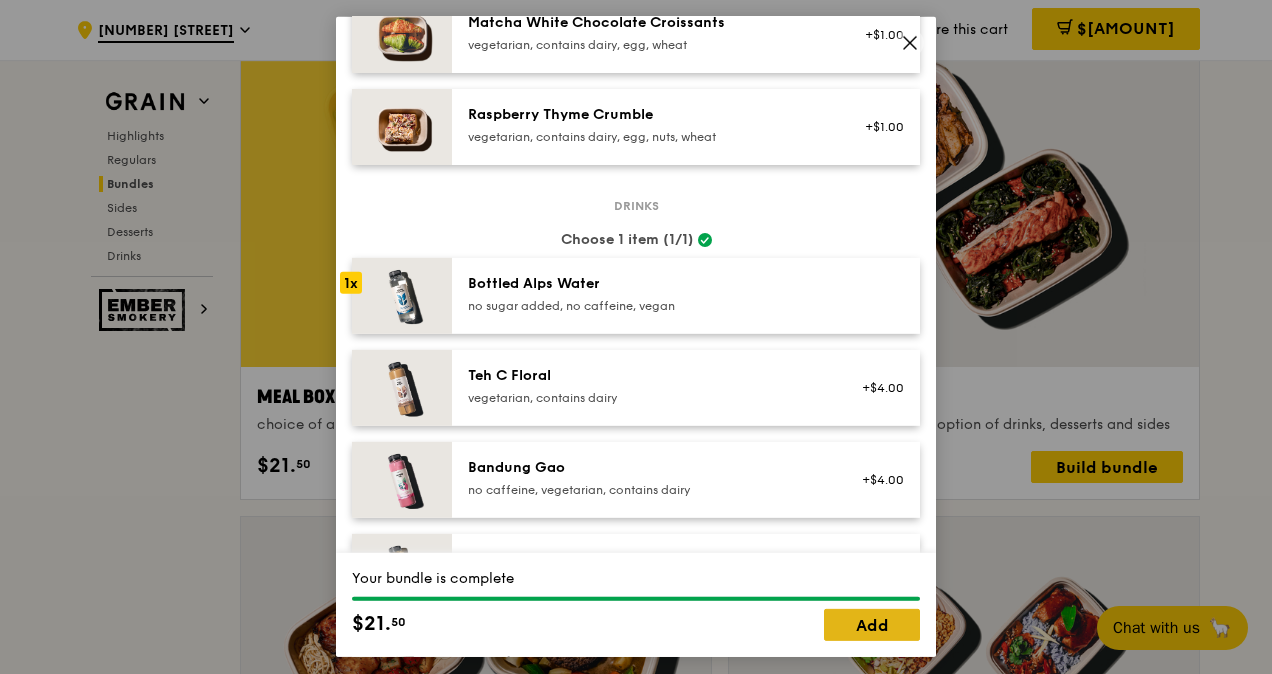 click on "Add" at bounding box center (872, 625) 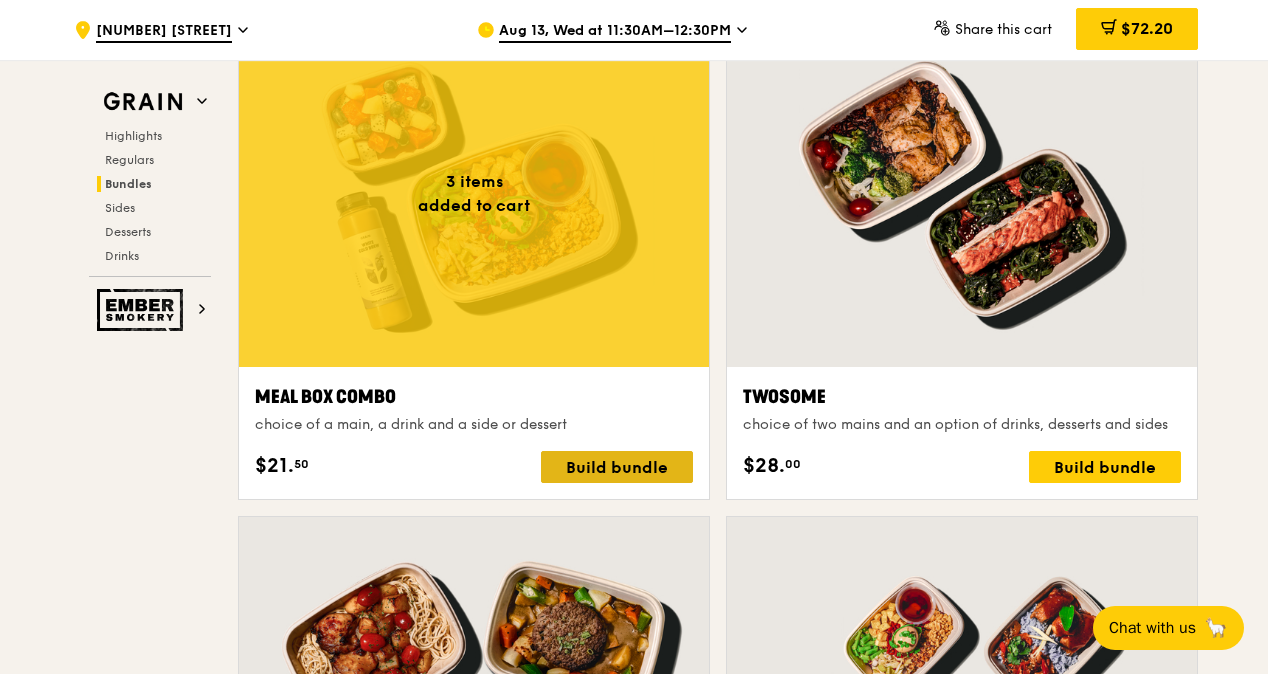 click on "Build bundle" at bounding box center [617, 467] 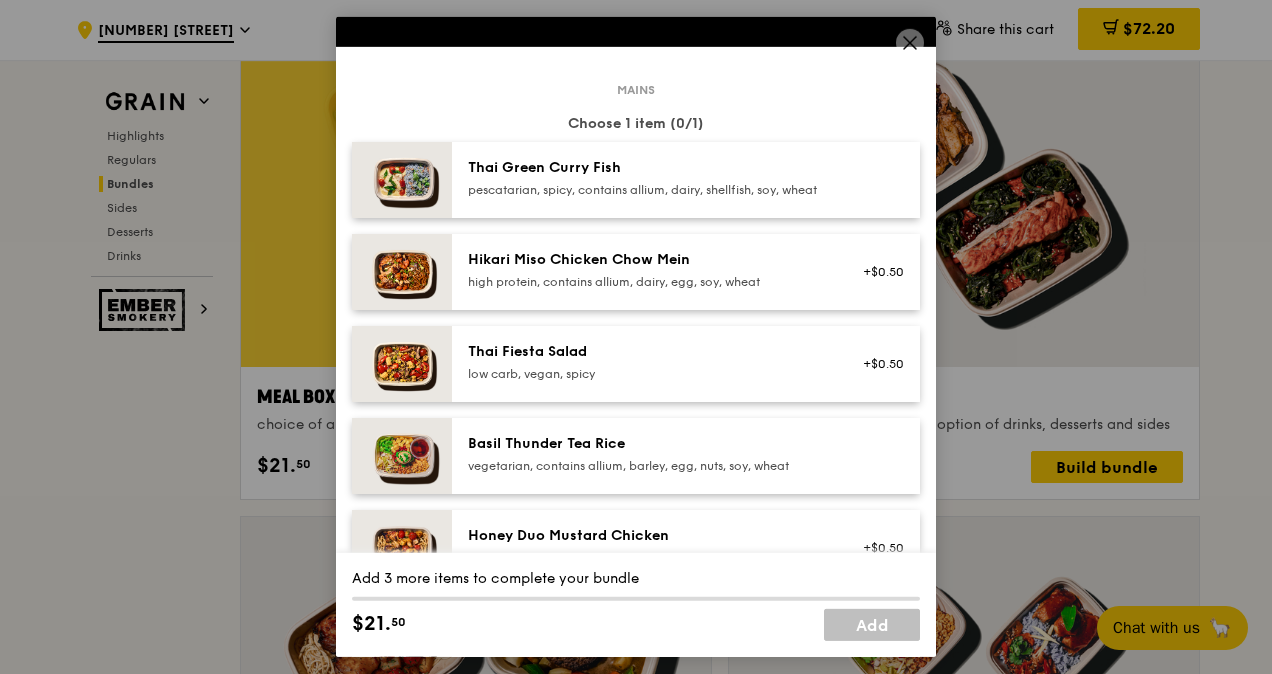 scroll, scrollTop: 100, scrollLeft: 0, axis: vertical 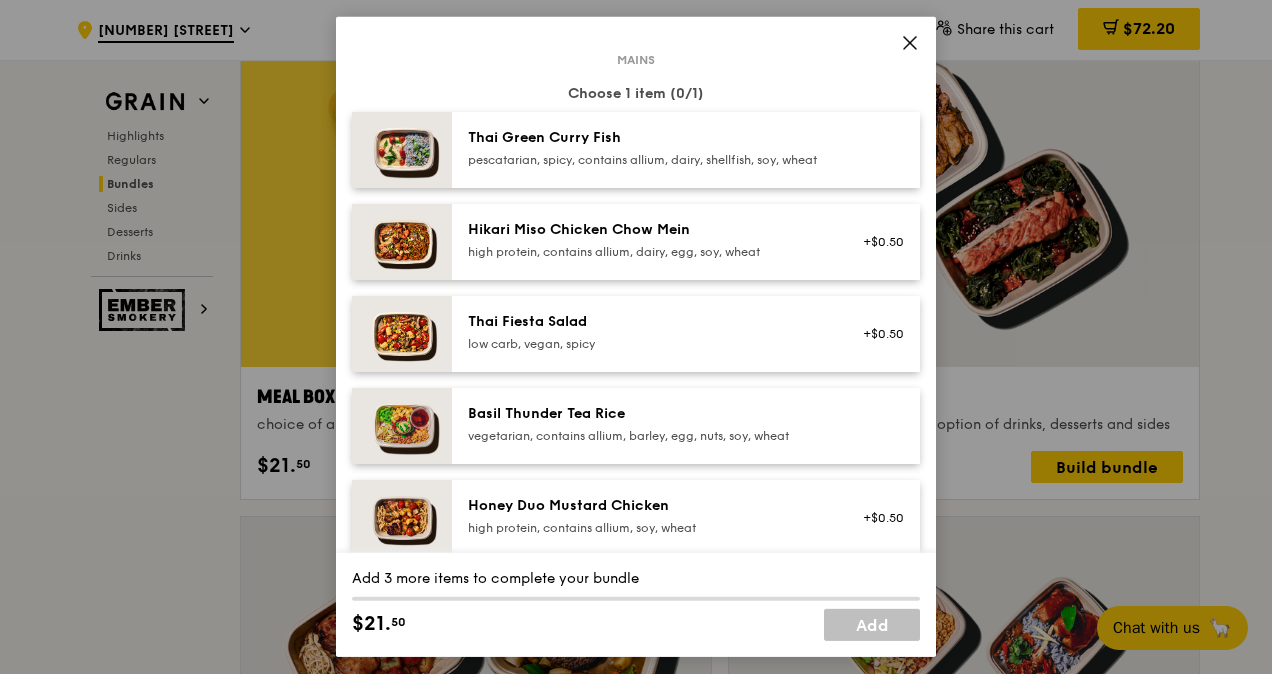 click on "vegetarian, contains allium, barley, egg, nuts, soy, wheat" at bounding box center [647, 436] 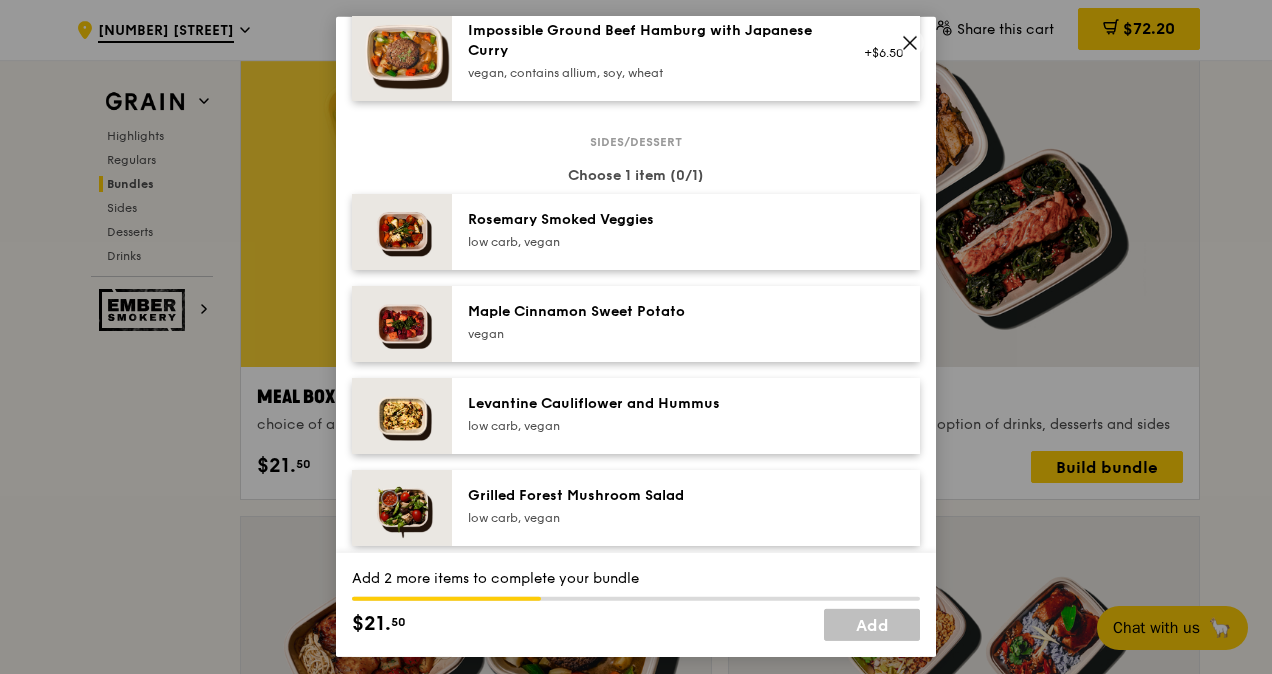 scroll, scrollTop: 900, scrollLeft: 0, axis: vertical 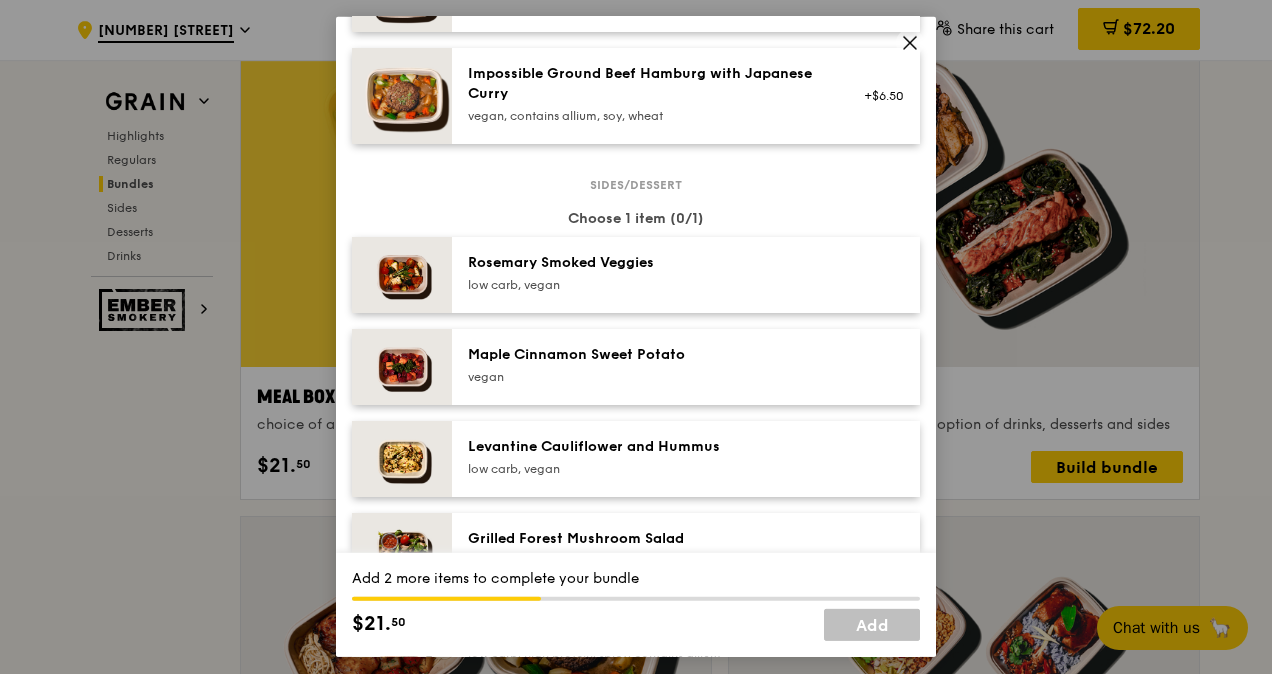 click on "Maple Cinnamon Sweet Potato
vegan" at bounding box center (647, 365) 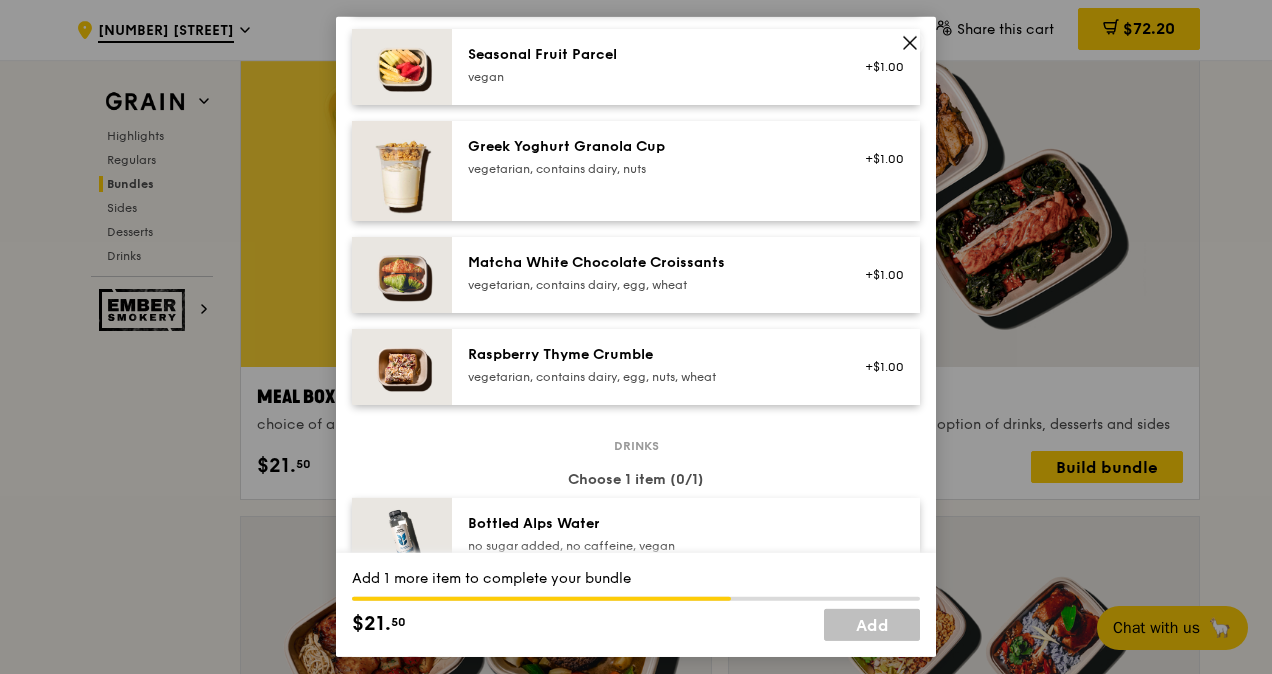 scroll, scrollTop: 2000, scrollLeft: 0, axis: vertical 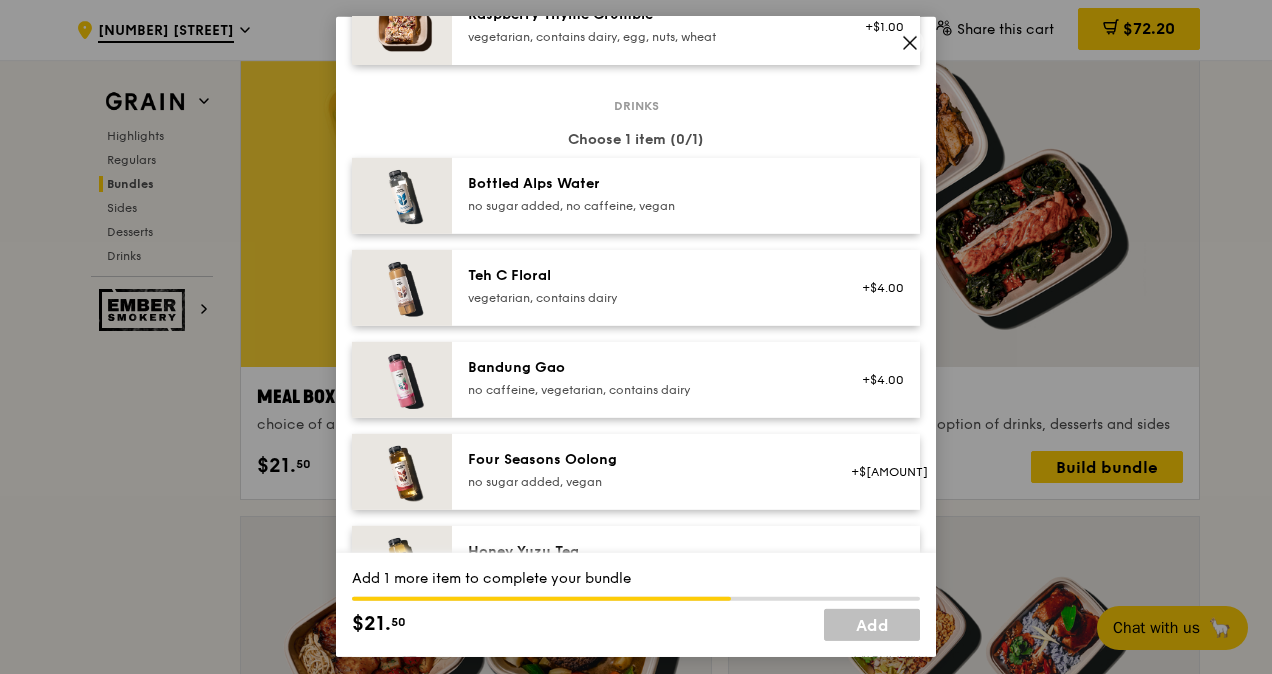 click on "Bottled Alps Water
no sugar added, no caffeine, vegan" at bounding box center [647, 196] 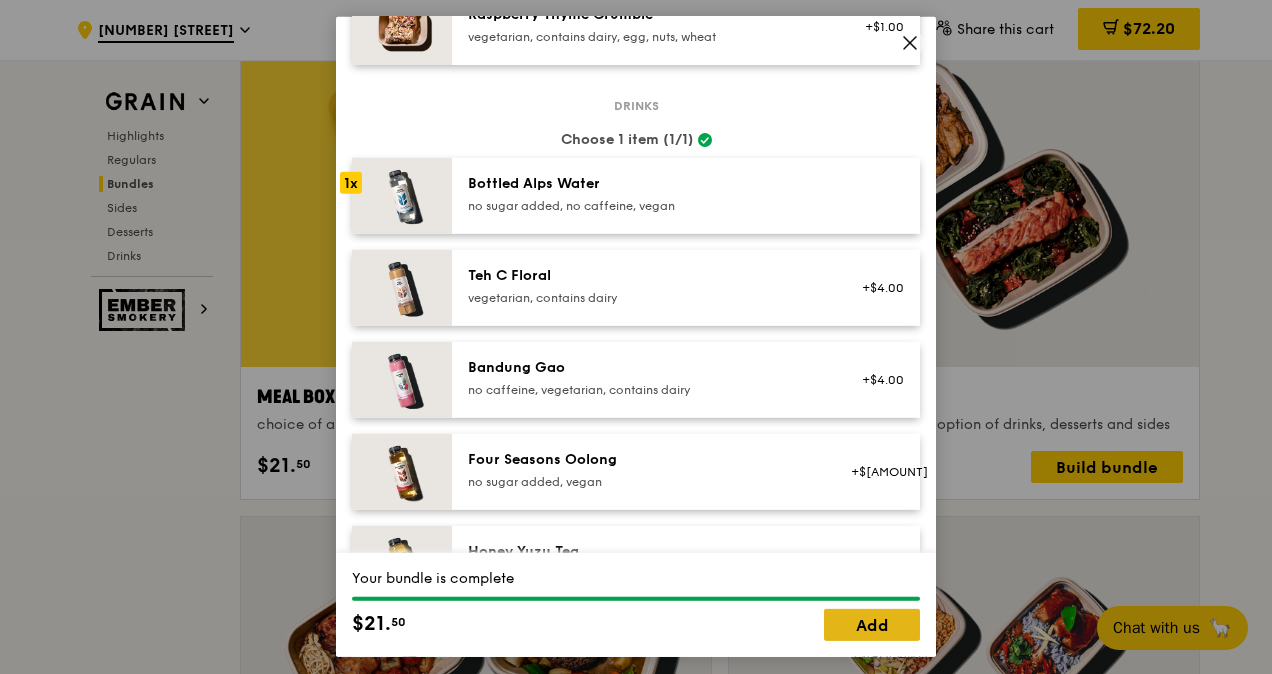 click on "Add" at bounding box center [872, 625] 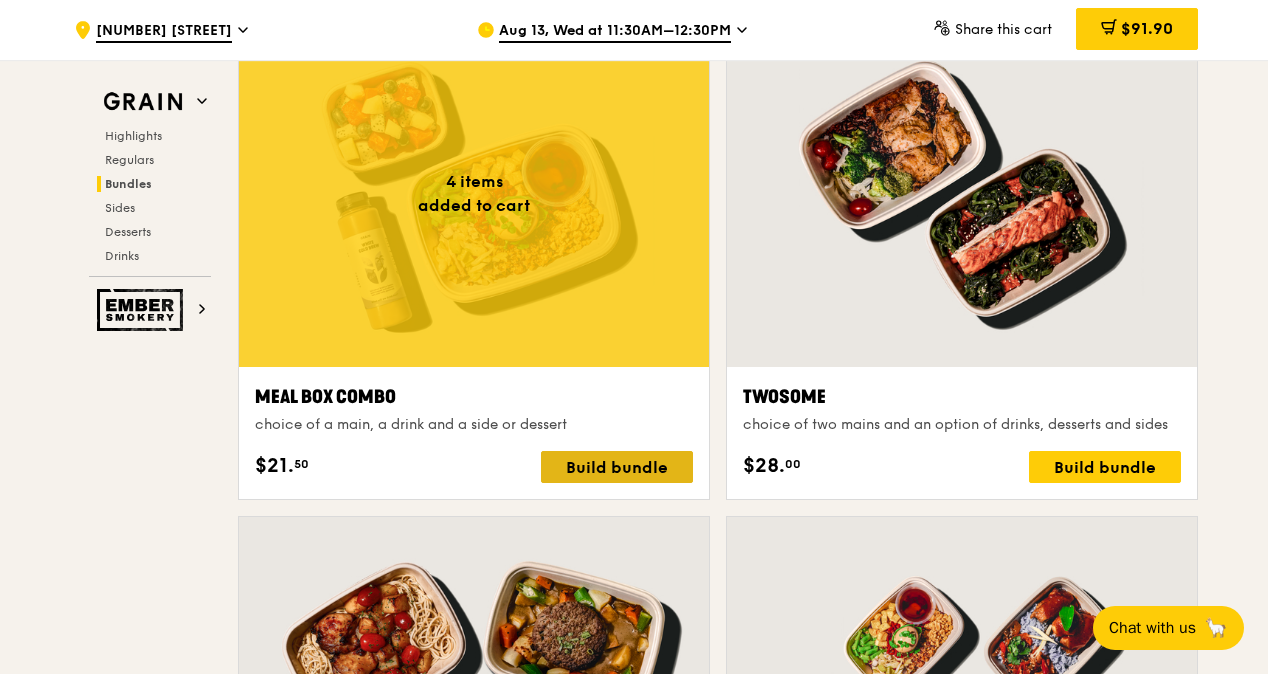 click on "Build bundle" at bounding box center (617, 467) 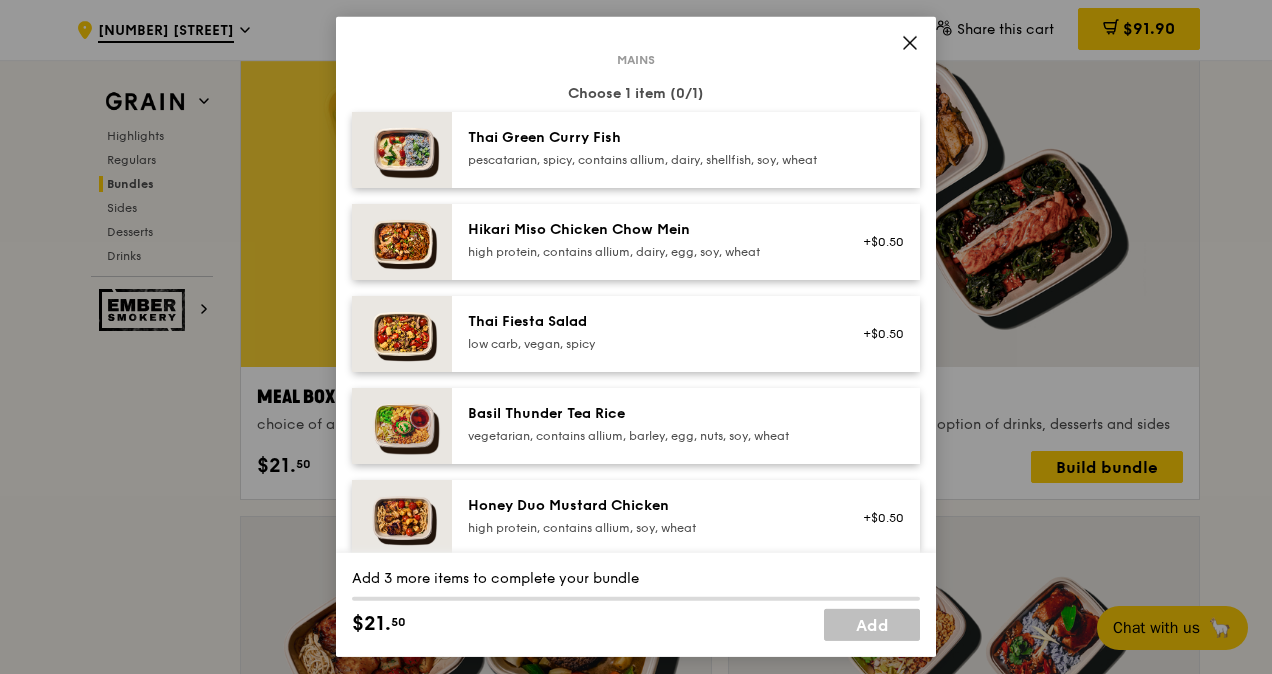 click on "Basil Thunder Tea Rice
vegetarian, contains allium, barley, egg, nuts, soy, wheat" at bounding box center [686, 426] 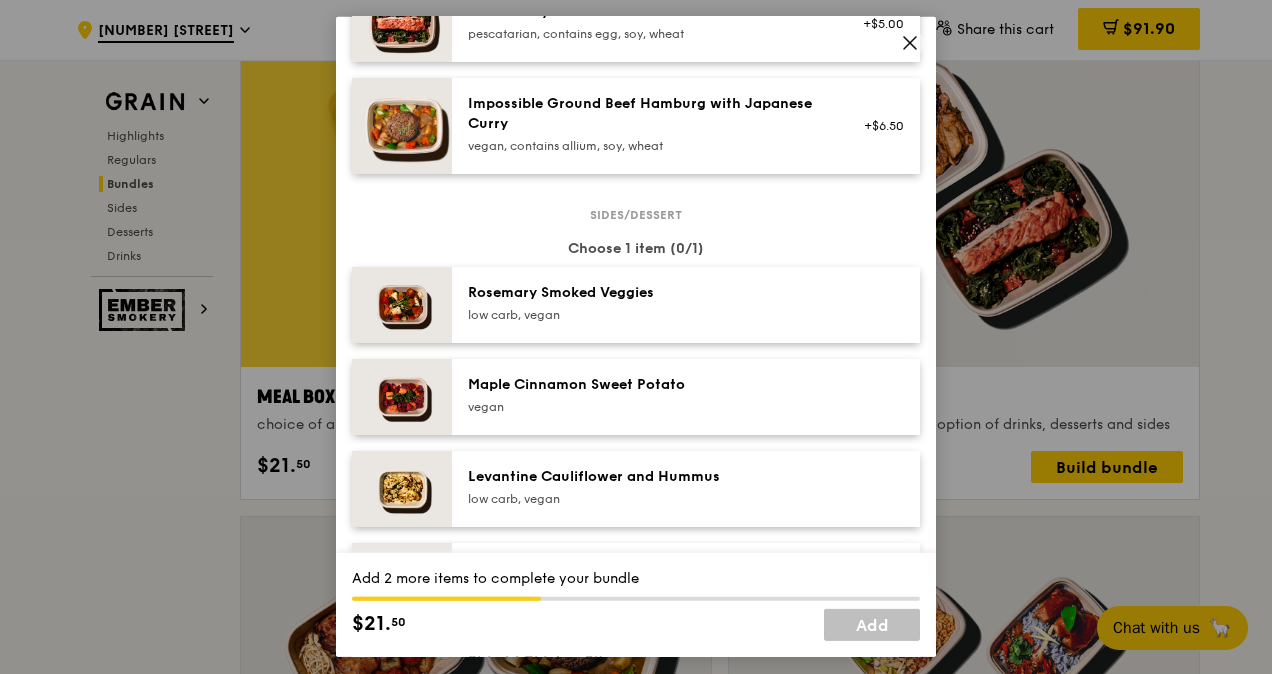 scroll, scrollTop: 900, scrollLeft: 0, axis: vertical 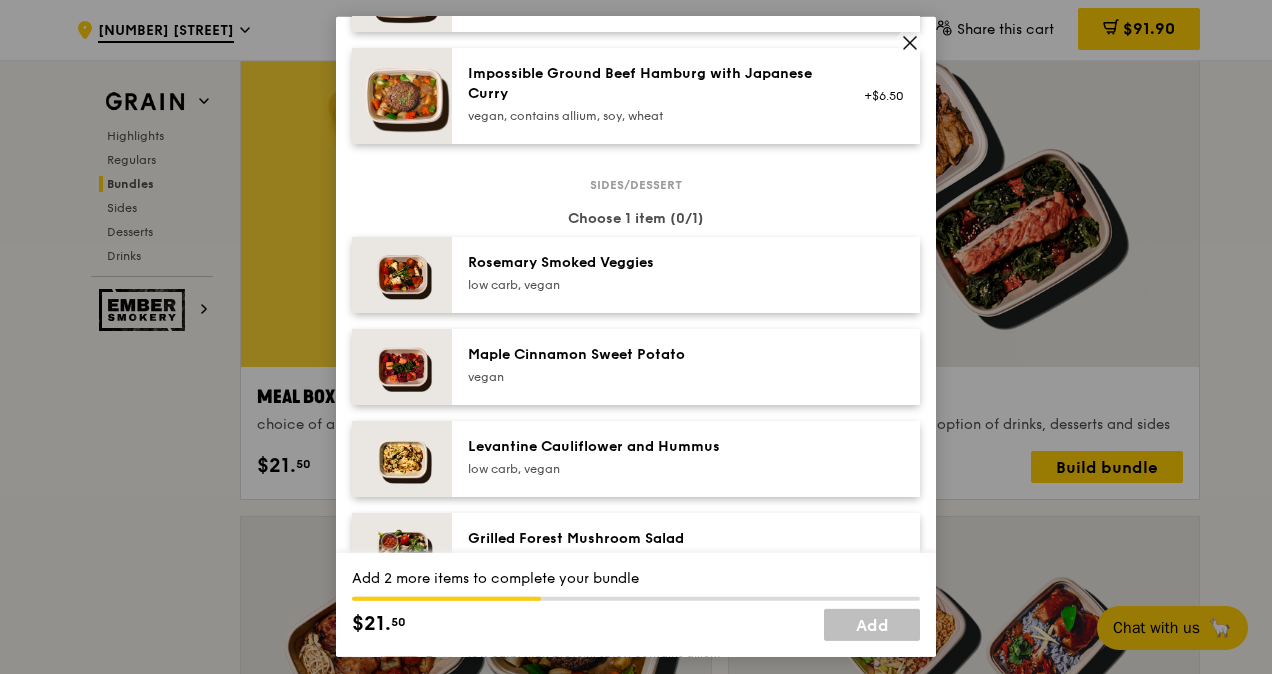 click on "vegan" at bounding box center [647, 377] 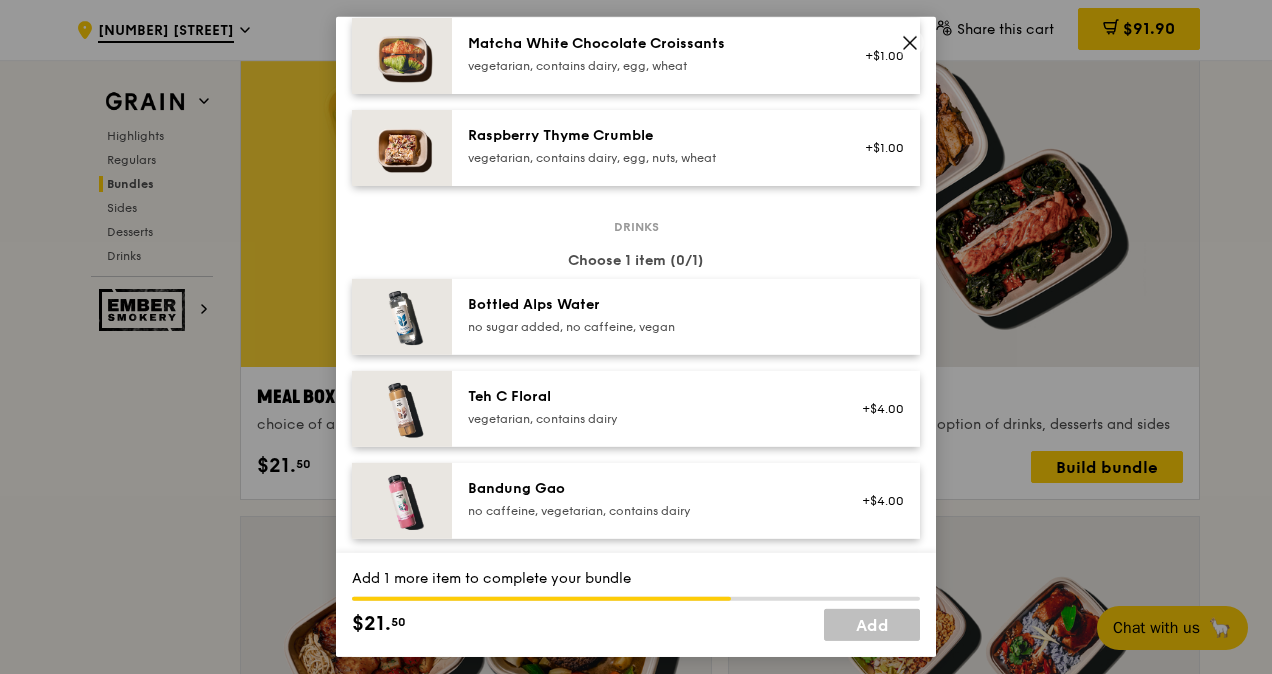 scroll, scrollTop: 1900, scrollLeft: 0, axis: vertical 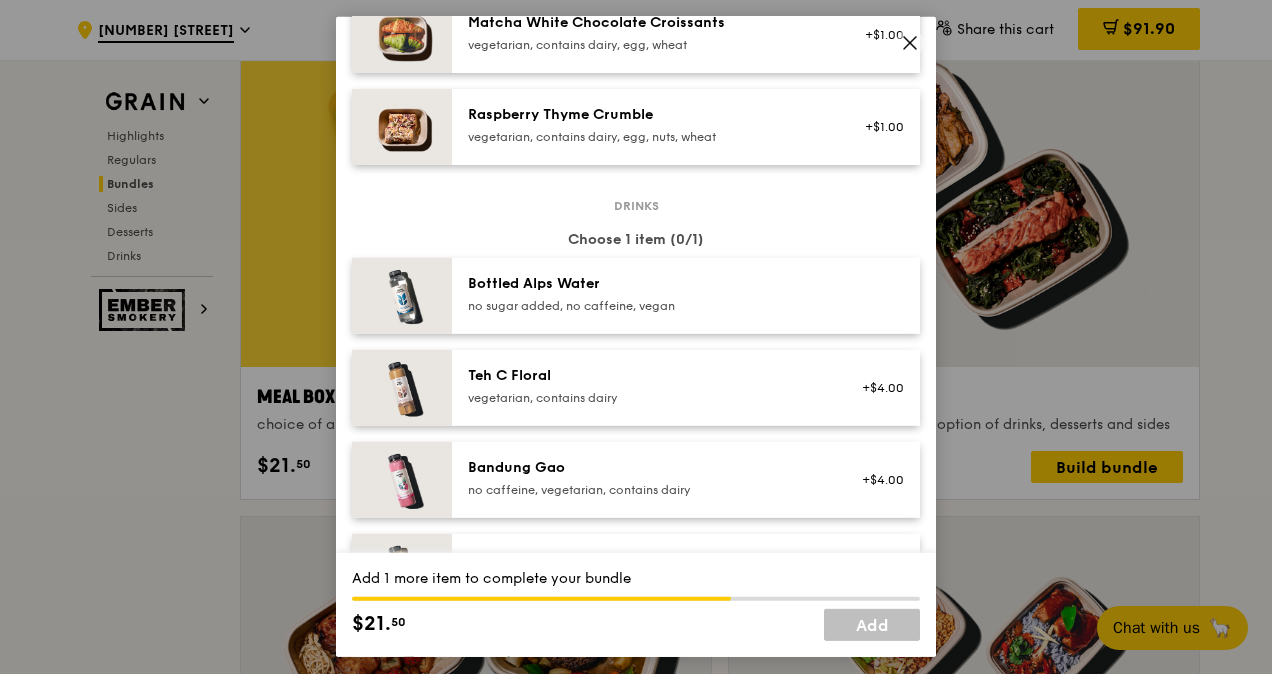 click on "Bottled Alps Water
no sugar added, no caffeine, vegan" at bounding box center (647, 296) 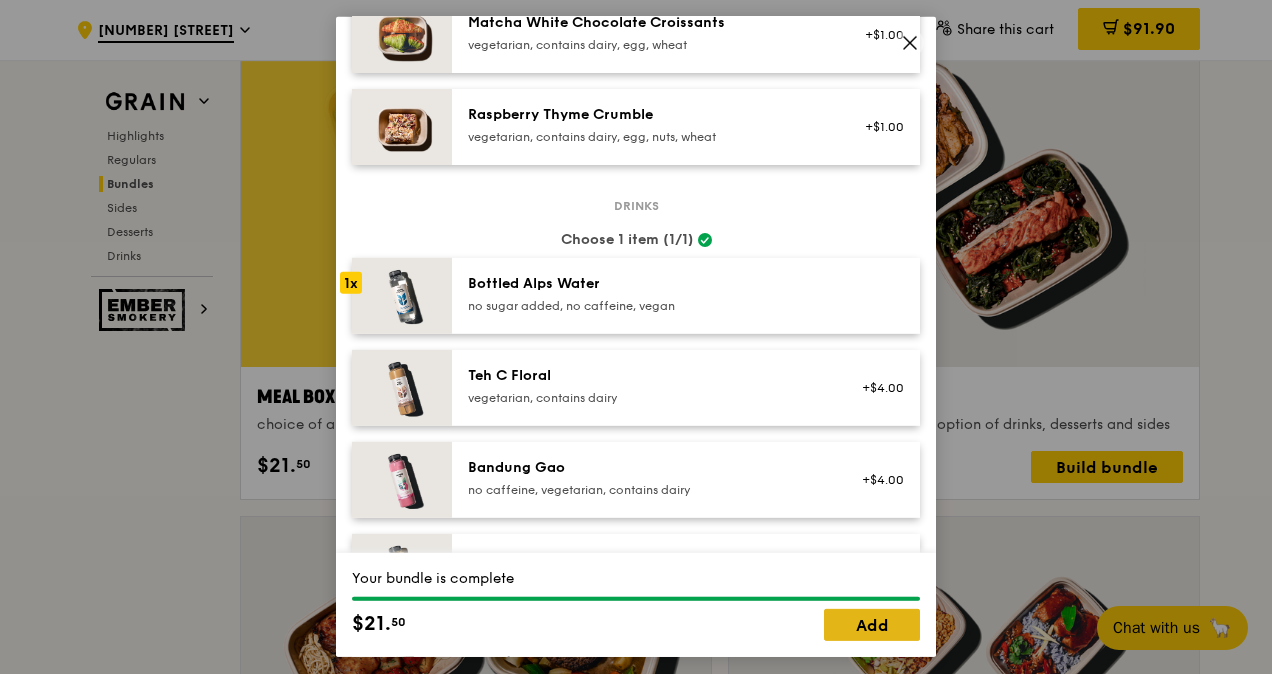 click on "Add" at bounding box center [872, 625] 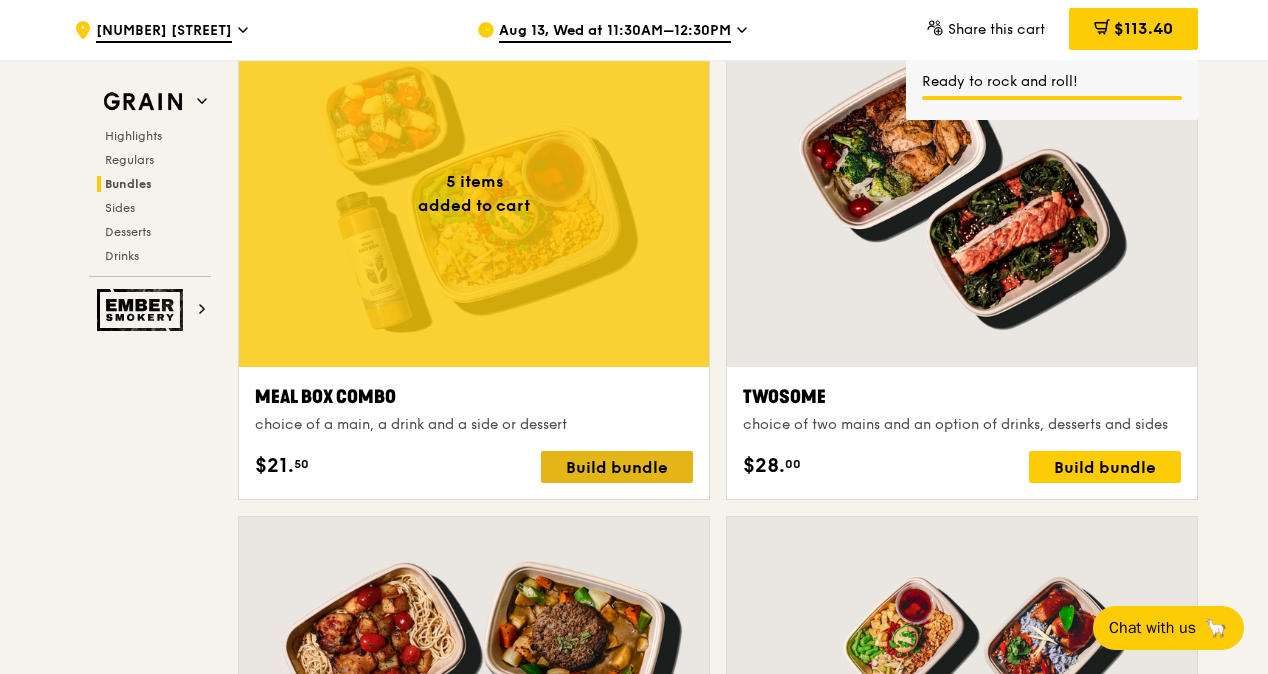 click on "Build bundle" at bounding box center (617, 467) 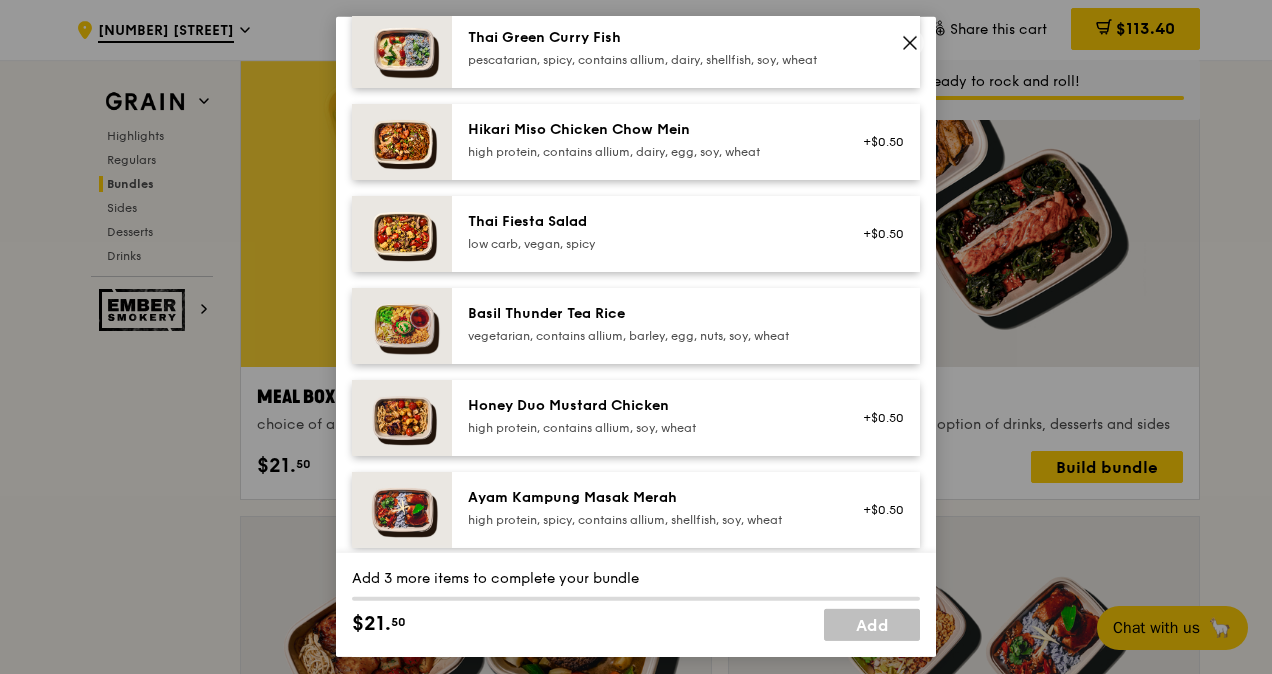 scroll, scrollTop: 100, scrollLeft: 0, axis: vertical 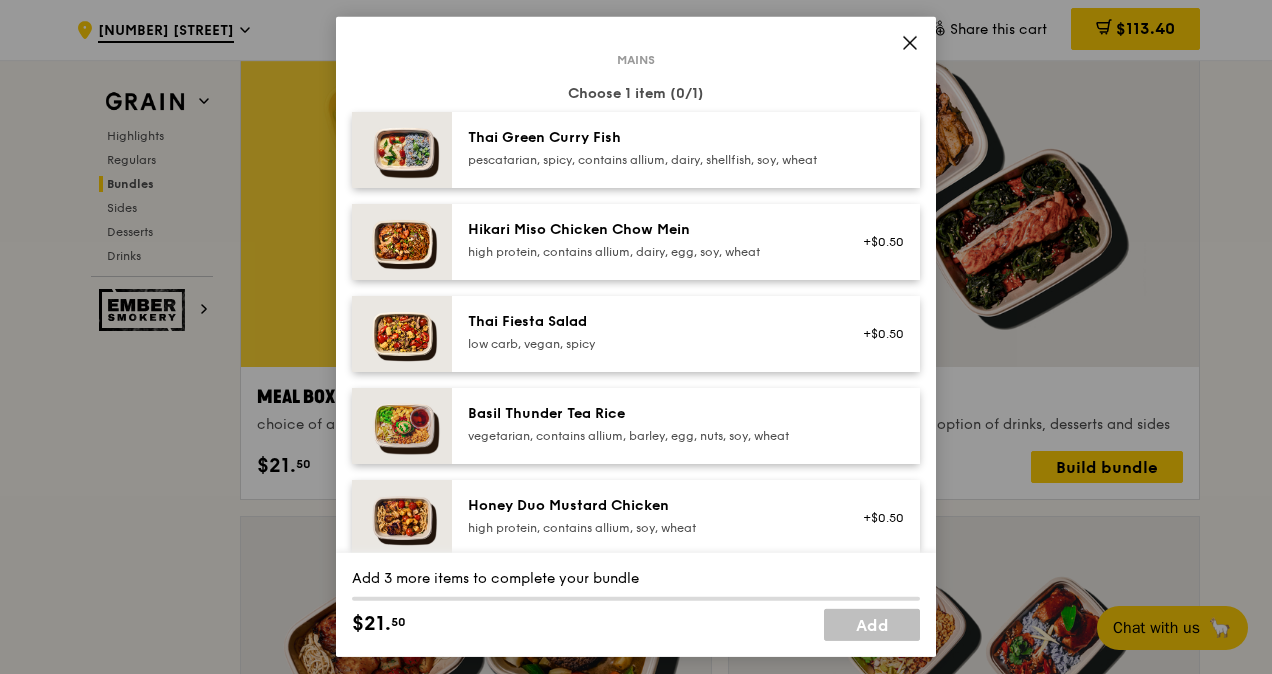 click on "Basil Thunder Tea Rice" at bounding box center (647, 414) 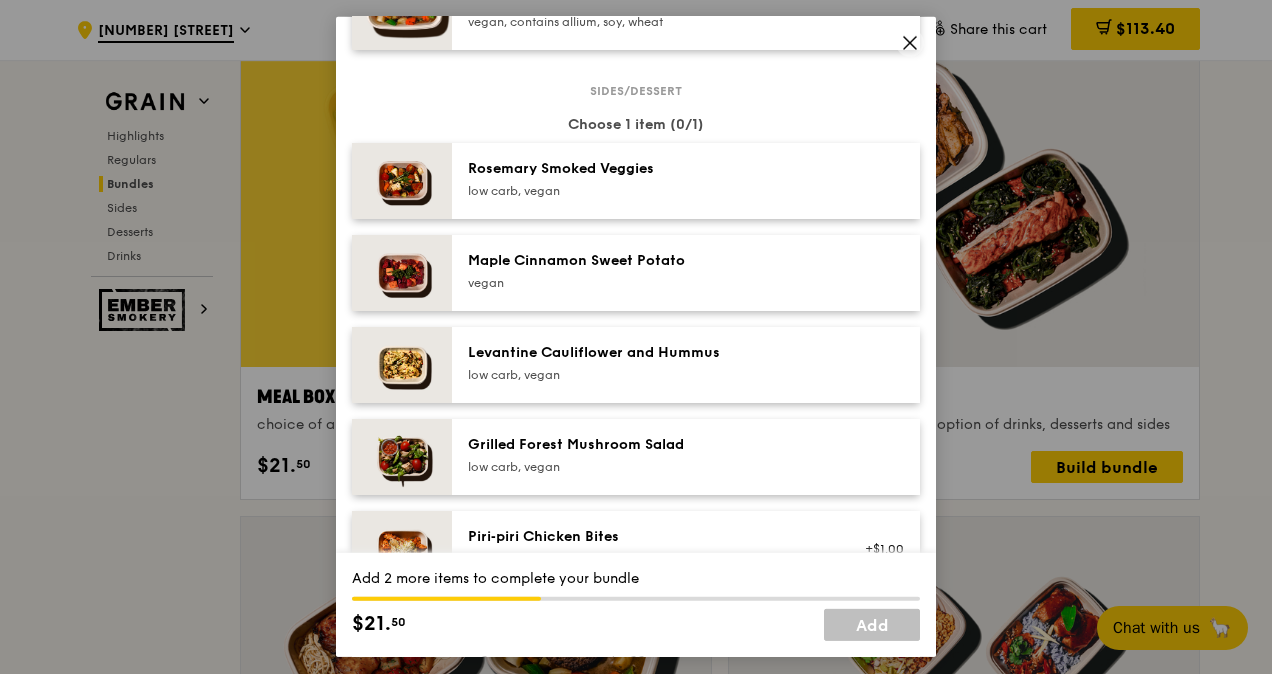 scroll, scrollTop: 1000, scrollLeft: 0, axis: vertical 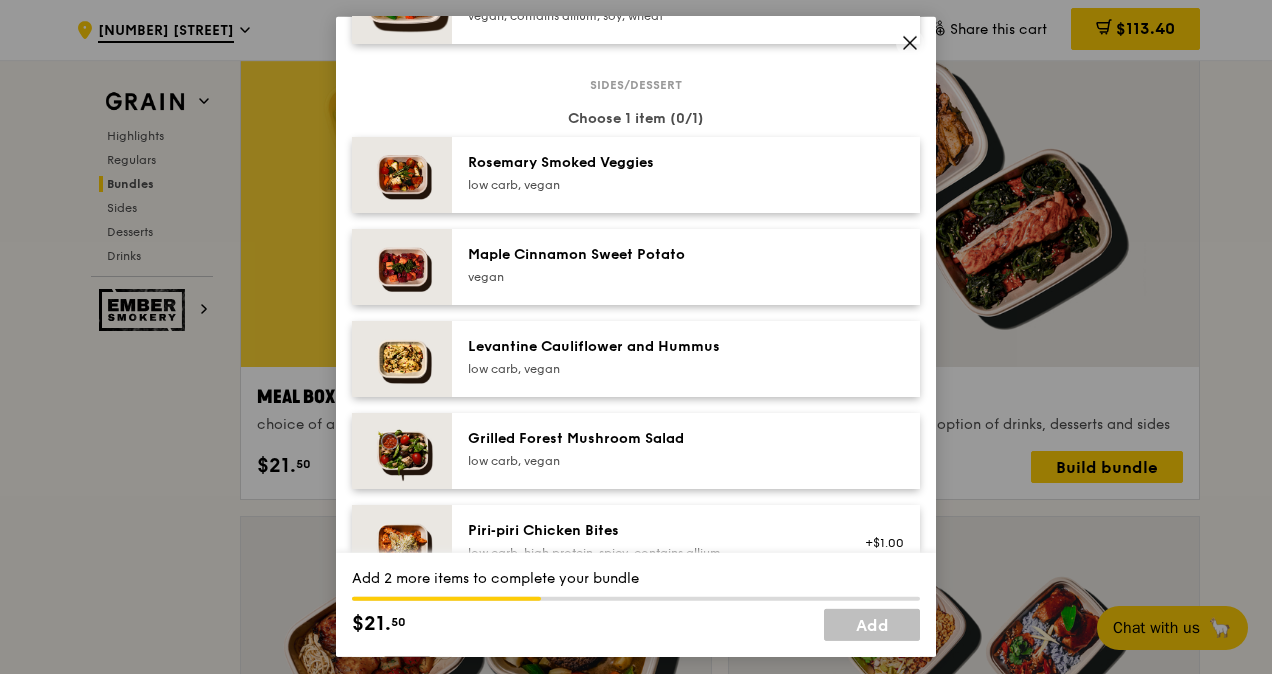 click on "vegan" at bounding box center [647, 277] 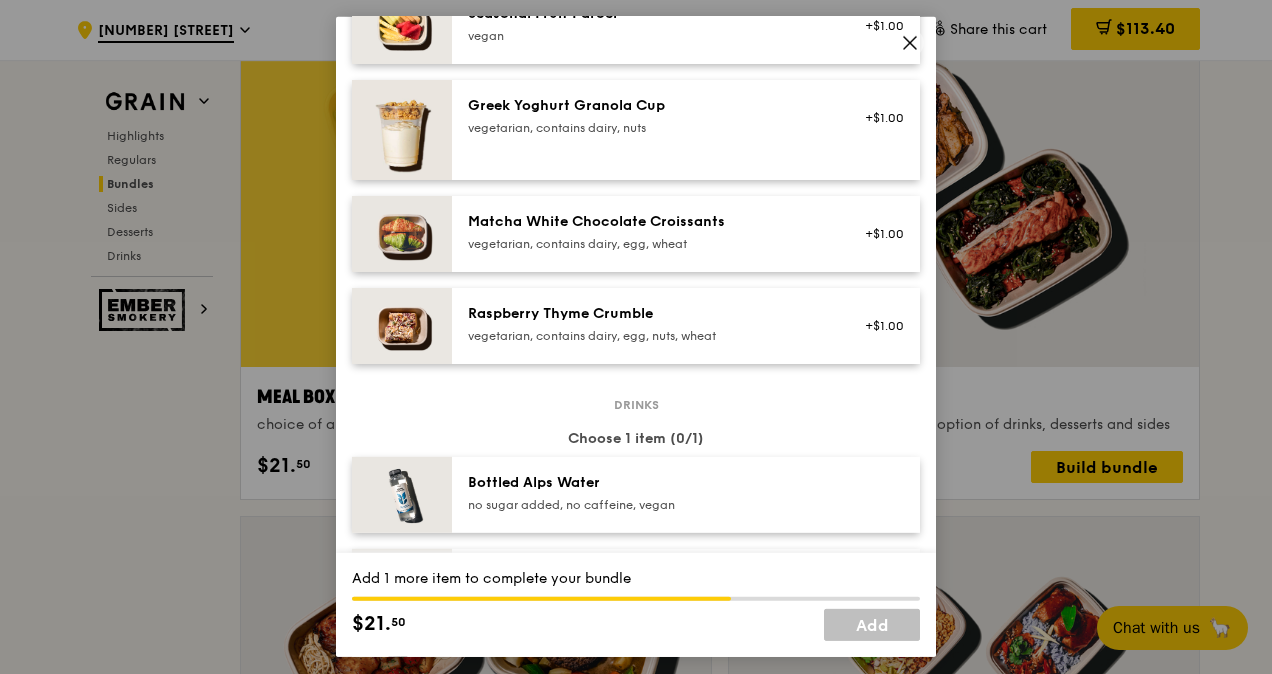 scroll, scrollTop: 1900, scrollLeft: 0, axis: vertical 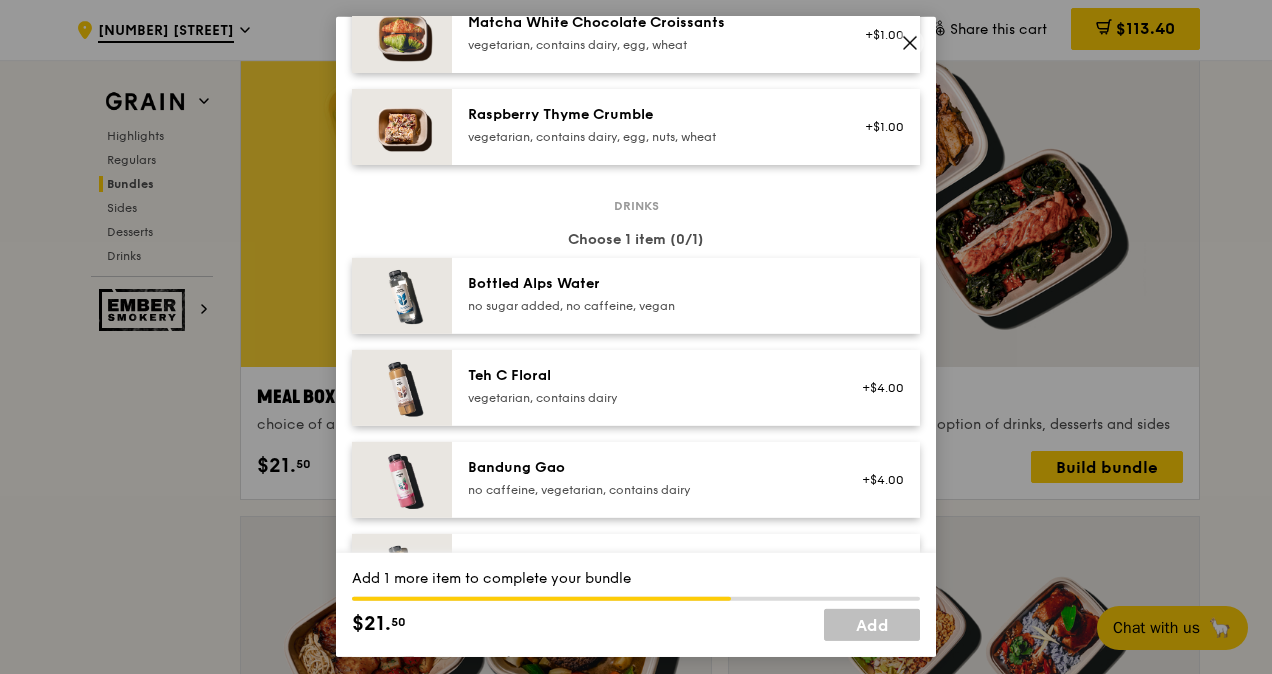 click on "no sugar added, no caffeine, vegan" at bounding box center [647, 306] 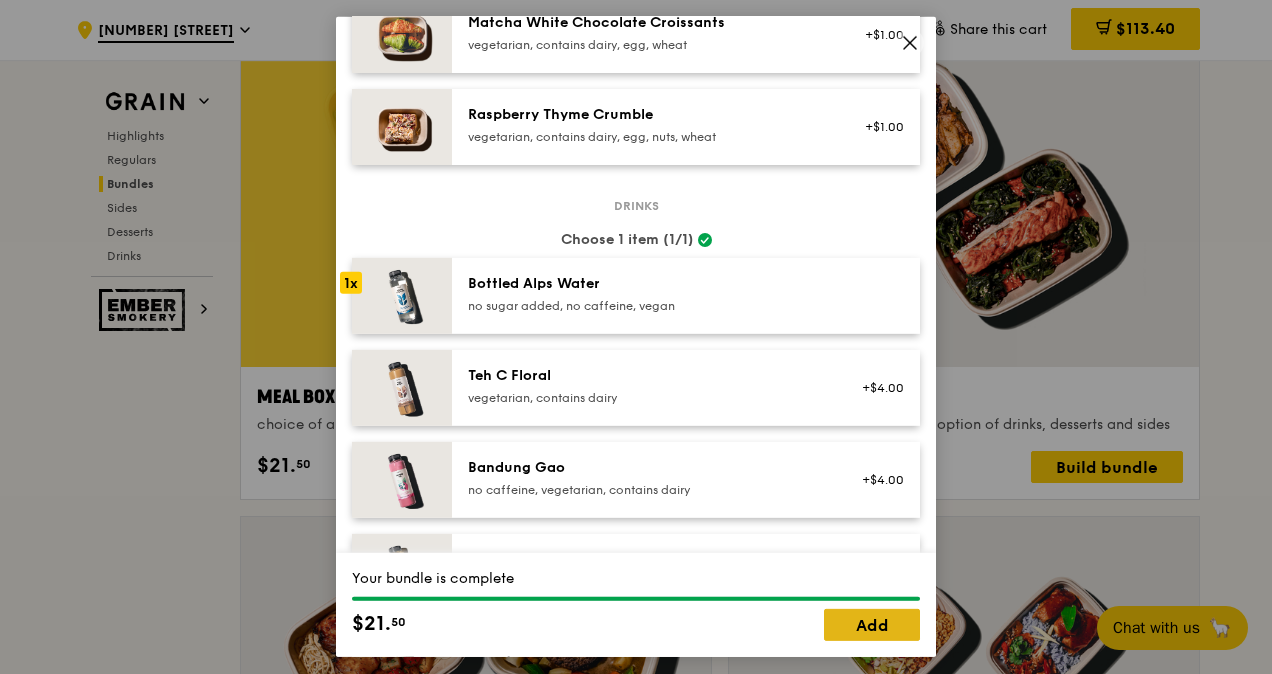 click on "Add" at bounding box center (872, 625) 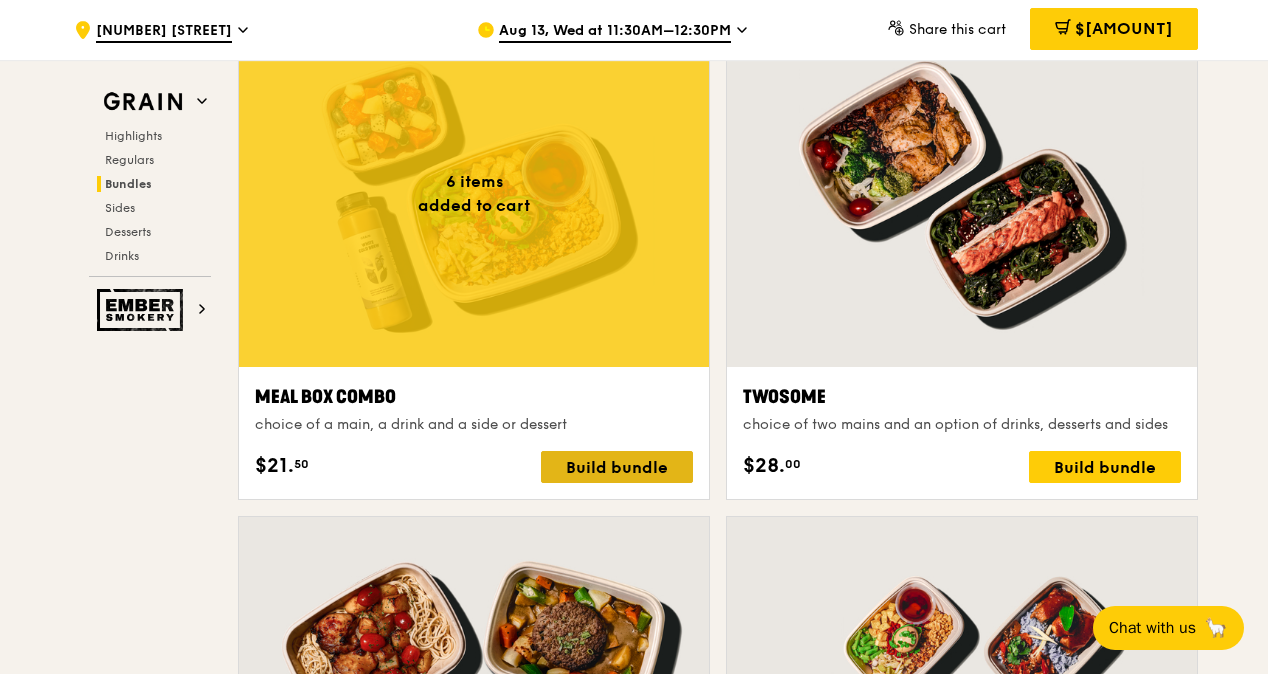 click on "Build bundle" at bounding box center (617, 467) 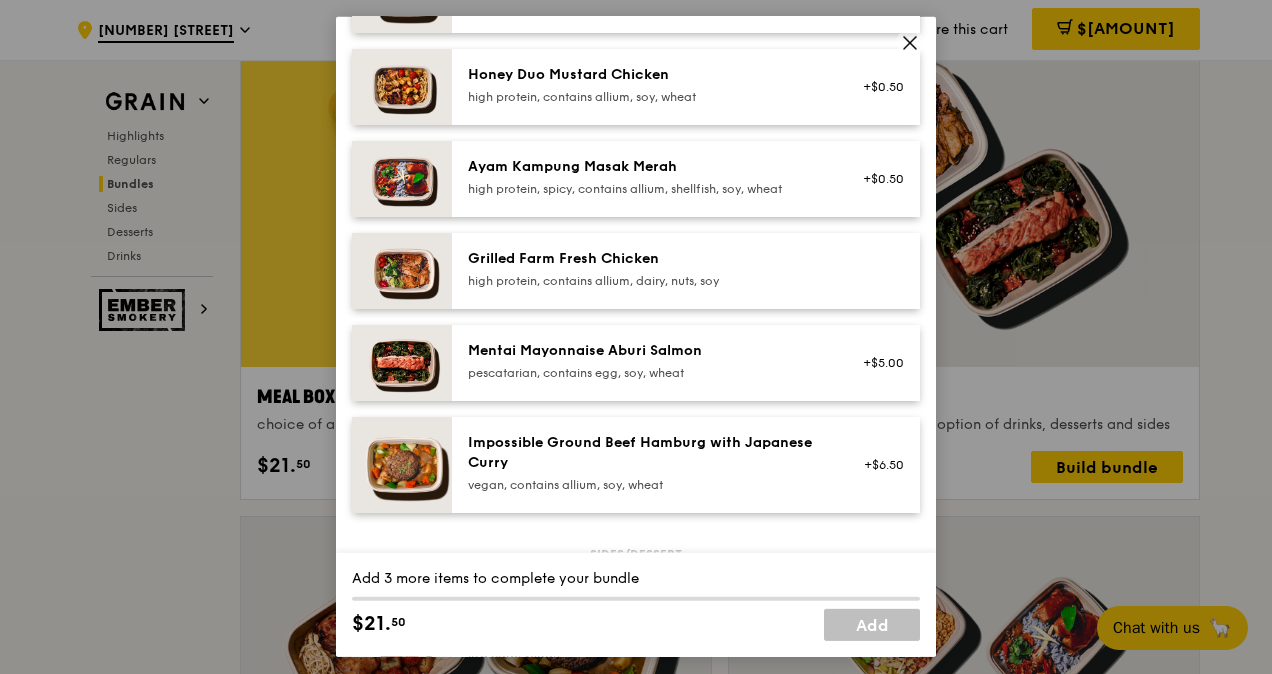 scroll, scrollTop: 500, scrollLeft: 0, axis: vertical 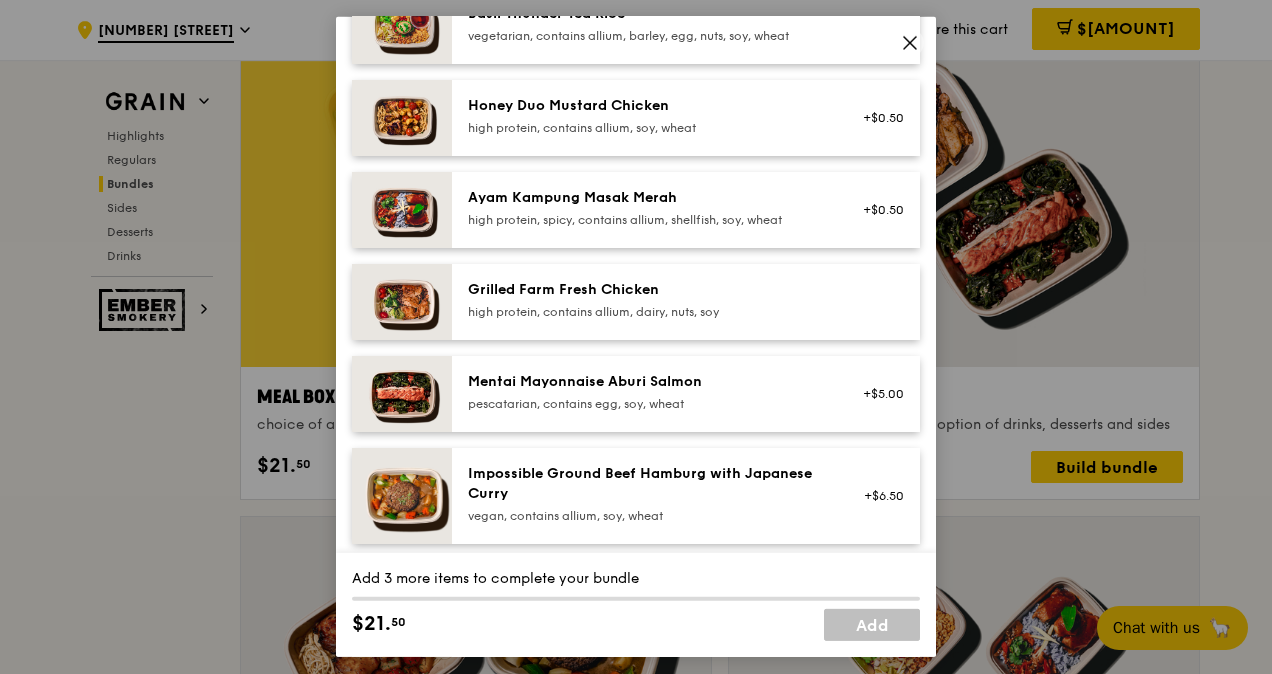click on "high protein, contains allium, dairy, nuts, soy" at bounding box center [647, 312] 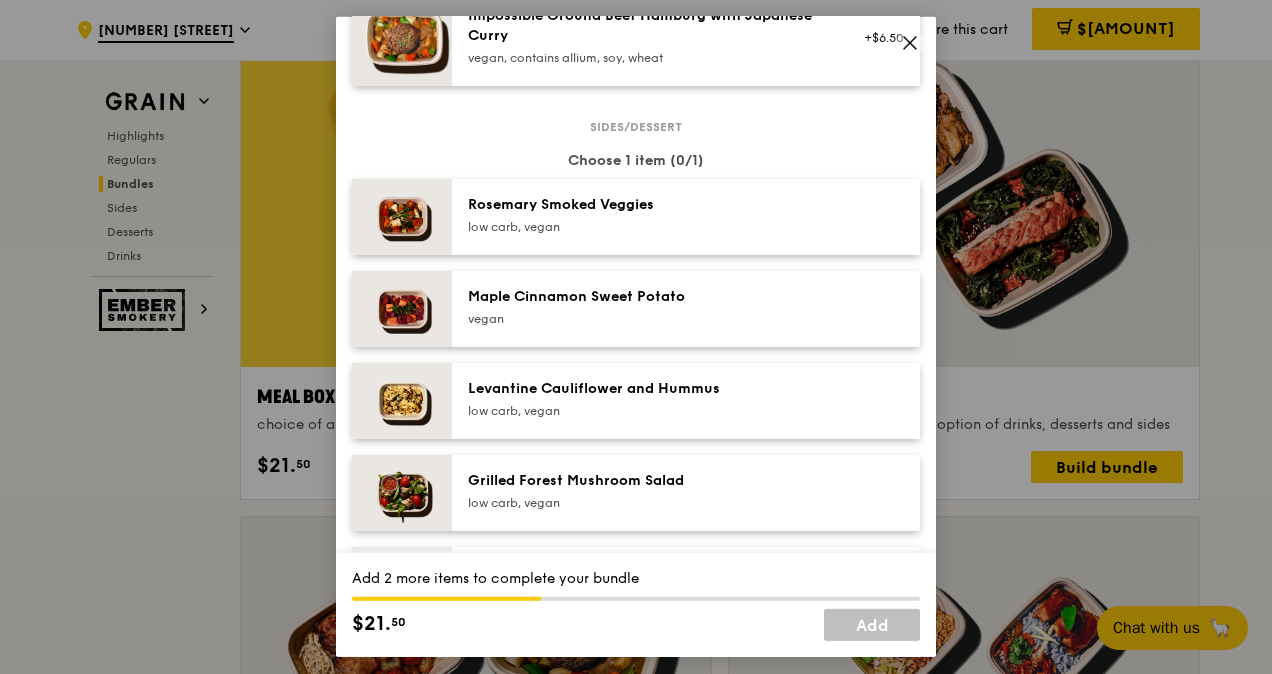 scroll, scrollTop: 1000, scrollLeft: 0, axis: vertical 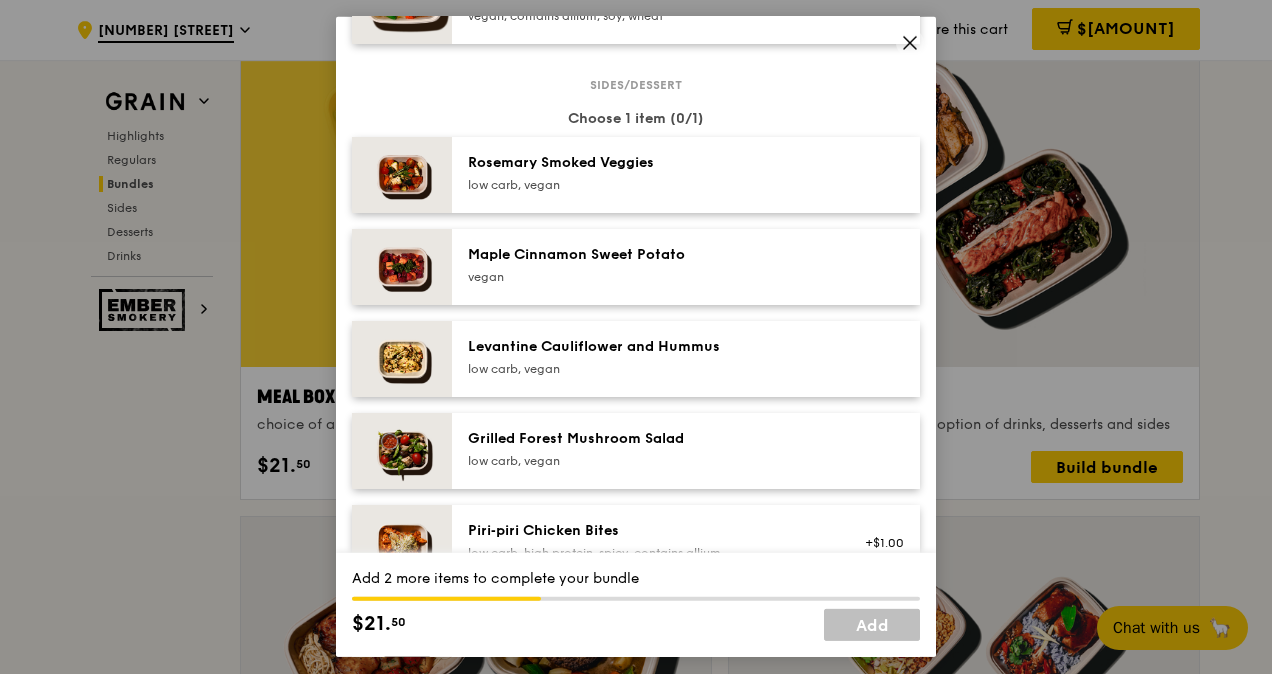 click on "low carb, vegan" at bounding box center [647, 369] 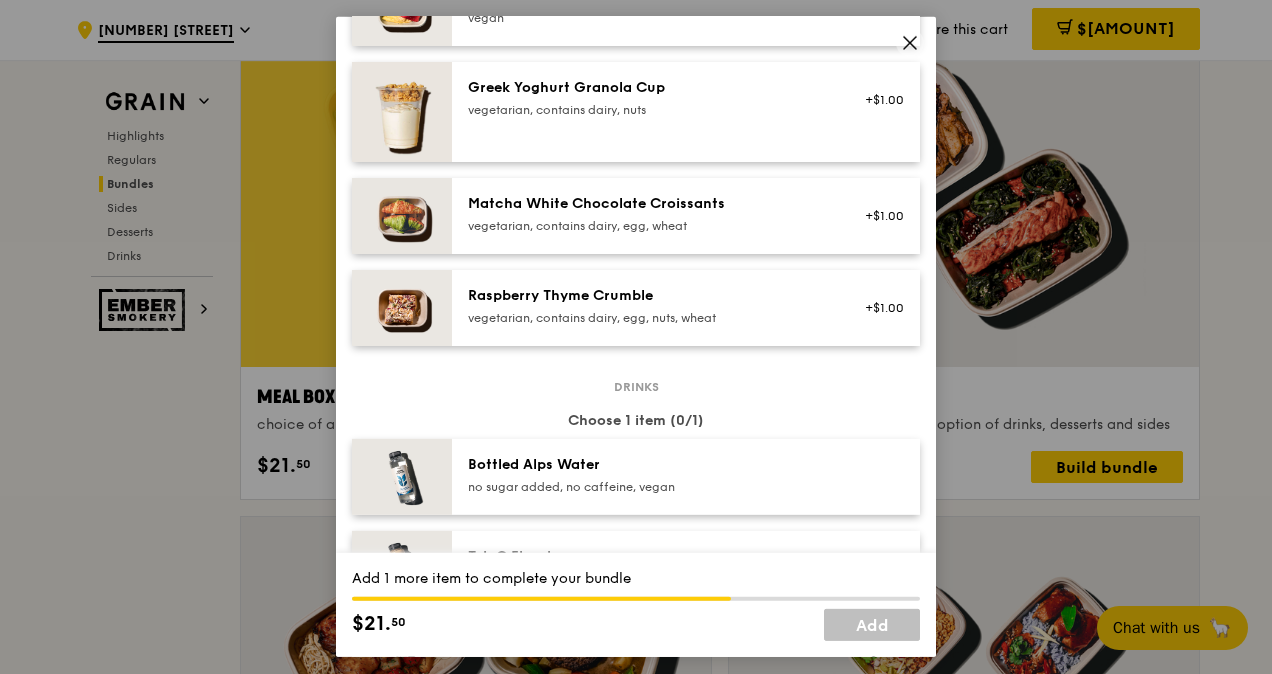 scroll, scrollTop: 1800, scrollLeft: 0, axis: vertical 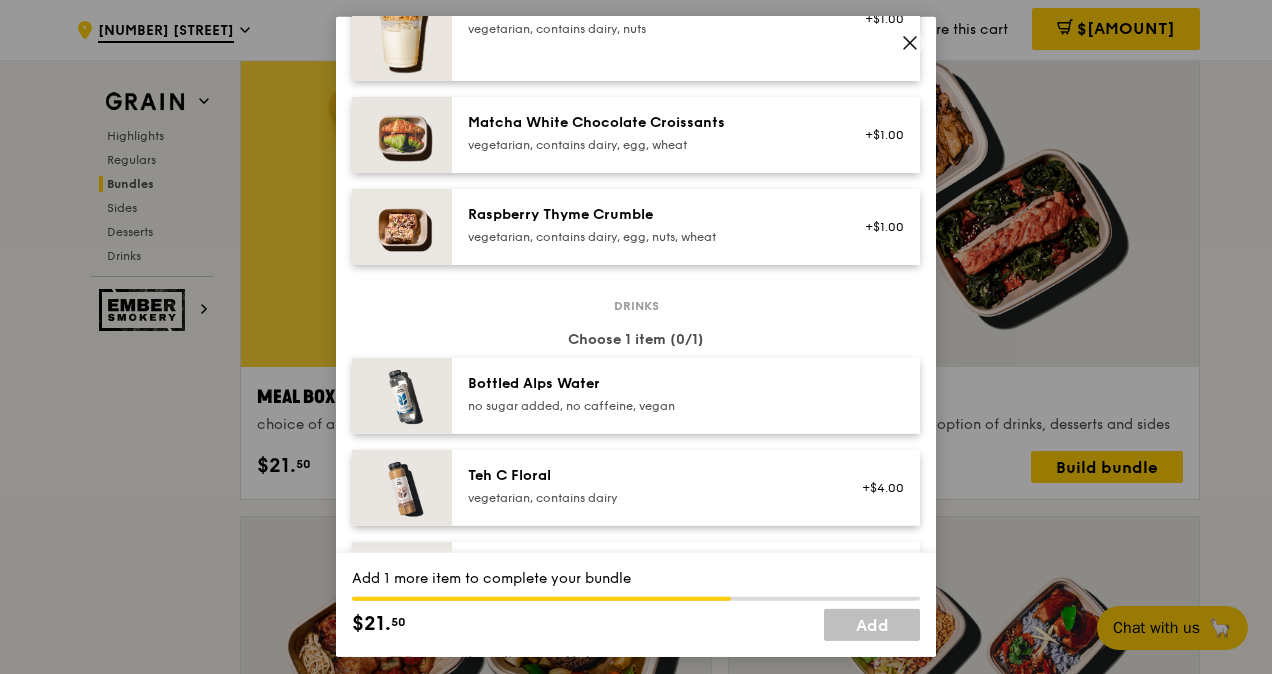 click on "Bottled Alps Water
no sugar added, no caffeine, vegan" at bounding box center [647, 394] 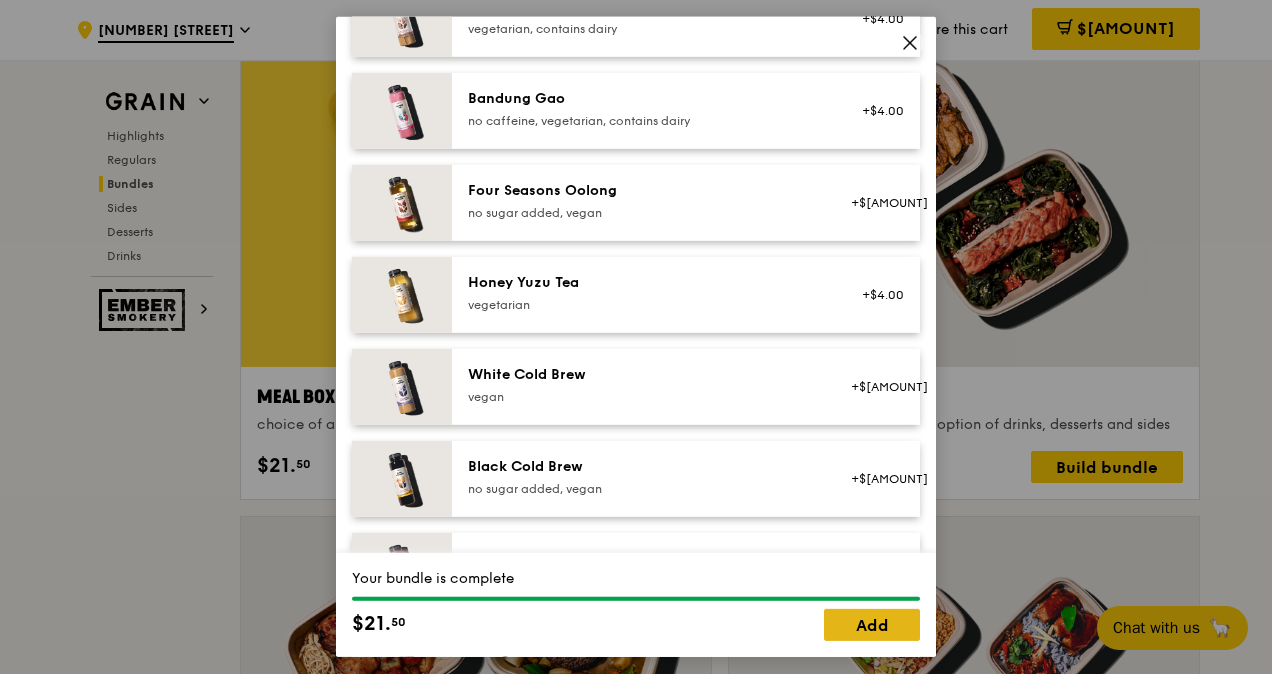 scroll, scrollTop: 2300, scrollLeft: 0, axis: vertical 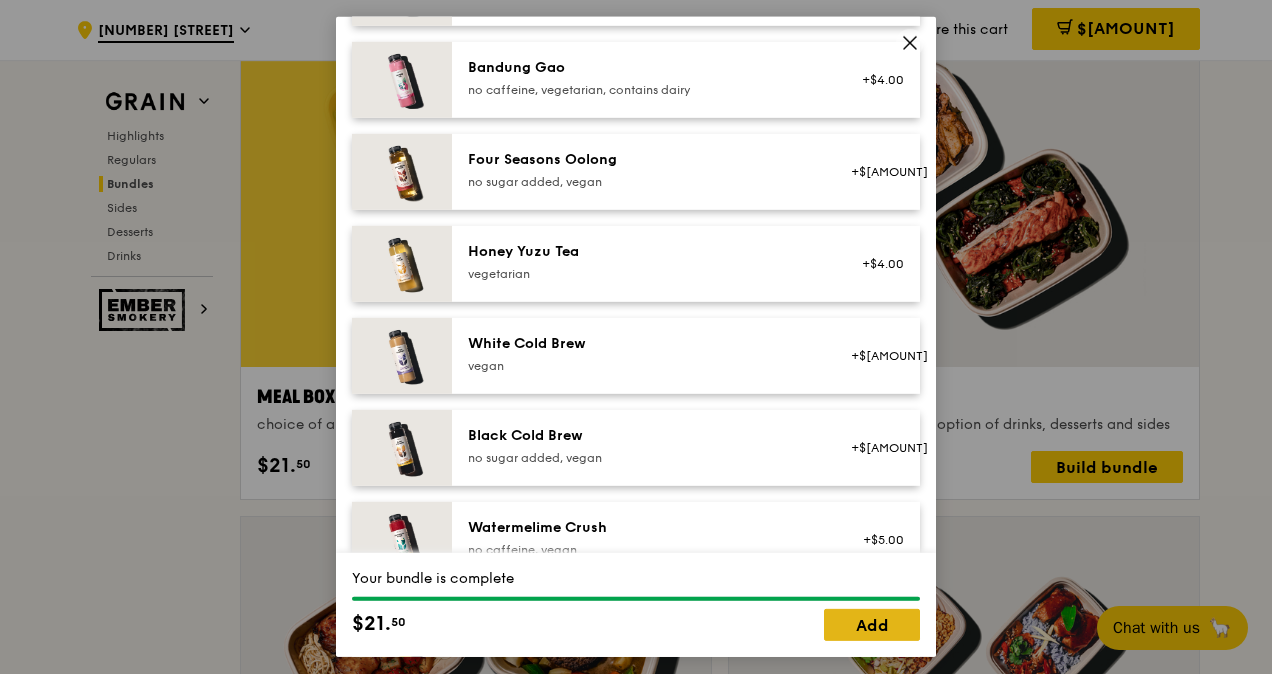 click on "Add" at bounding box center [872, 625] 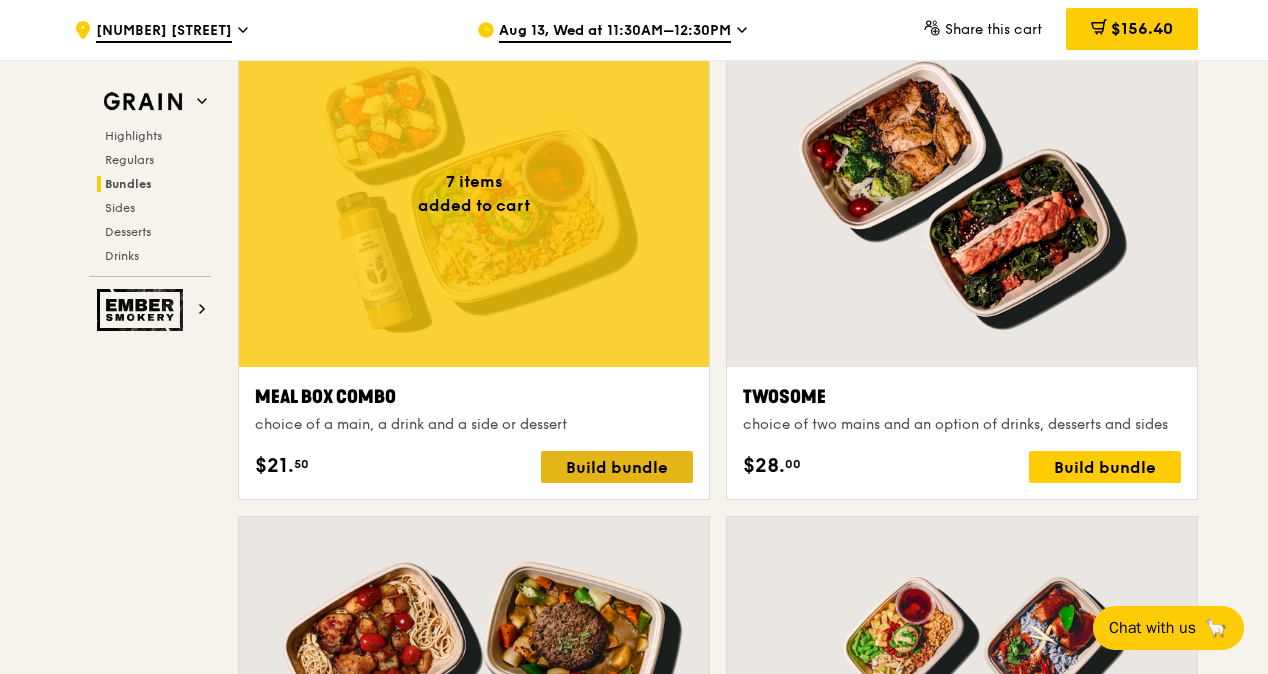 click on "Build bundle" at bounding box center (617, 467) 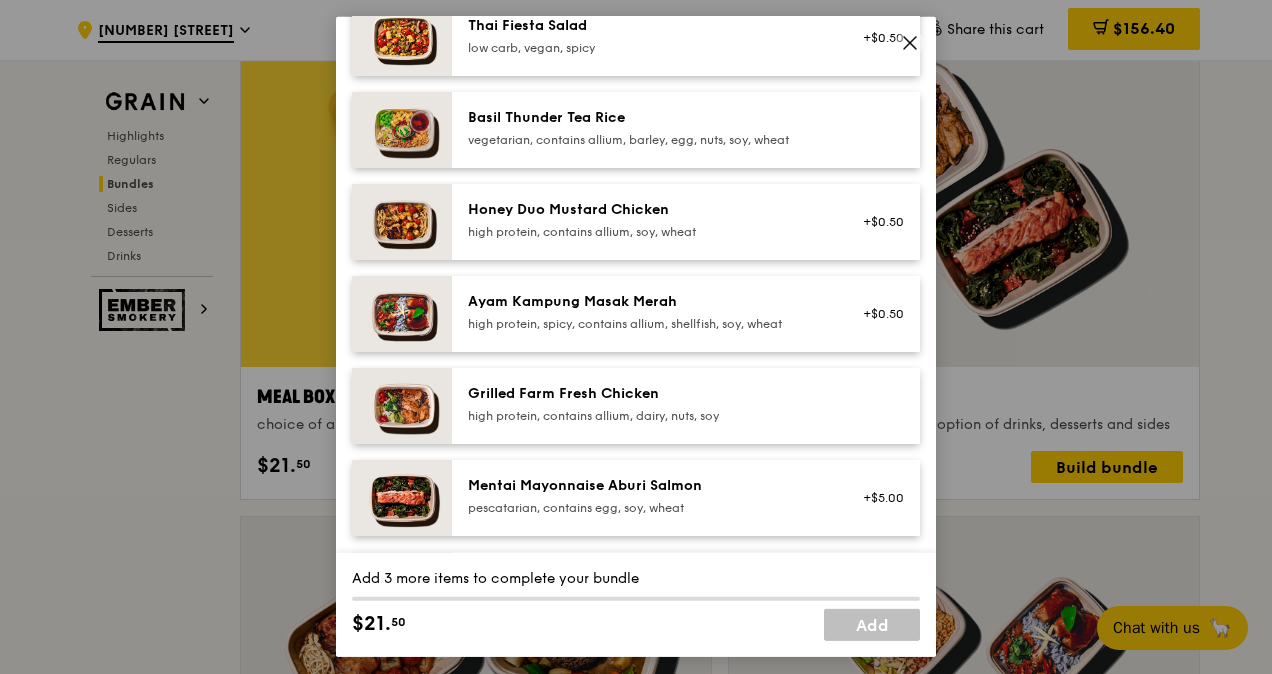 scroll, scrollTop: 400, scrollLeft: 0, axis: vertical 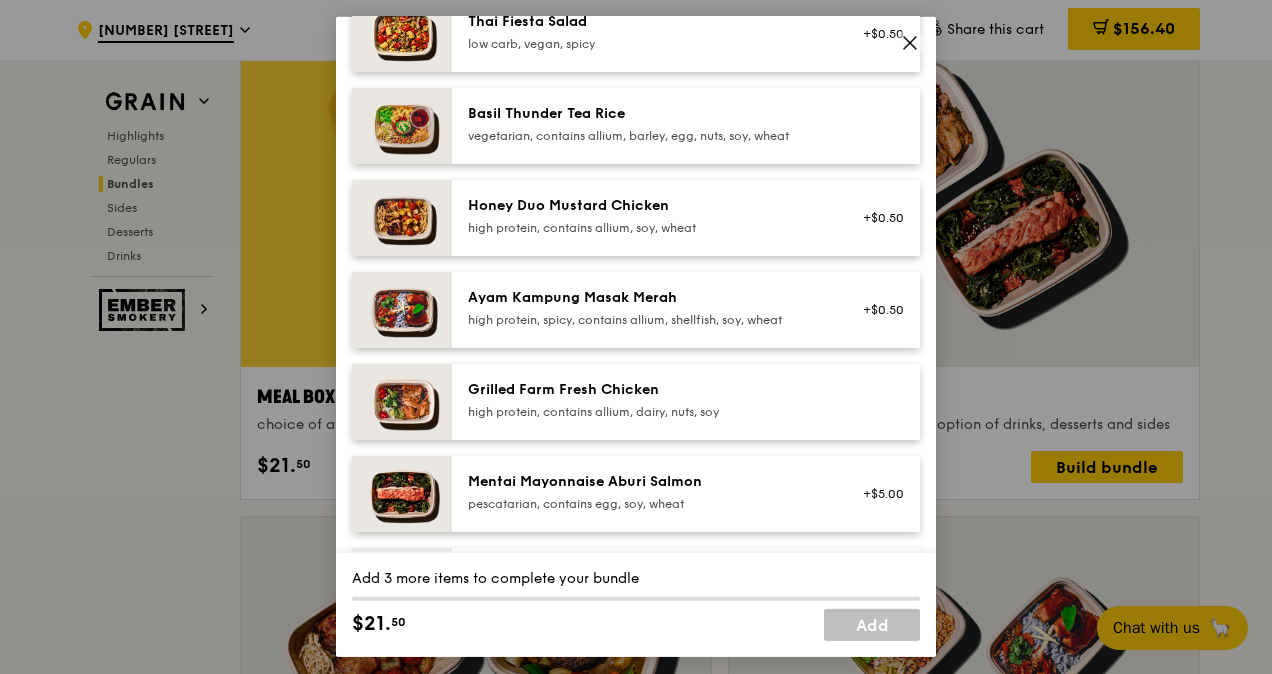 click on "Grilled Farm Fresh Chicken" at bounding box center [647, 390] 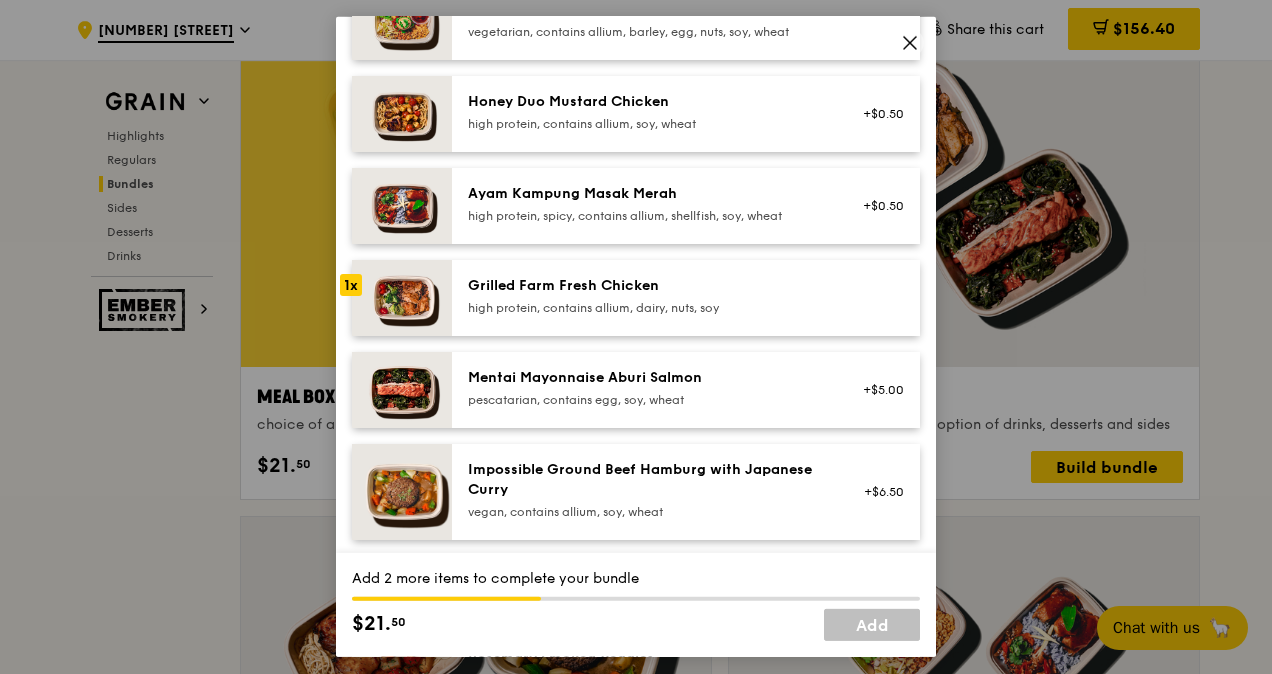 scroll, scrollTop: 900, scrollLeft: 0, axis: vertical 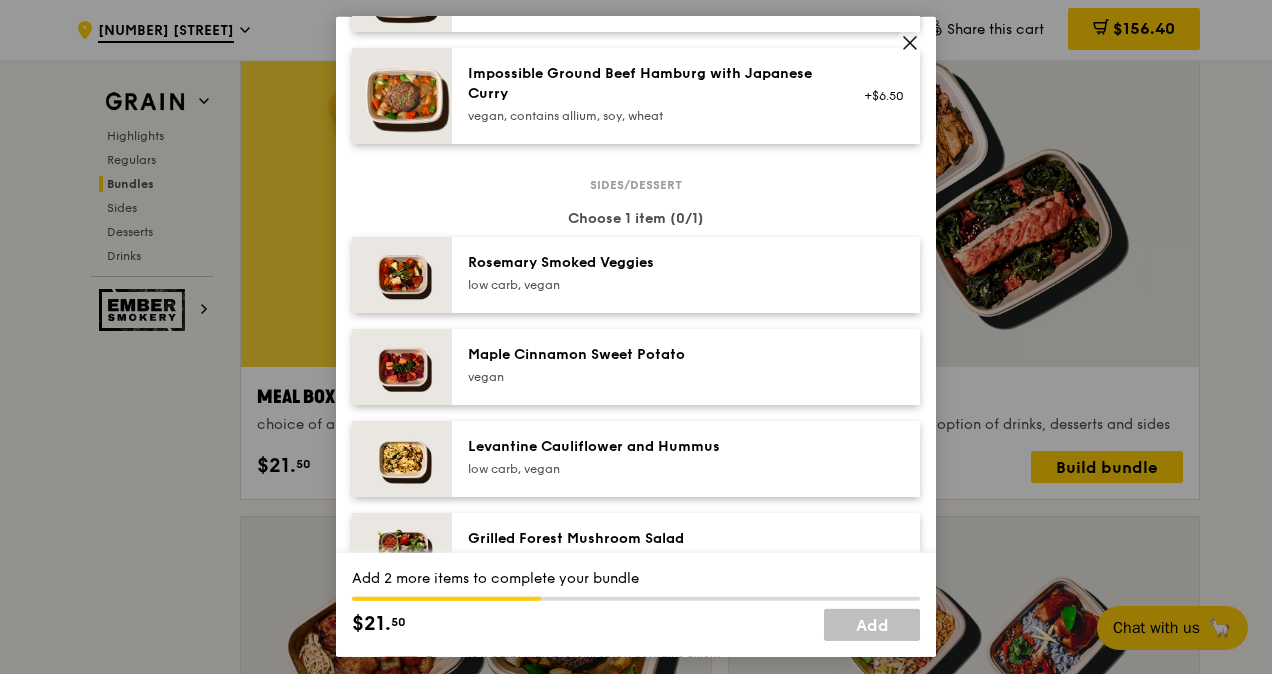 click on "low carb, vegan" at bounding box center (647, 469) 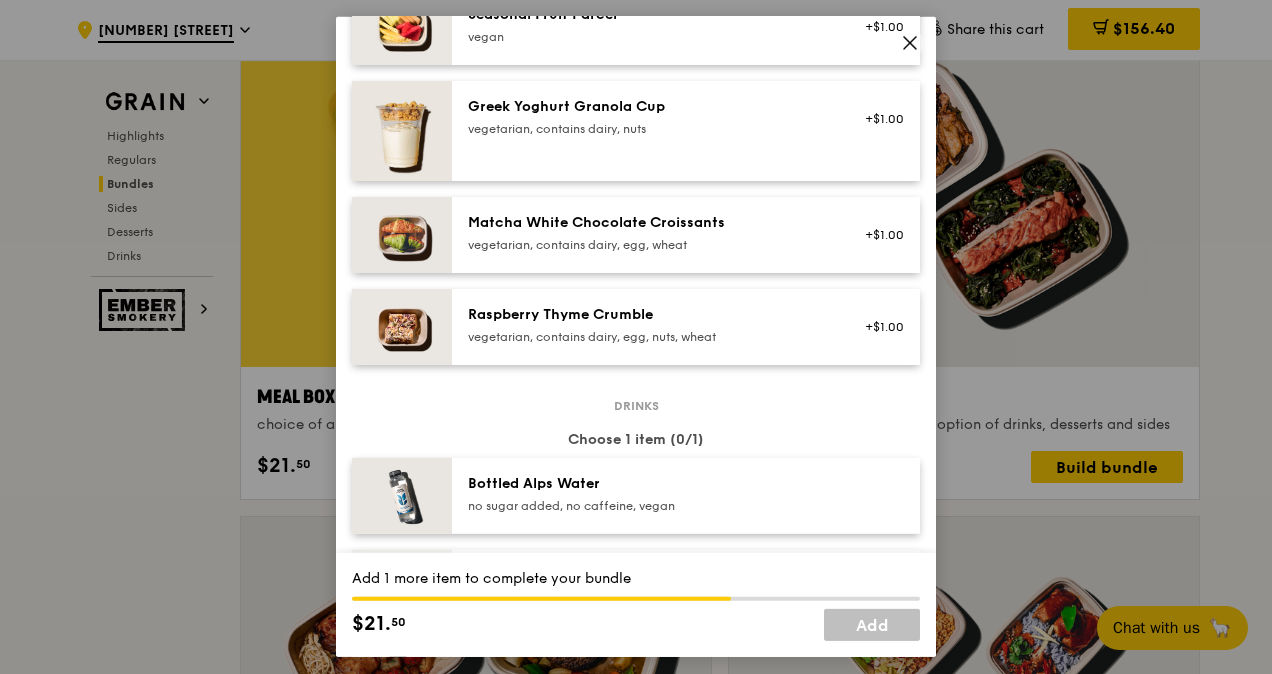 scroll, scrollTop: 1800, scrollLeft: 0, axis: vertical 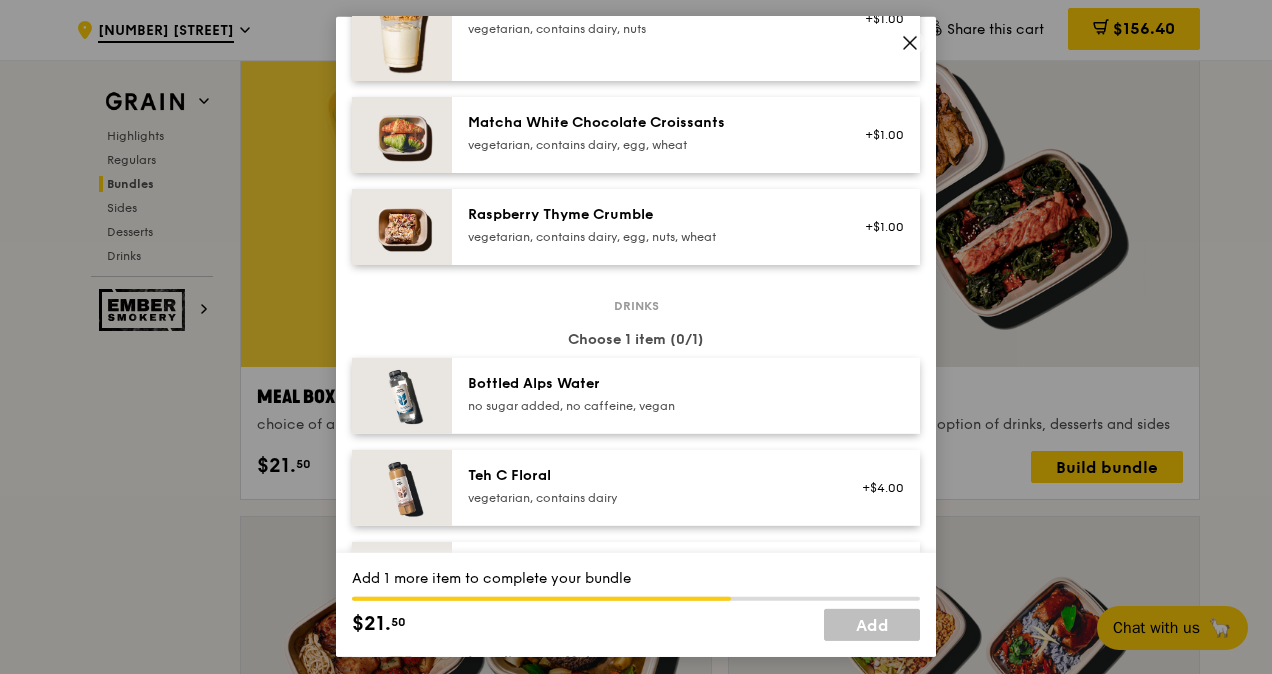 click on "no sugar added, no caffeine, vegan" at bounding box center (647, 406) 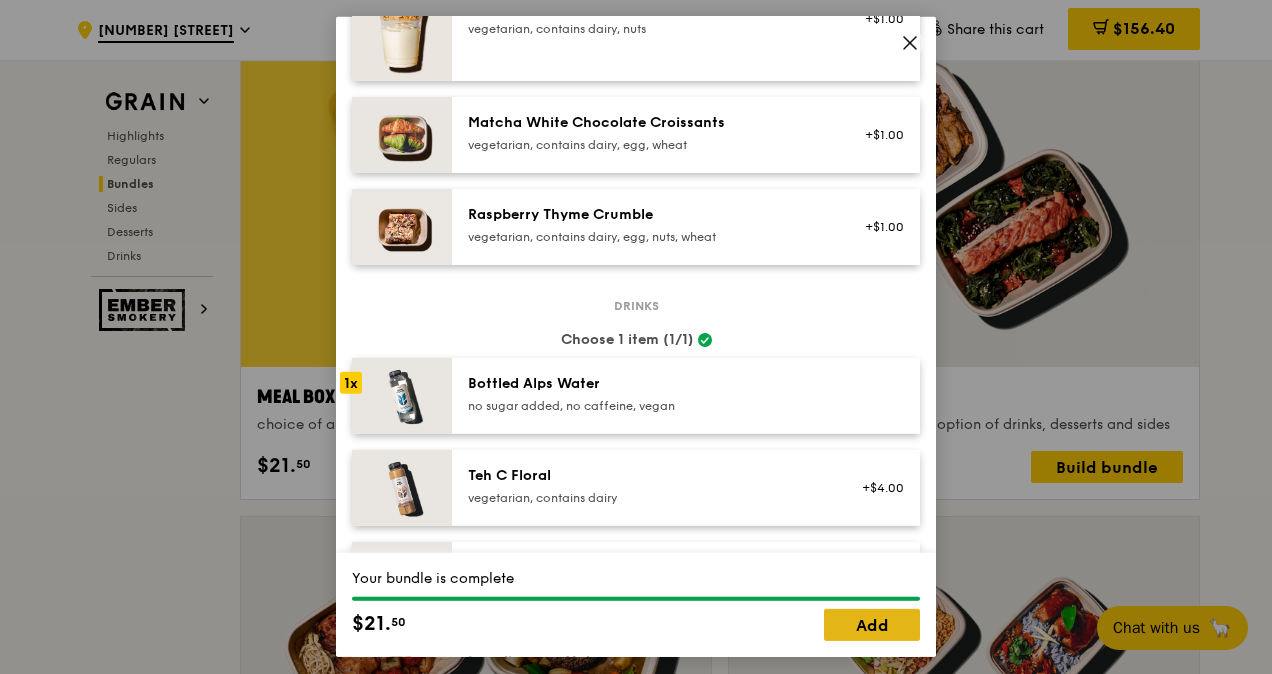 click on "Add" at bounding box center (872, 625) 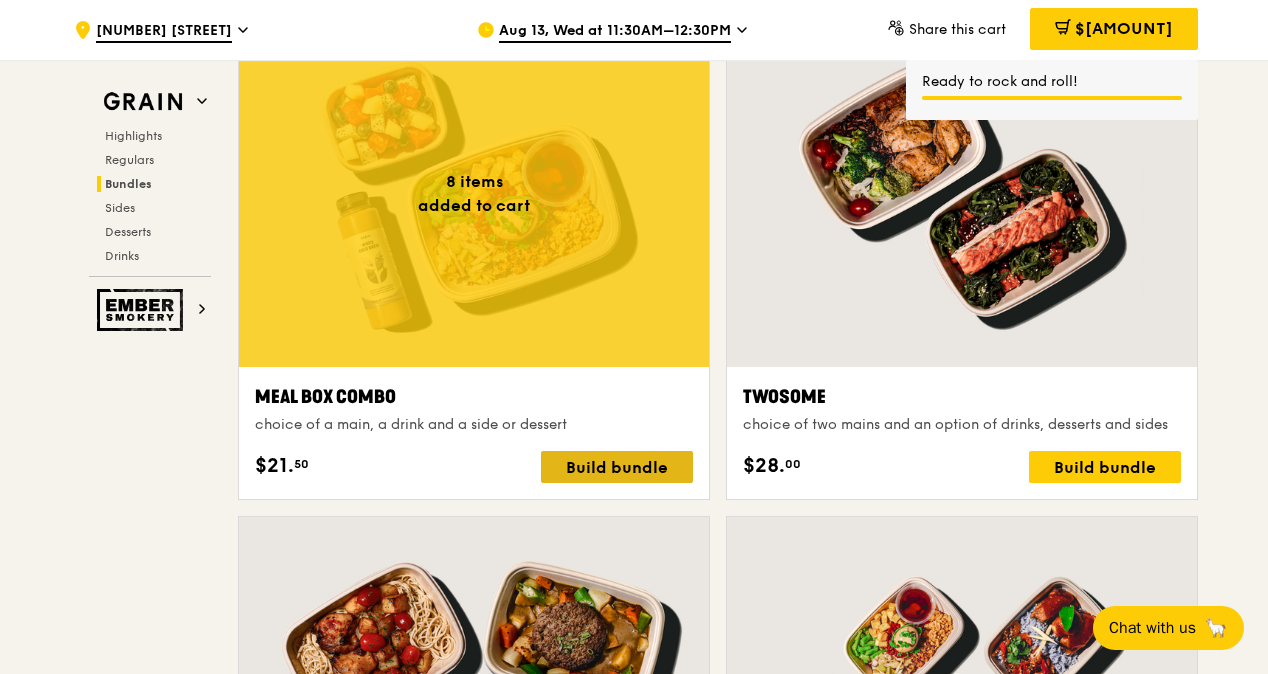 click on "Build bundle" at bounding box center [617, 467] 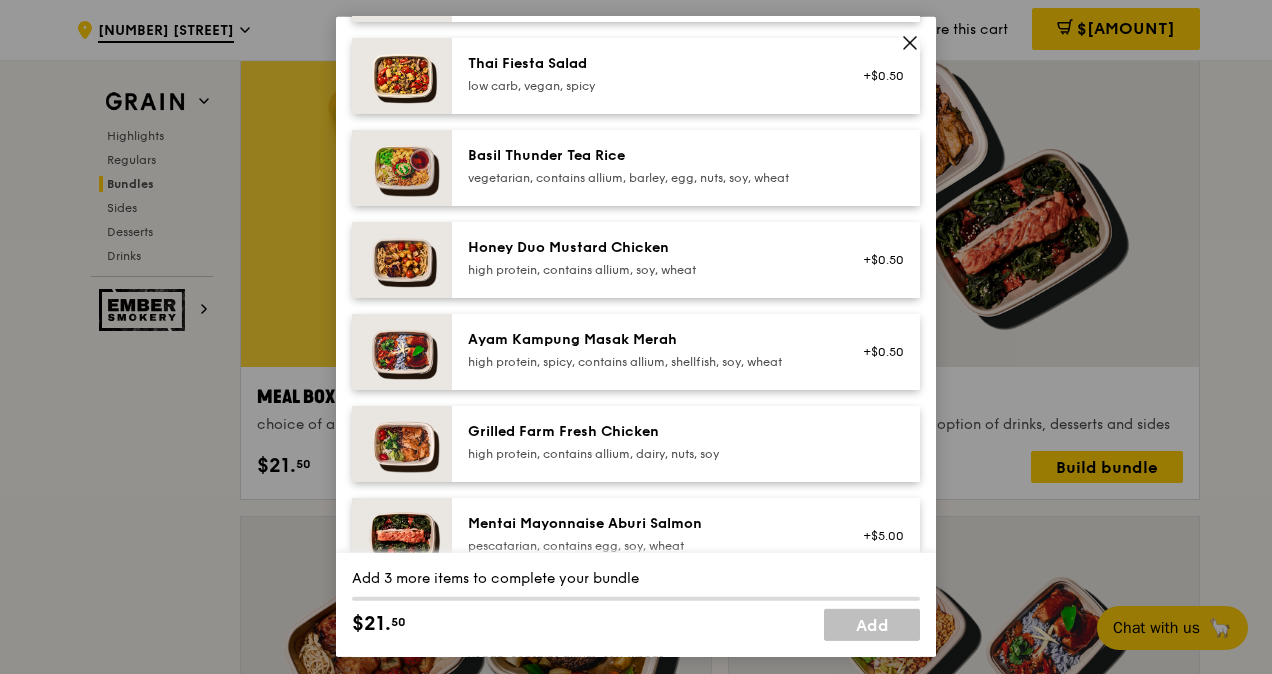 scroll, scrollTop: 400, scrollLeft: 0, axis: vertical 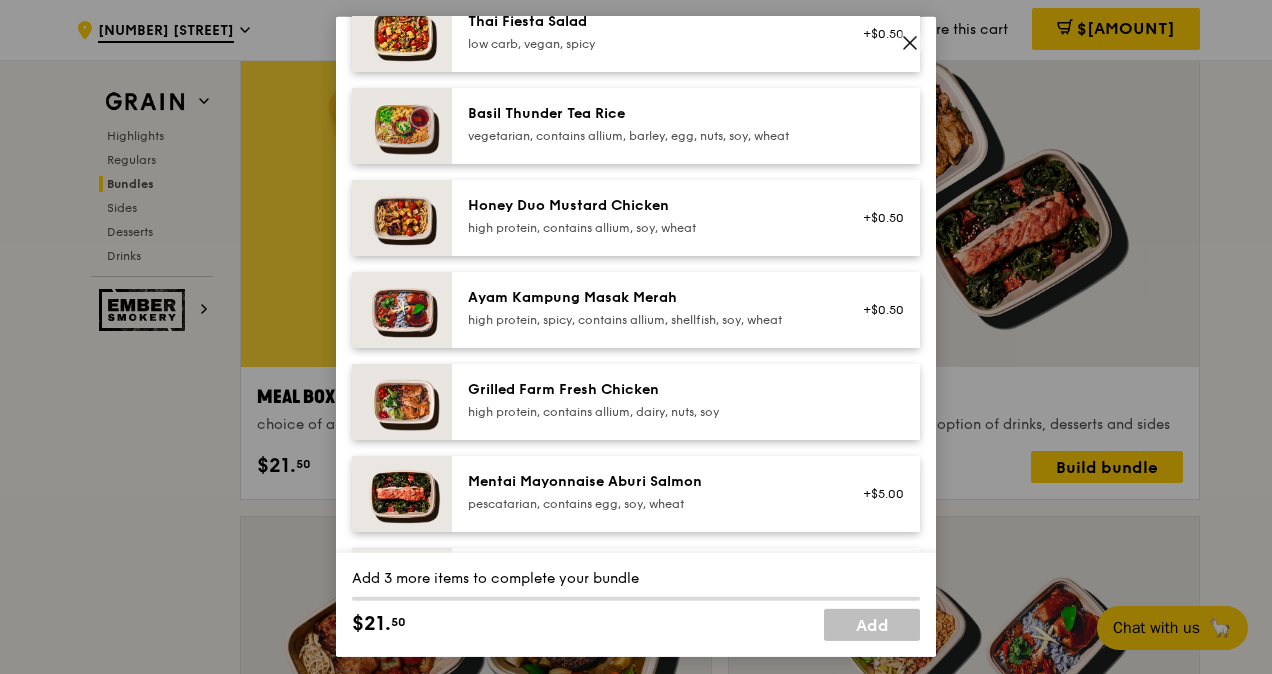 click on "Grilled Farm Fresh Chicken
high protein, contains allium, dairy, nuts, soy" at bounding box center (686, 402) 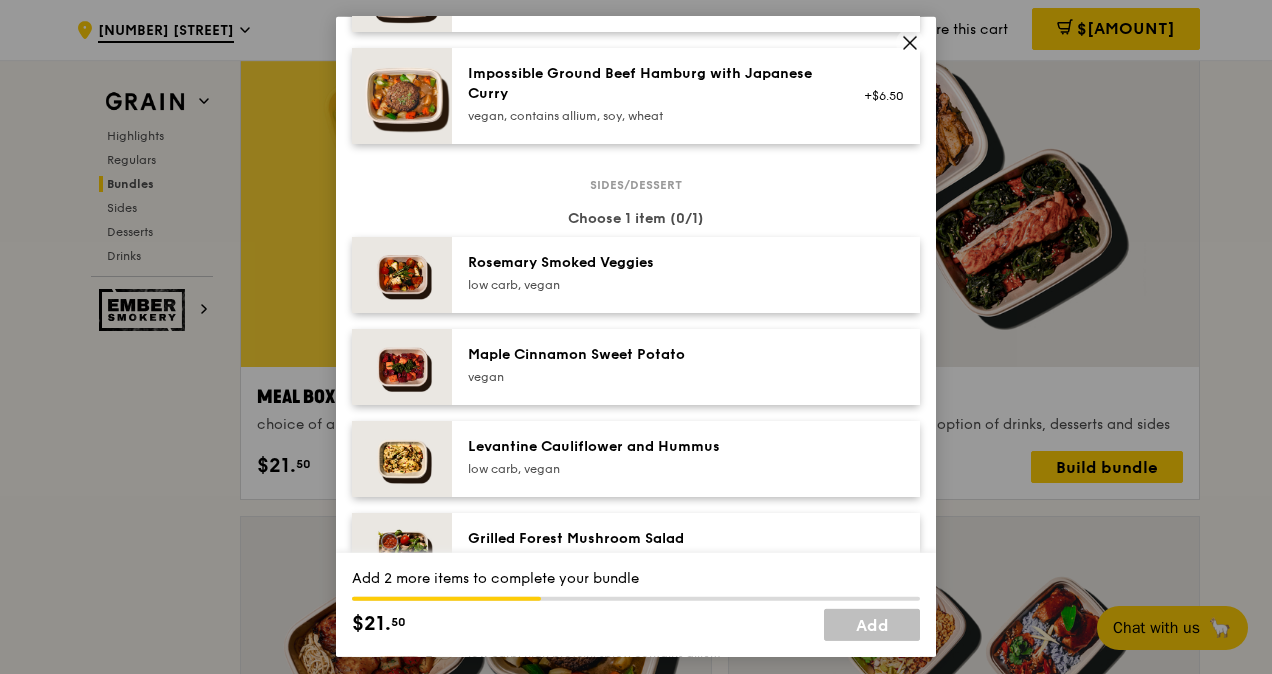 scroll, scrollTop: 1000, scrollLeft: 0, axis: vertical 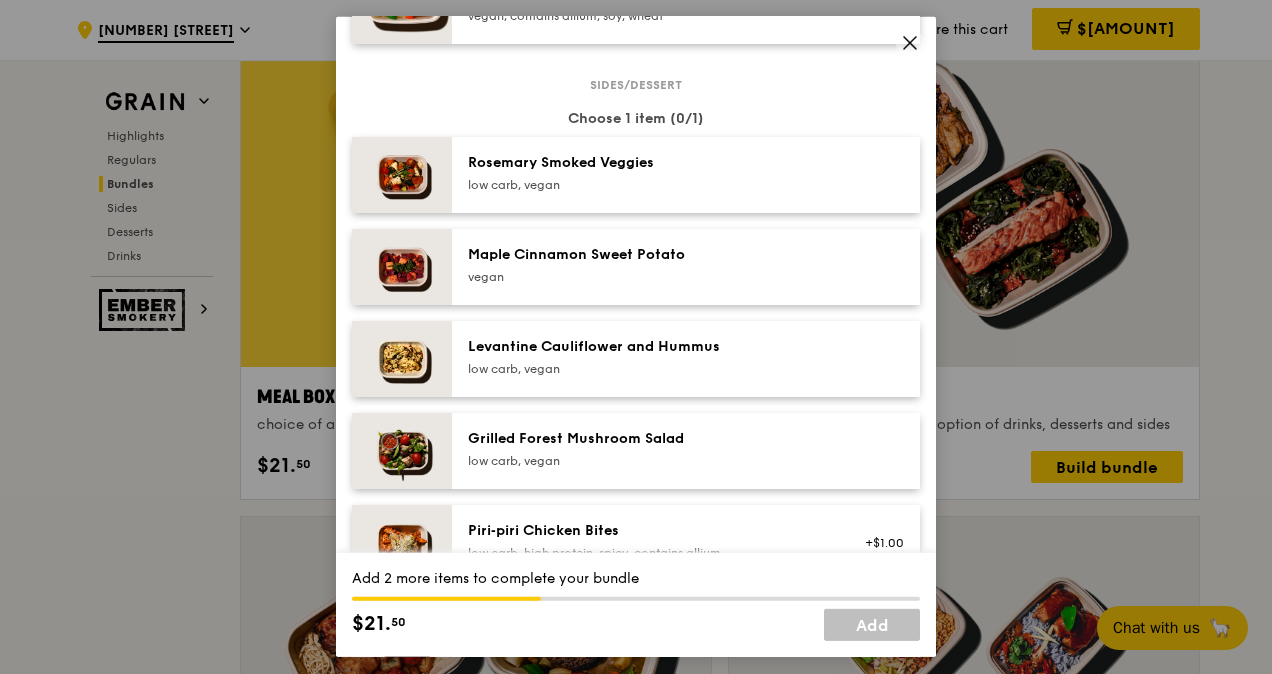 click on "low carb, vegan" at bounding box center [647, 369] 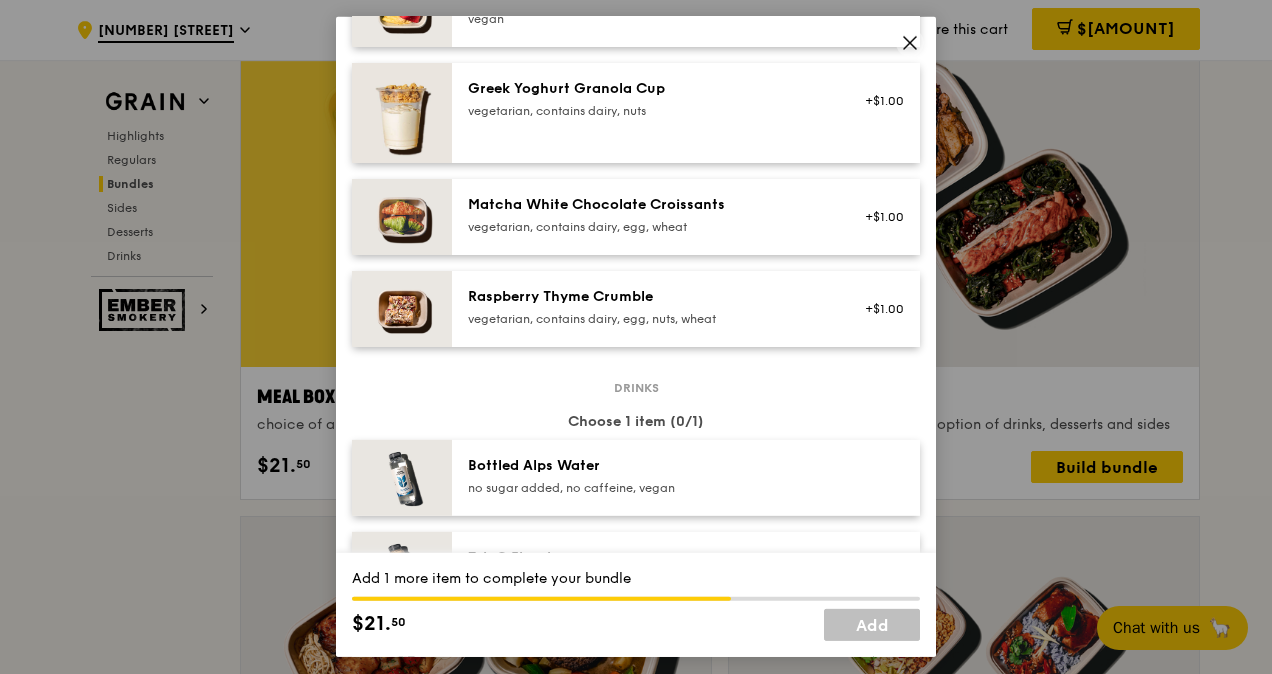 scroll, scrollTop: 1800, scrollLeft: 0, axis: vertical 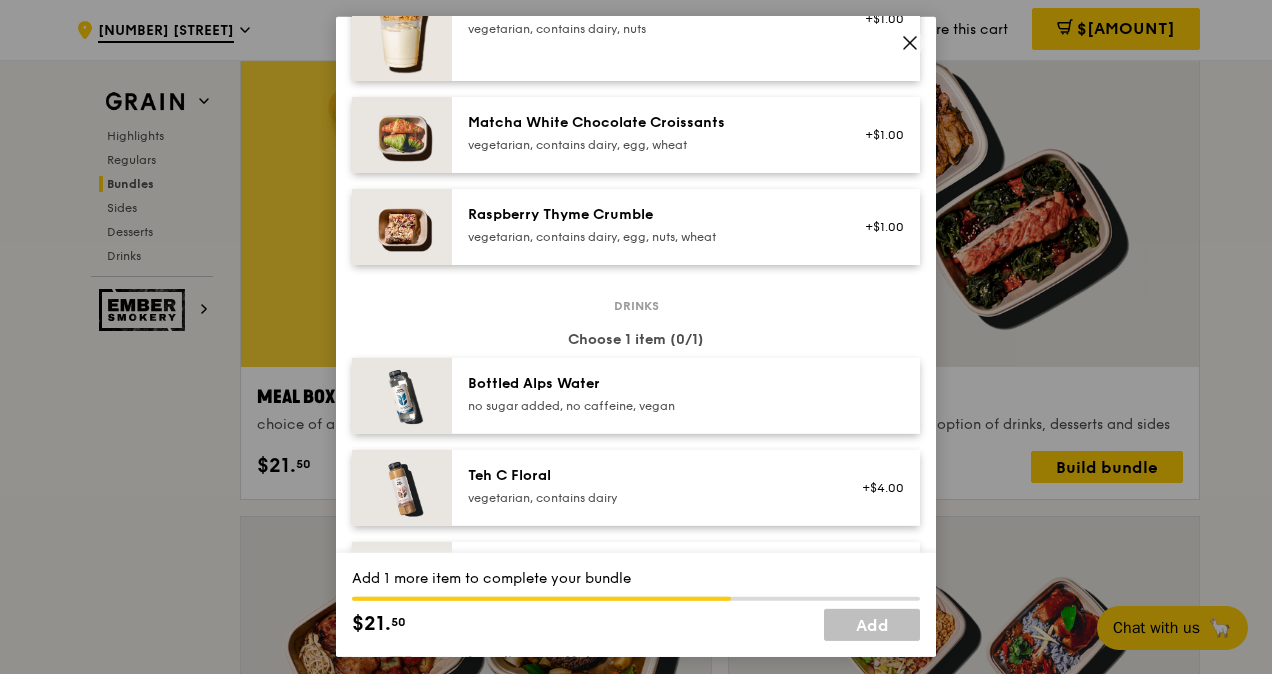 click on "Bottled Alps Water" at bounding box center [647, 384] 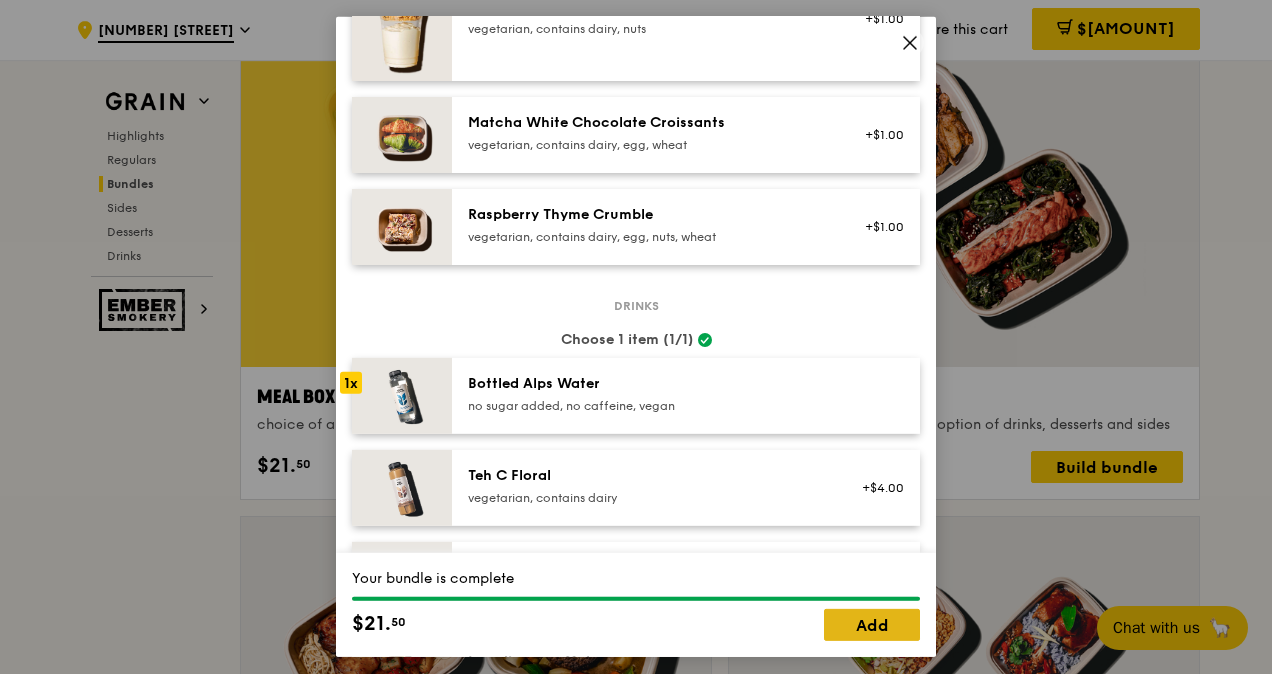 click on "Add" at bounding box center (872, 625) 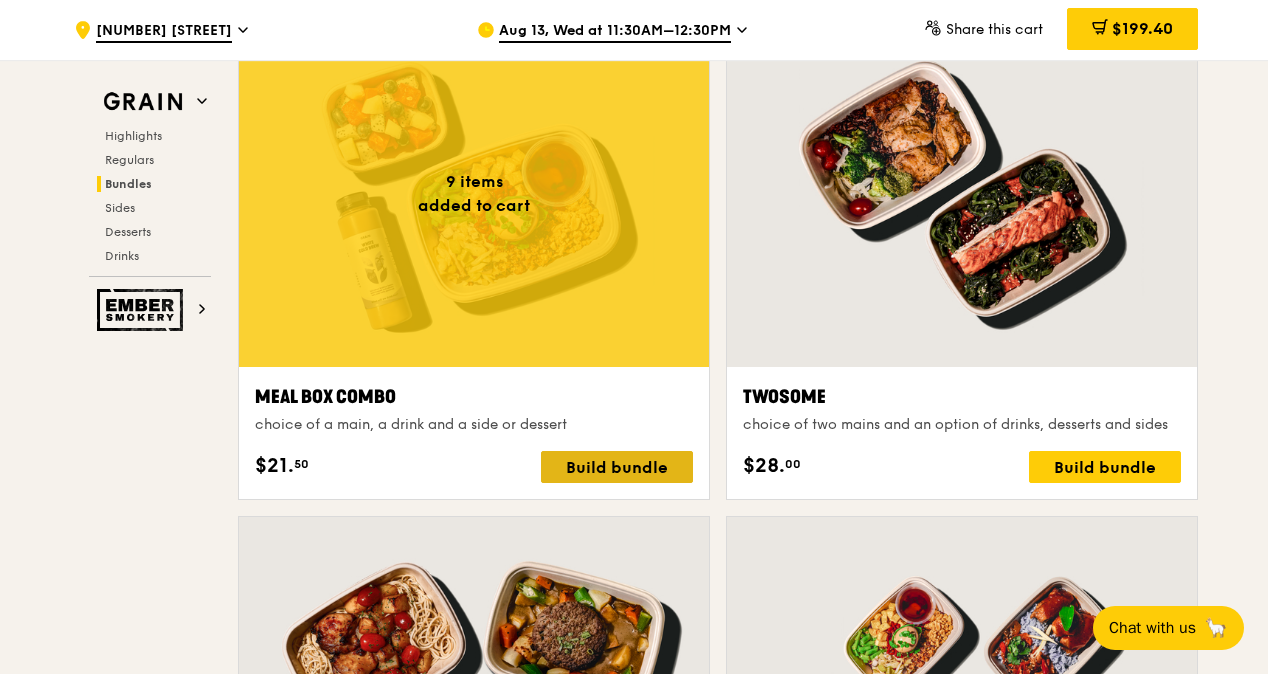 click on "Build bundle" at bounding box center [617, 467] 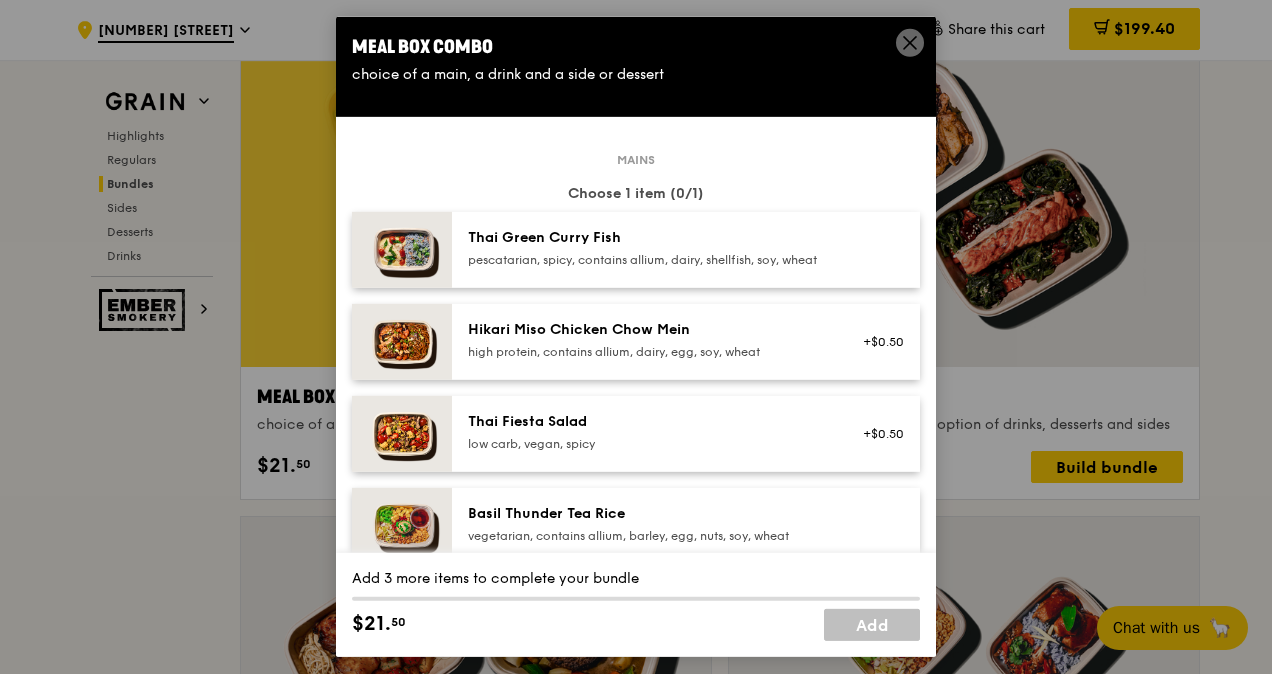 click on "high protein, contains allium, dairy, egg, soy, wheat" at bounding box center [647, 352] 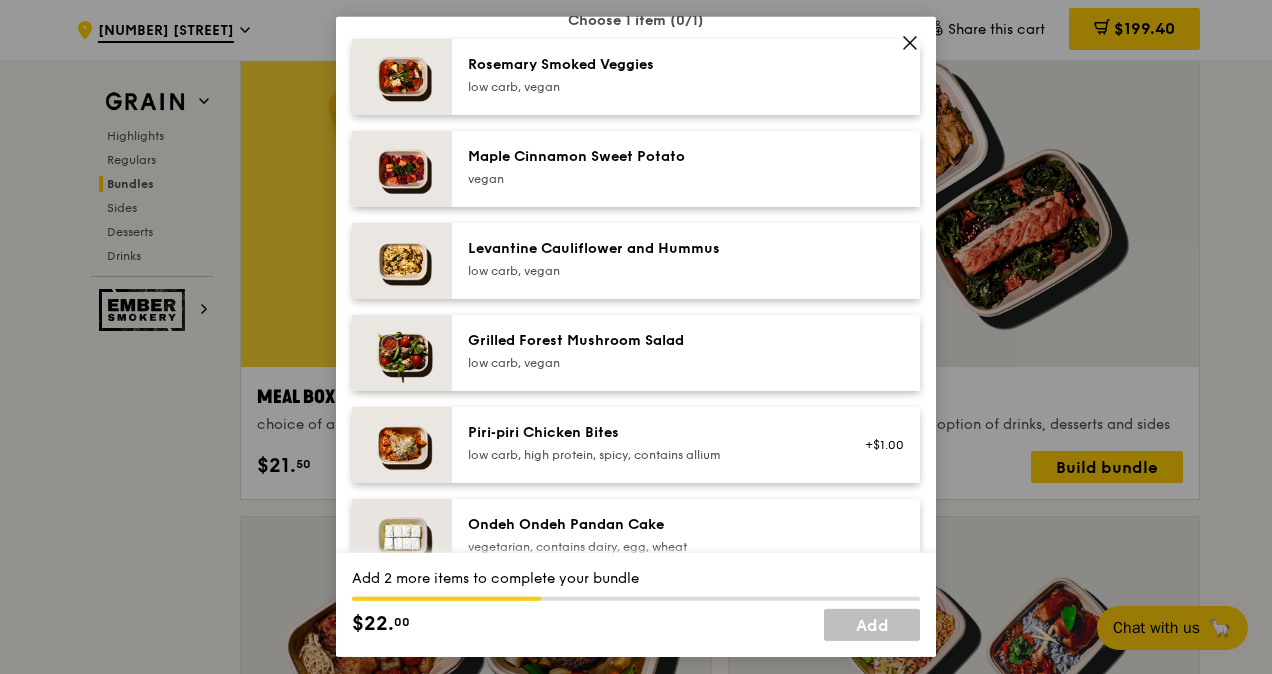 scroll, scrollTop: 1100, scrollLeft: 0, axis: vertical 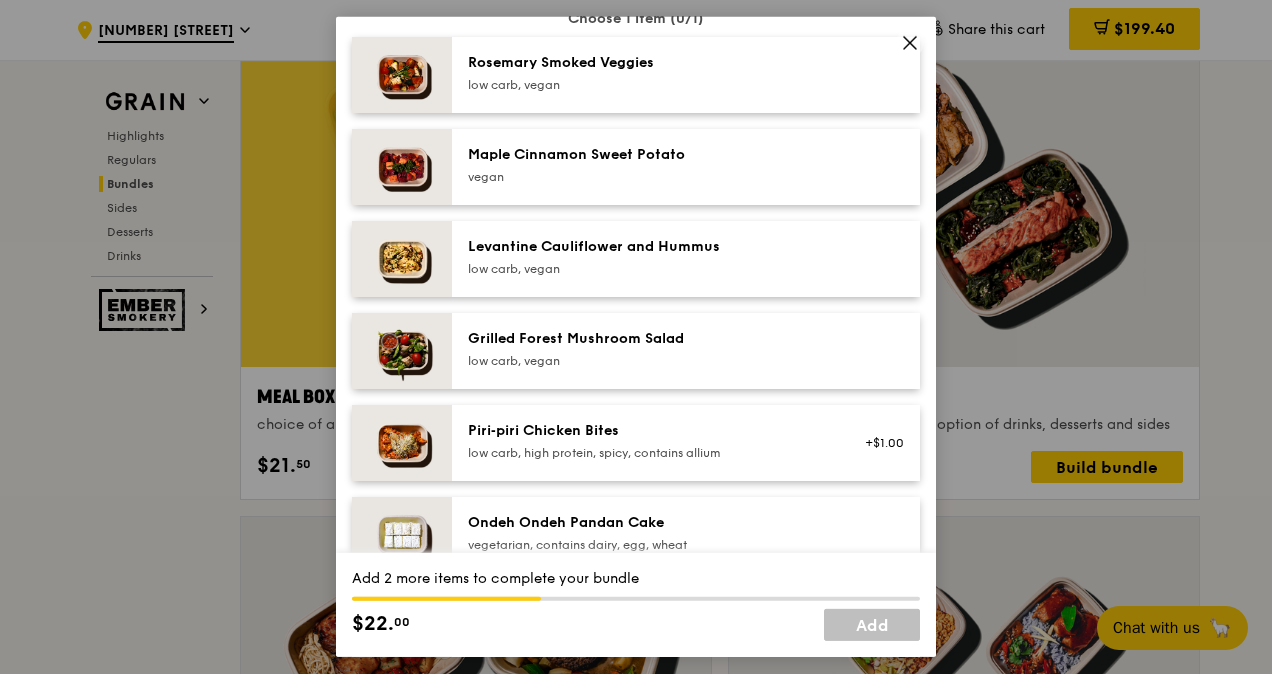 click on "Grilled Forest Mushroom Salad" at bounding box center [647, 339] 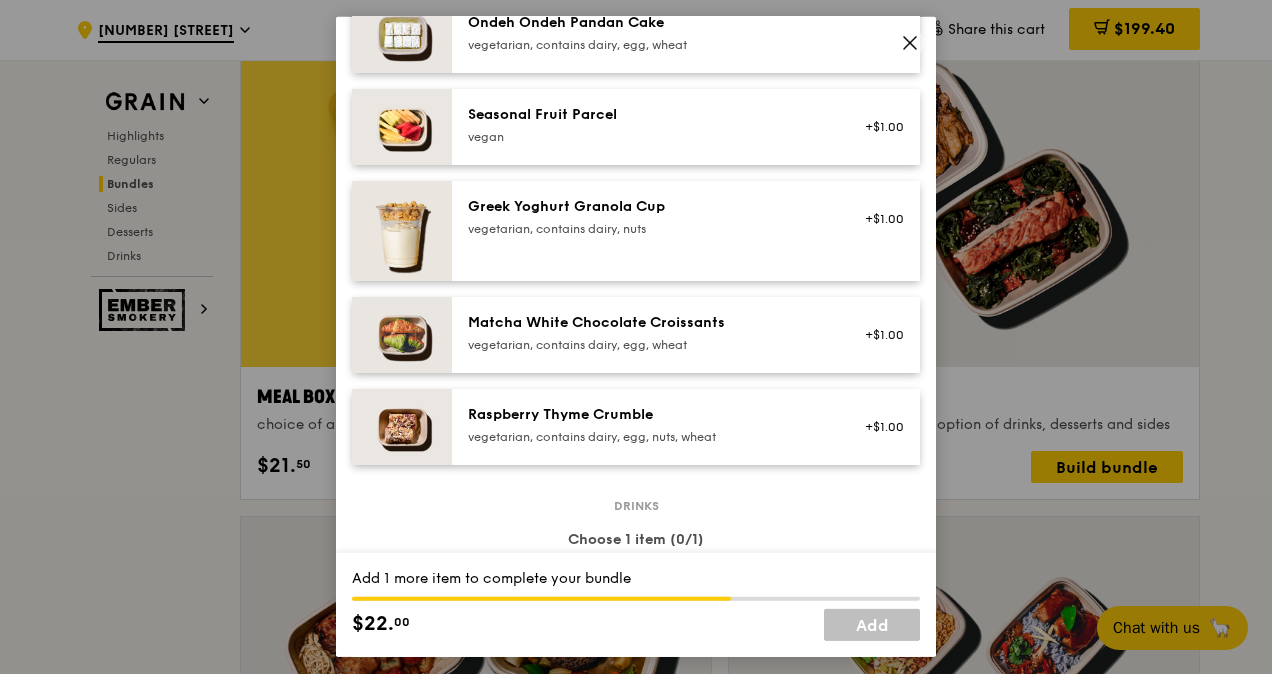 scroll, scrollTop: 2000, scrollLeft: 0, axis: vertical 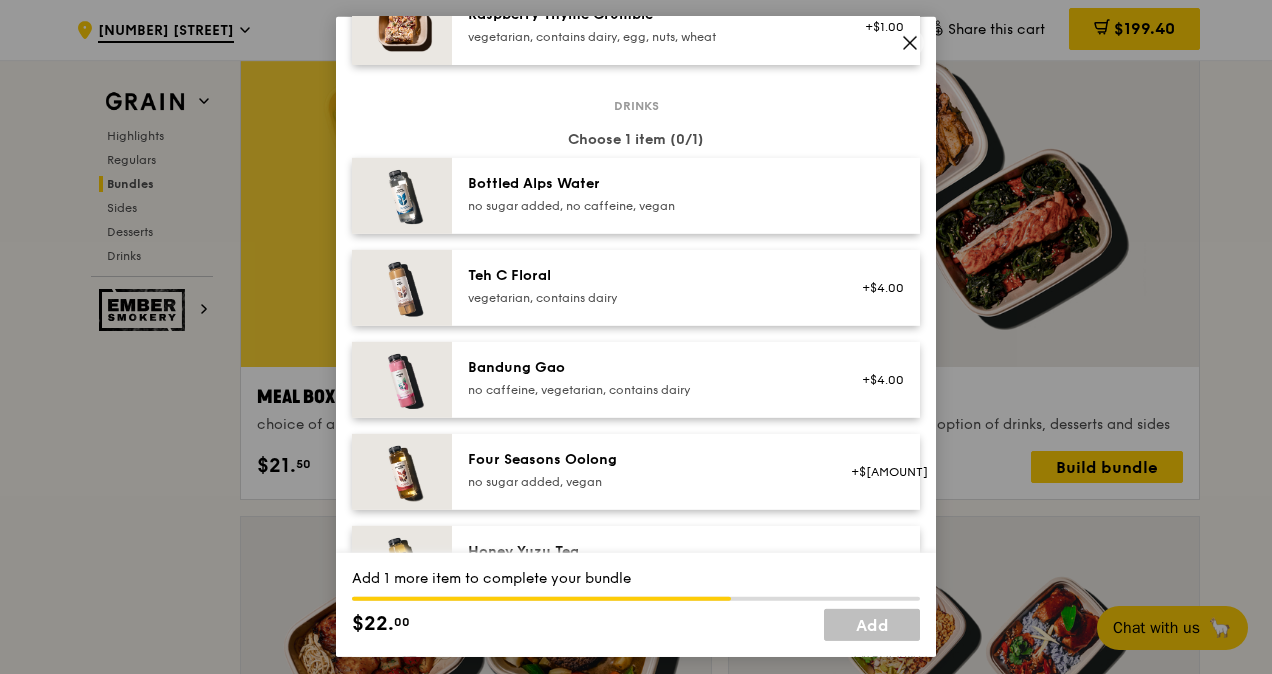 click on "no sugar added, no caffeine, vegan" at bounding box center [647, 206] 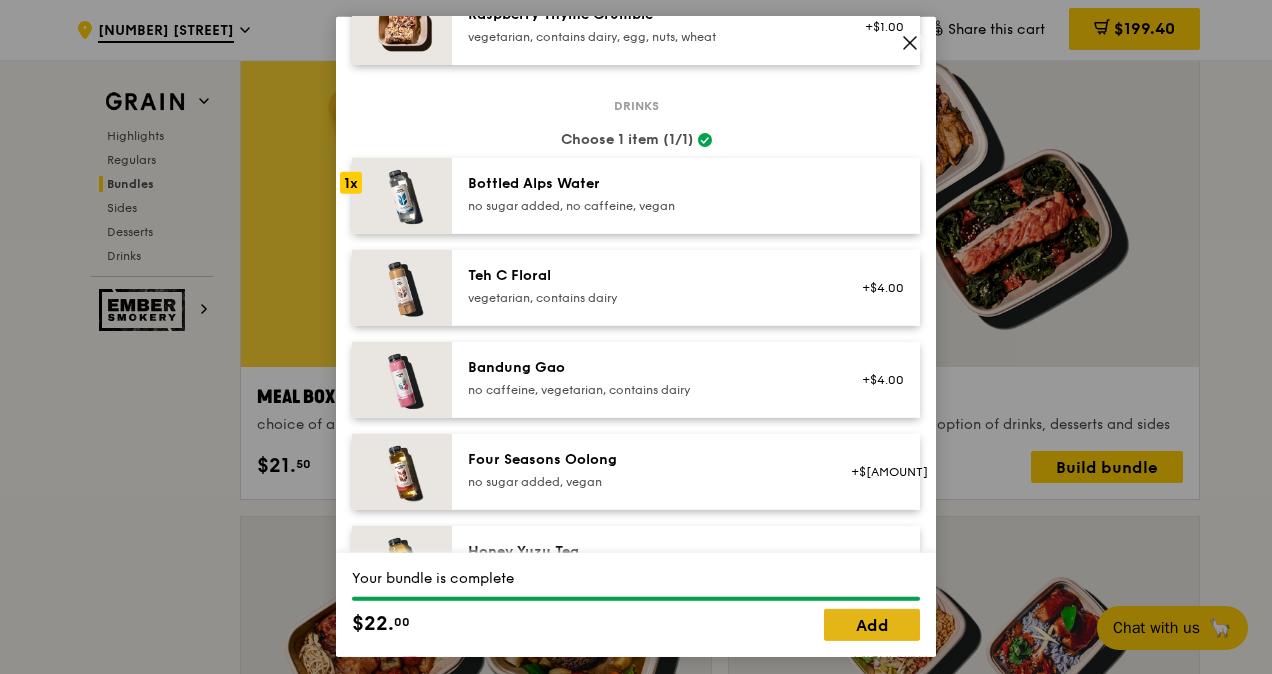 click on "Add" at bounding box center (872, 625) 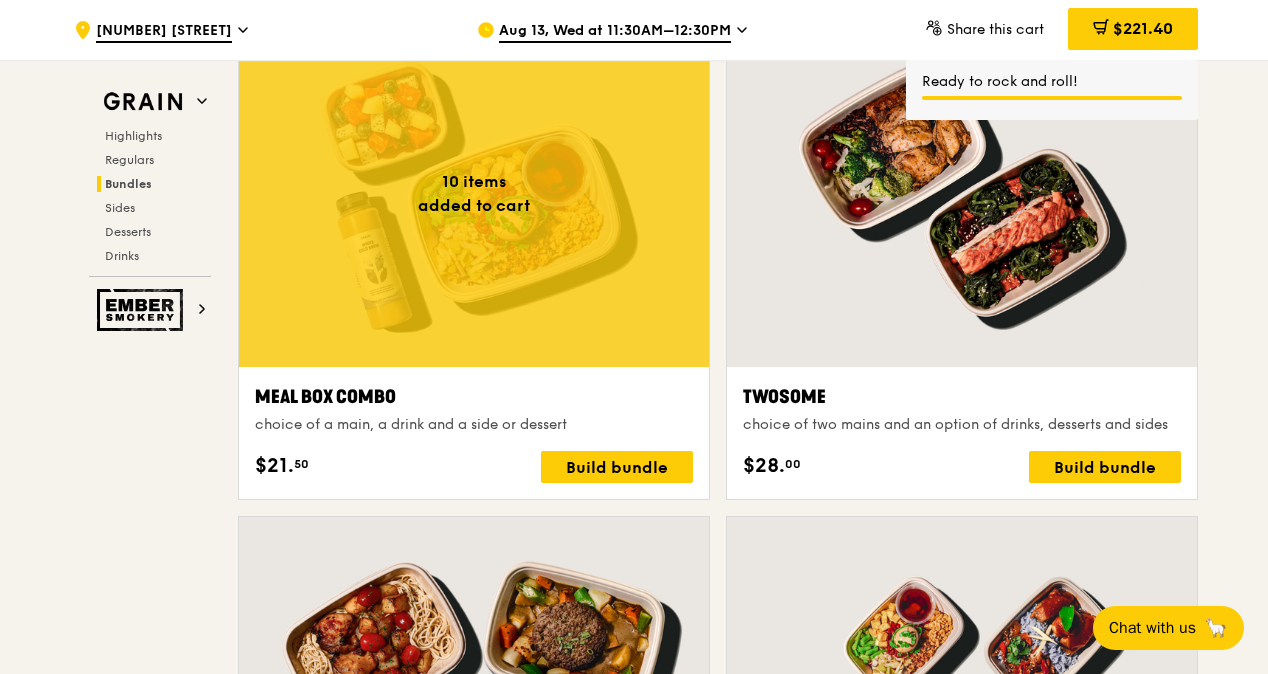 click on "Build bundle" at bounding box center [617, 467] 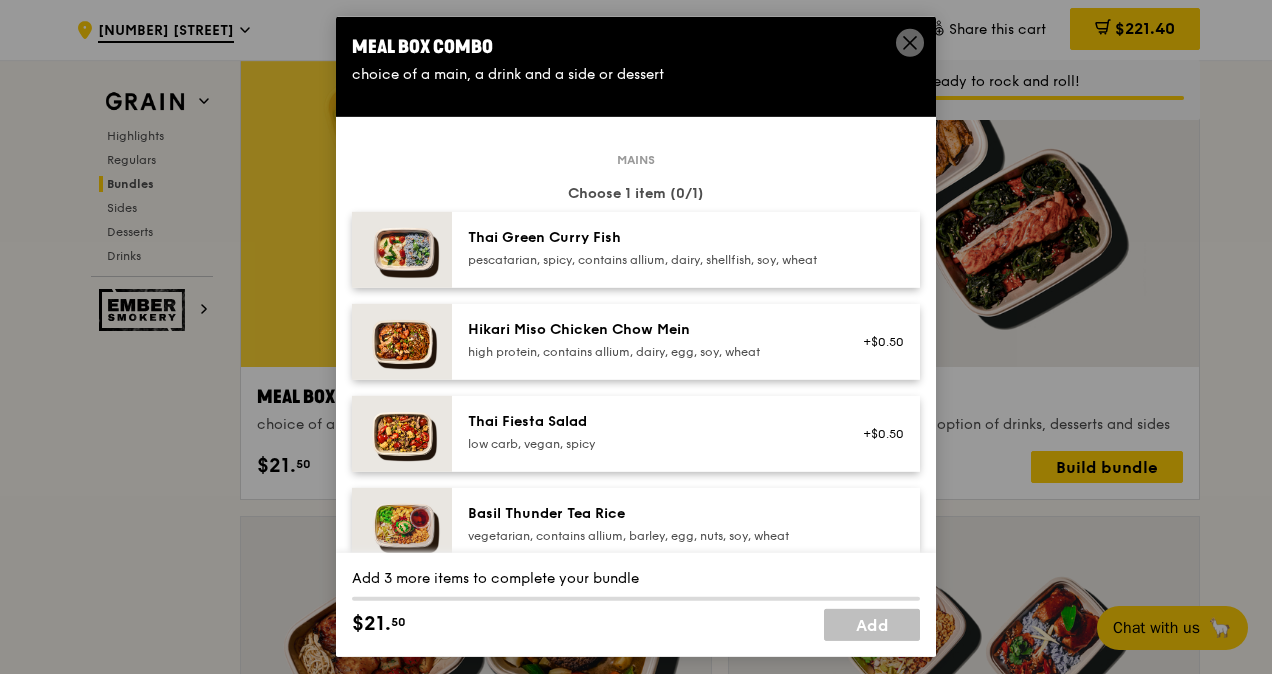 click on "high protein, contains allium, dairy, egg, soy, wheat" at bounding box center [647, 352] 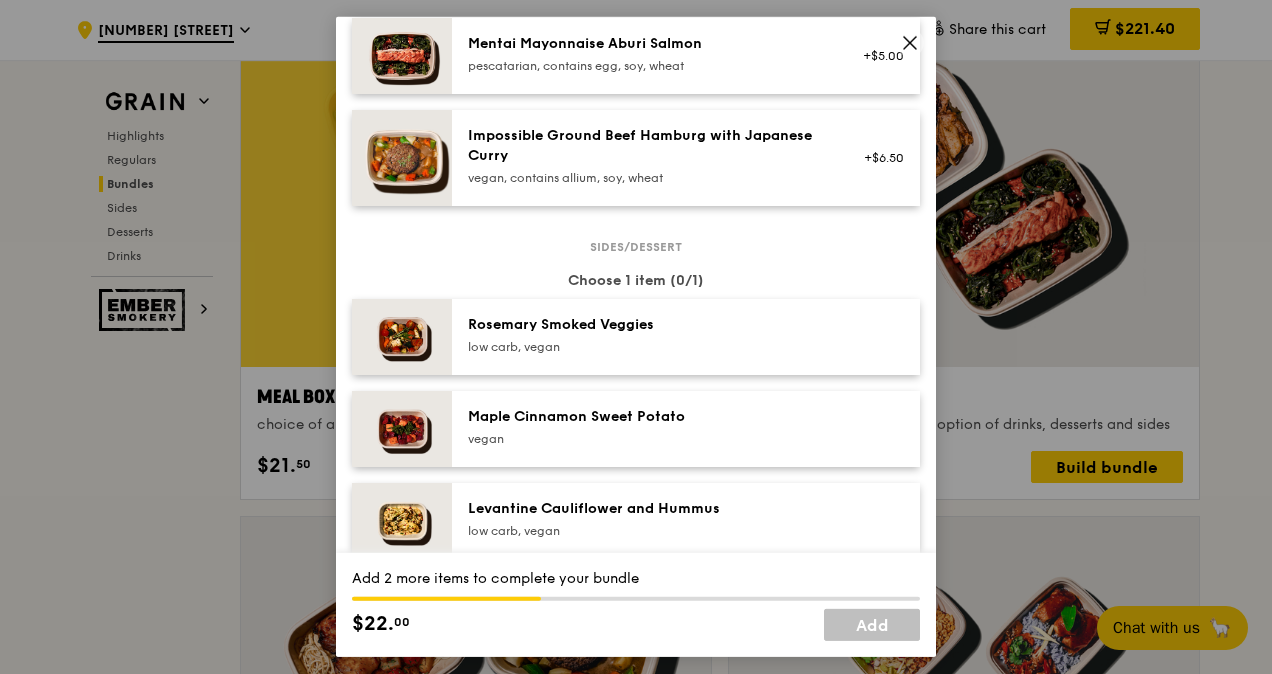 scroll, scrollTop: 1000, scrollLeft: 0, axis: vertical 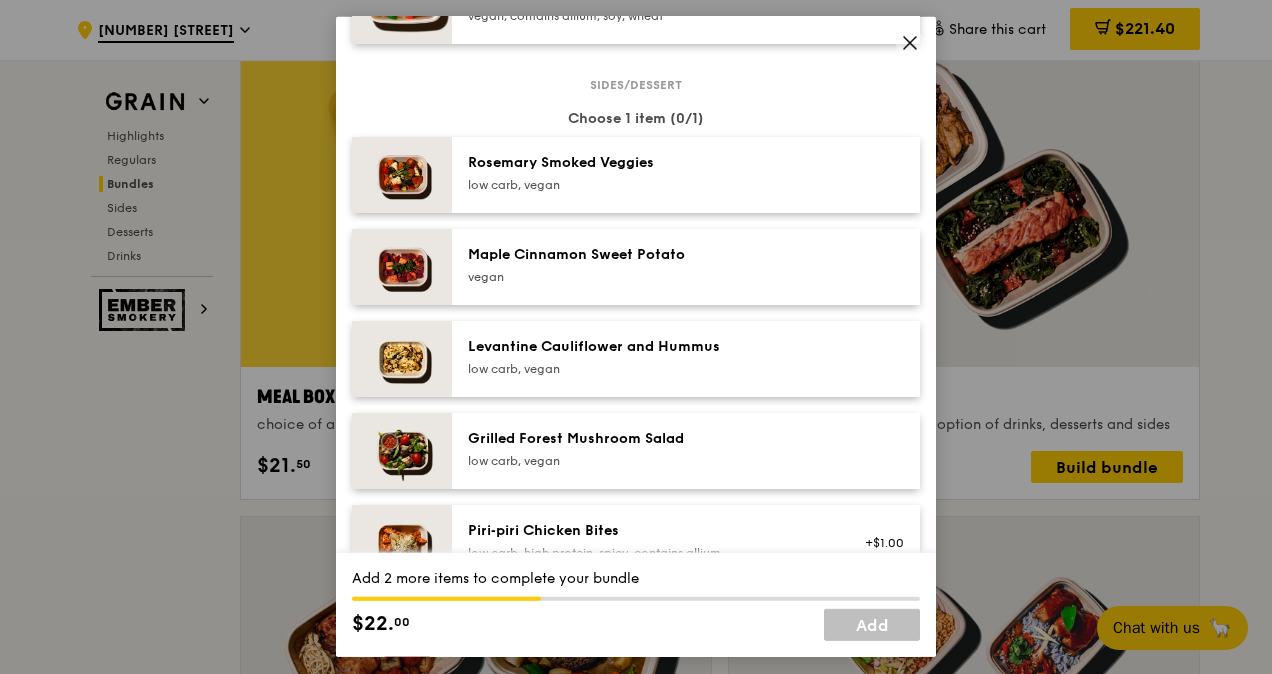 click on "Grilled Forest Mushroom Salad" at bounding box center (647, 439) 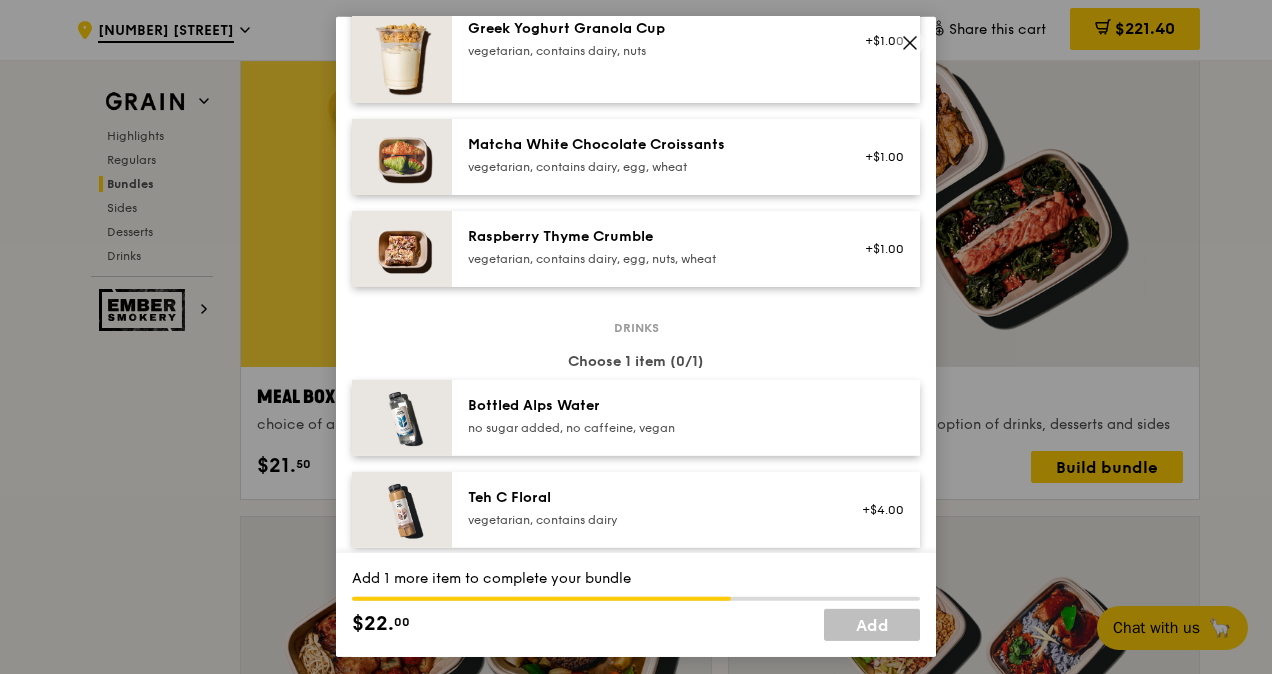 scroll, scrollTop: 1800, scrollLeft: 0, axis: vertical 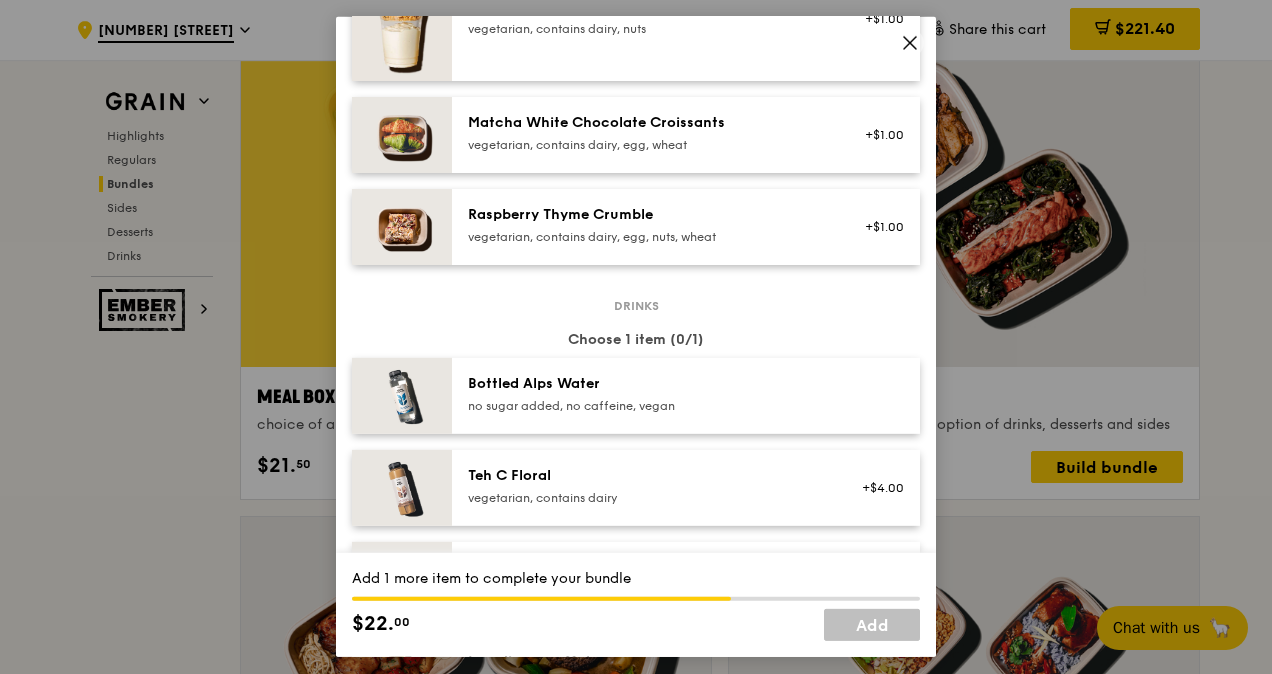 click on "no sugar added, no caffeine, vegan" at bounding box center [647, 406] 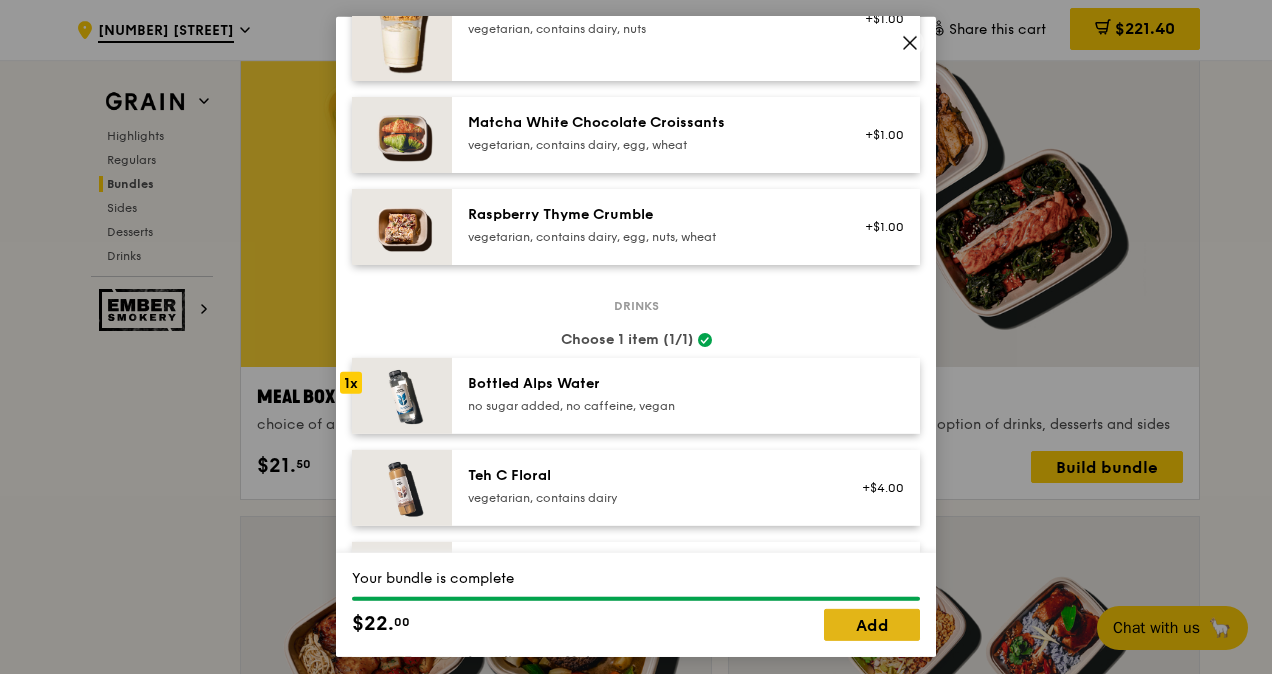 click on "Add" at bounding box center [872, 625] 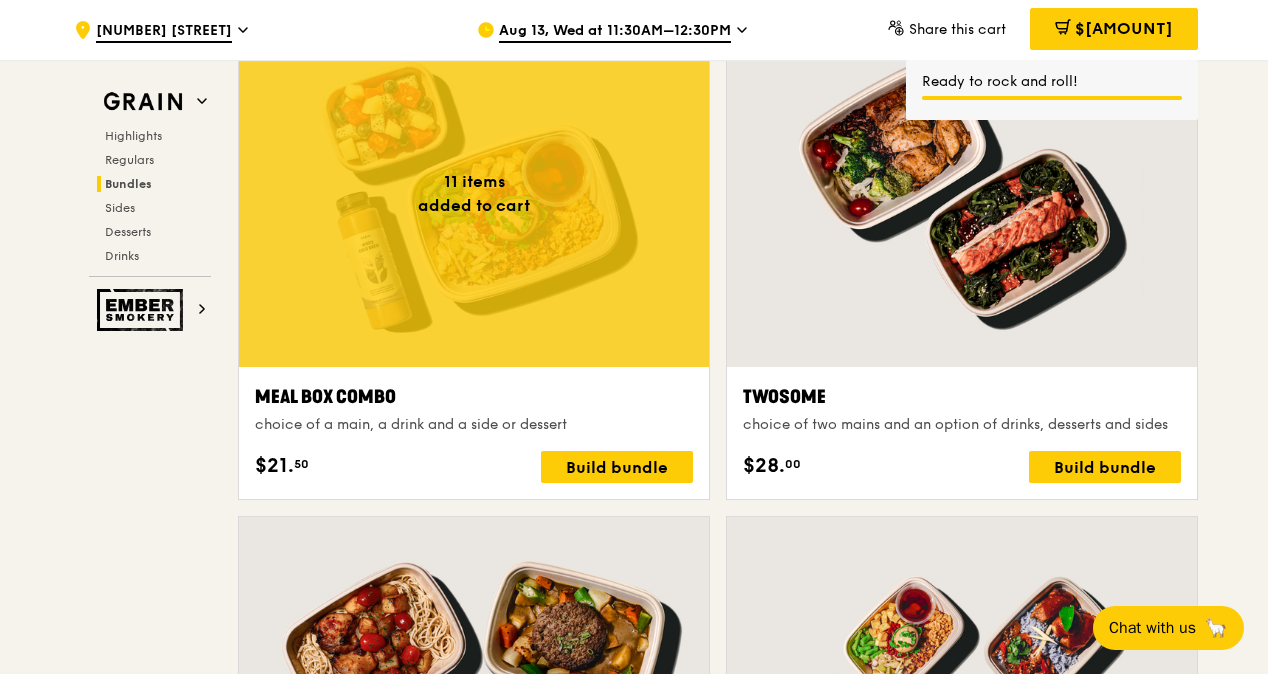 click on "Build bundle" at bounding box center (617, 467) 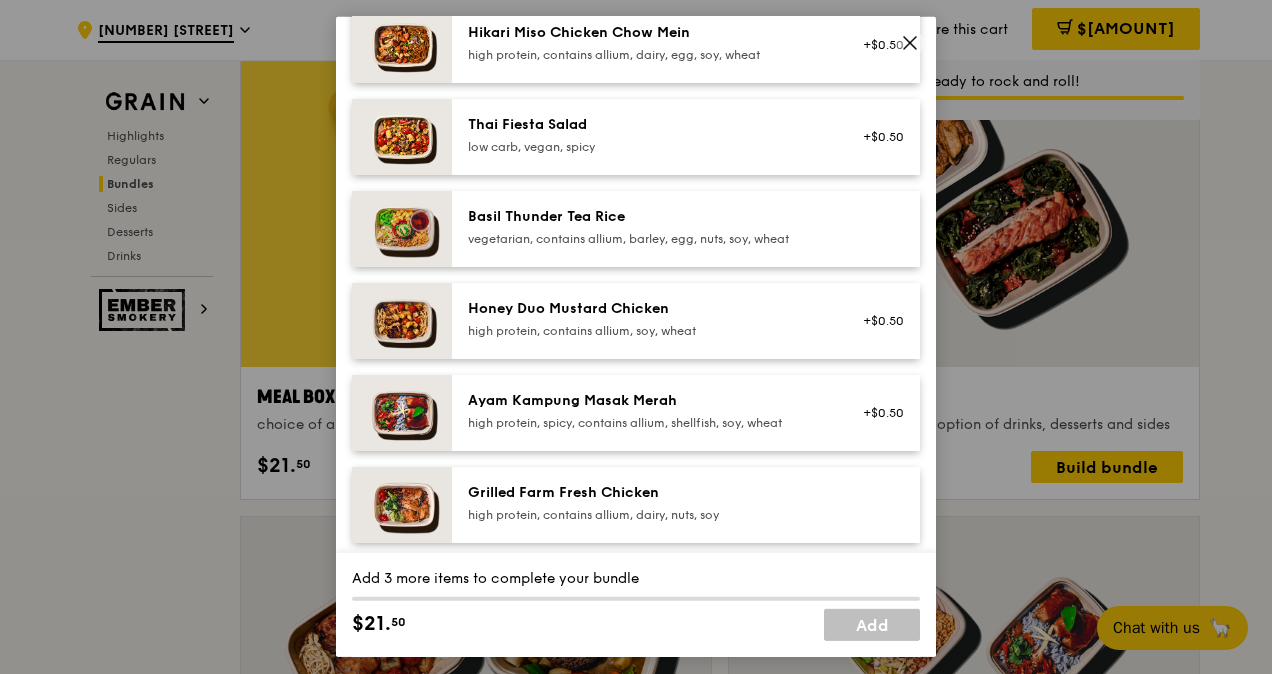 scroll, scrollTop: 300, scrollLeft: 0, axis: vertical 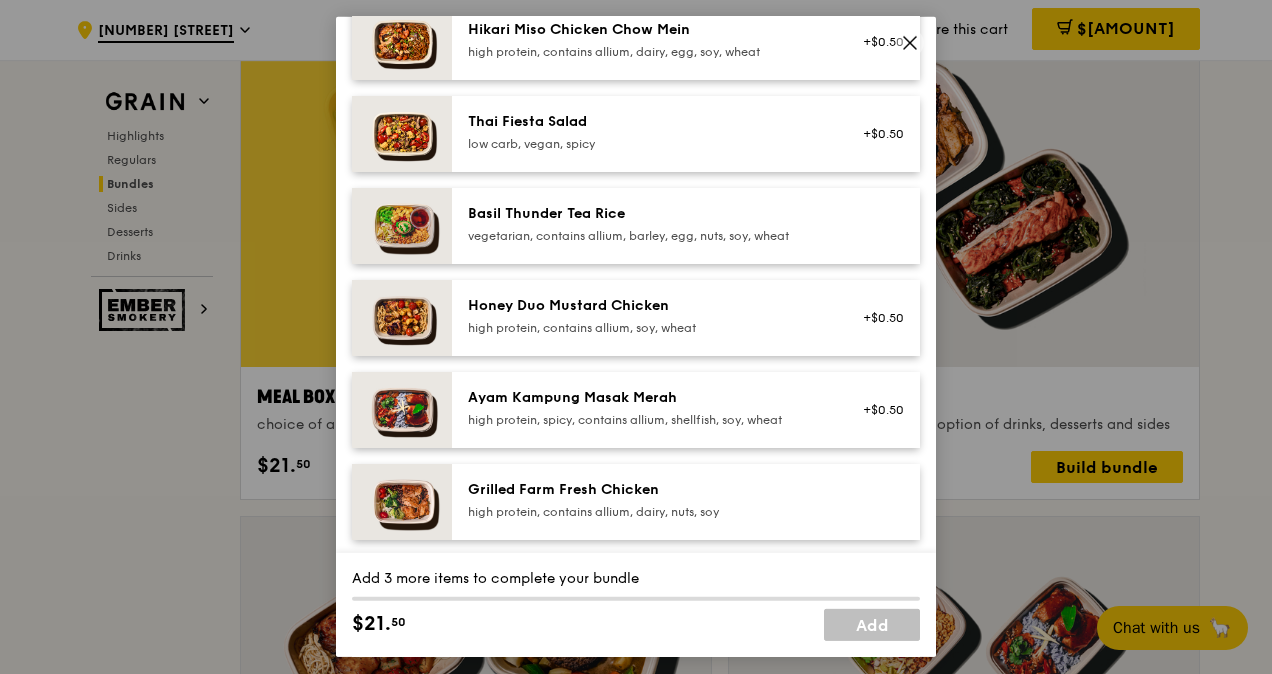 click on "high protein, contains allium, dairy, egg, soy, wheat" at bounding box center [647, 52] 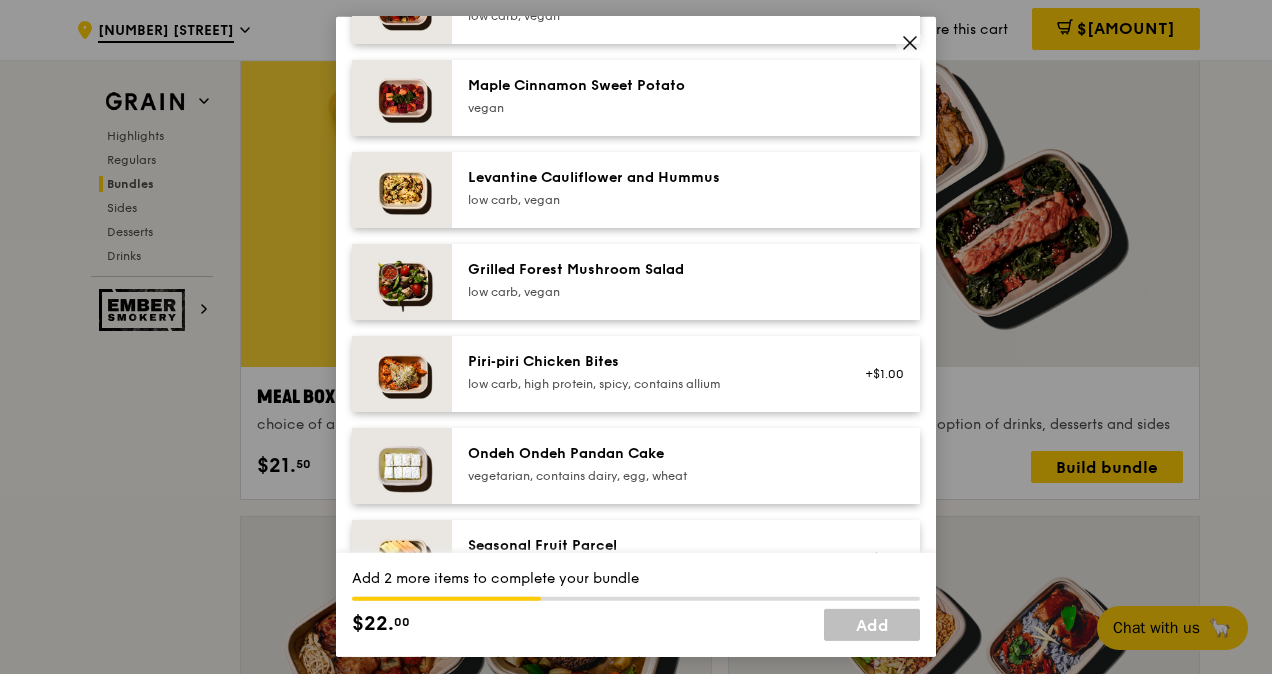 scroll, scrollTop: 1200, scrollLeft: 0, axis: vertical 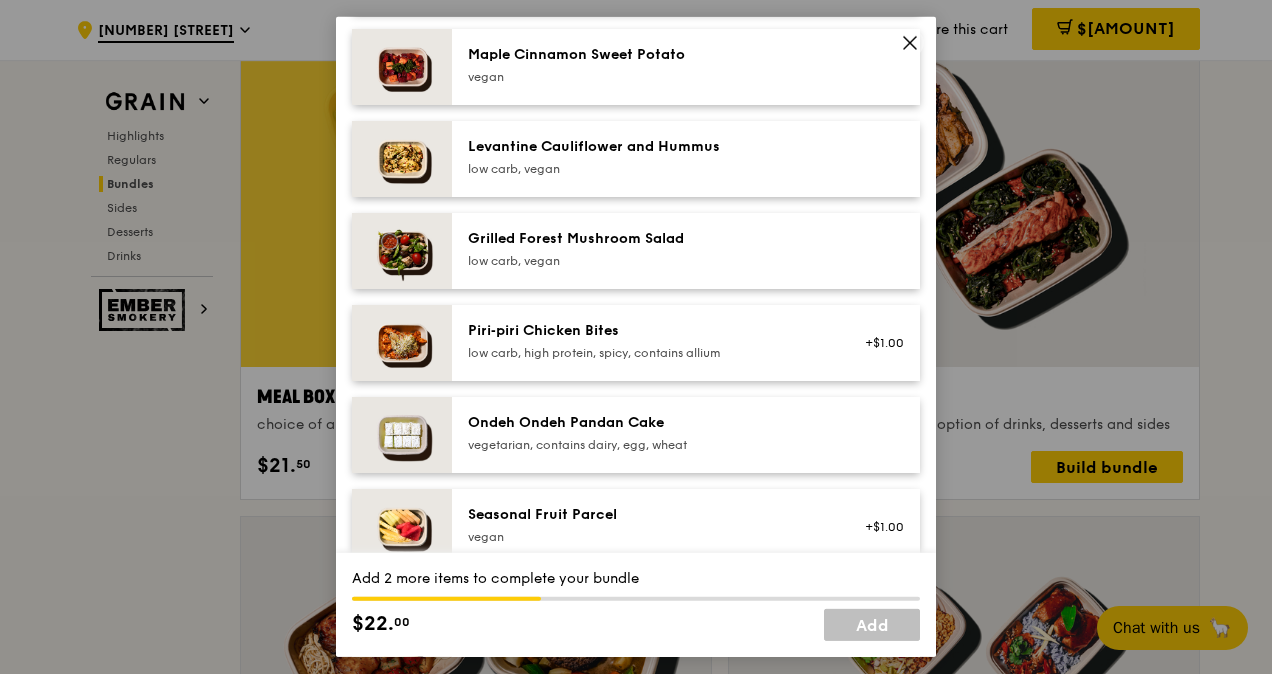 click on "Grilled Forest Mushroom Salad
low carb, vegan" at bounding box center [647, 249] 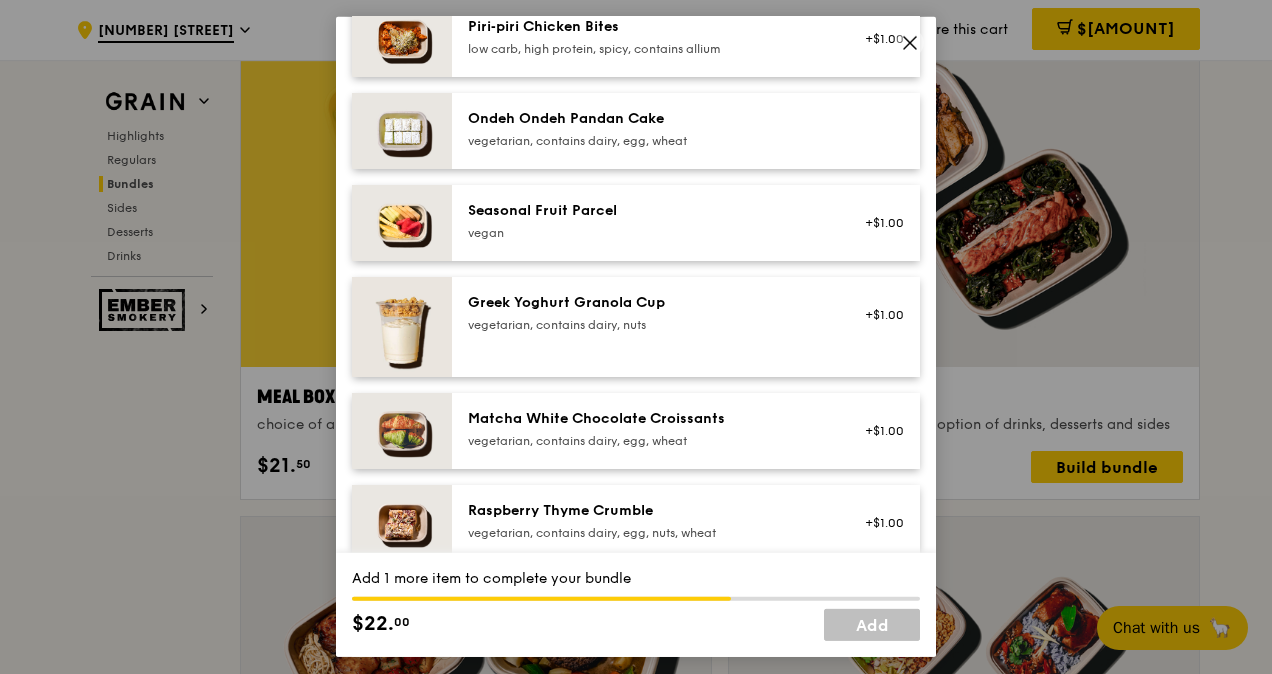 scroll, scrollTop: 1700, scrollLeft: 0, axis: vertical 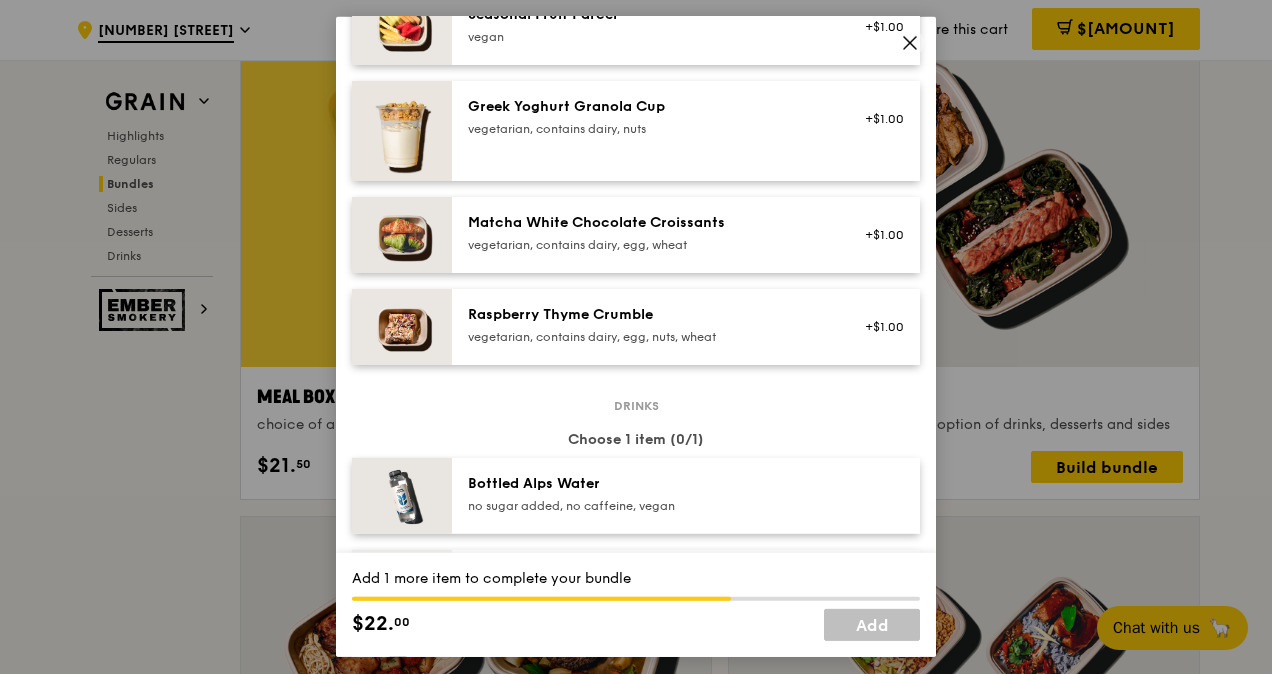 click on "Bottled Alps Water" at bounding box center (647, 484) 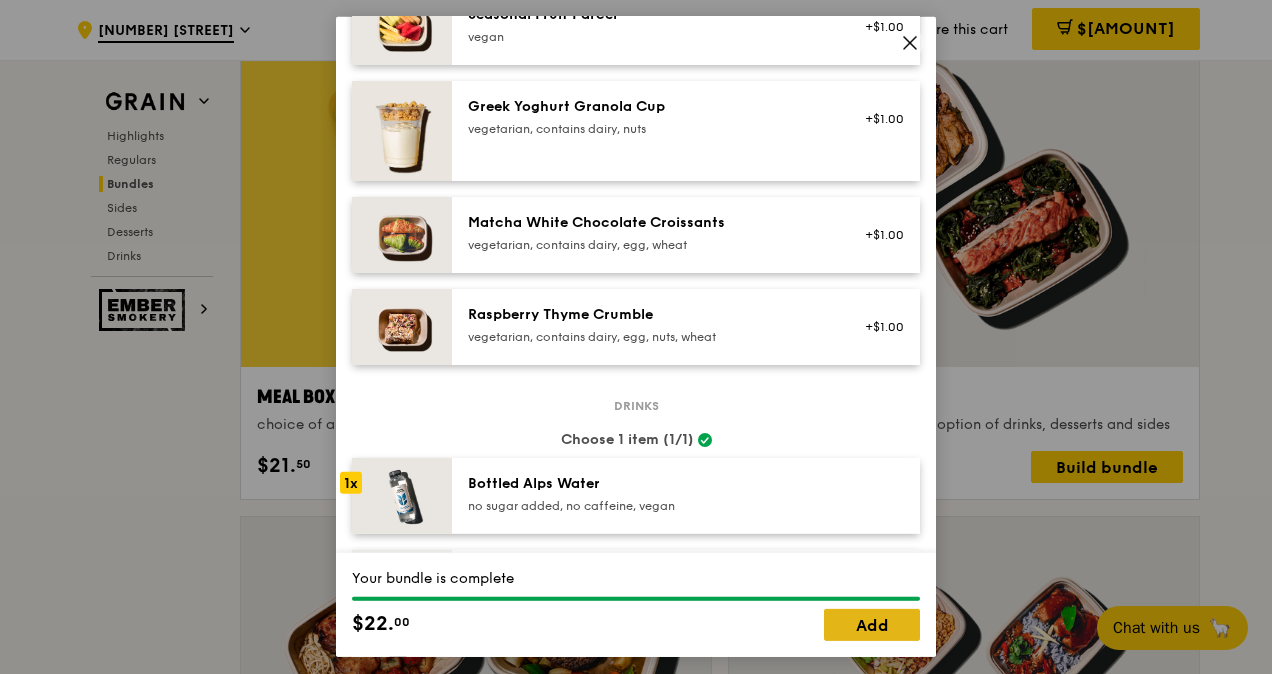 click on "Add" at bounding box center [872, 625] 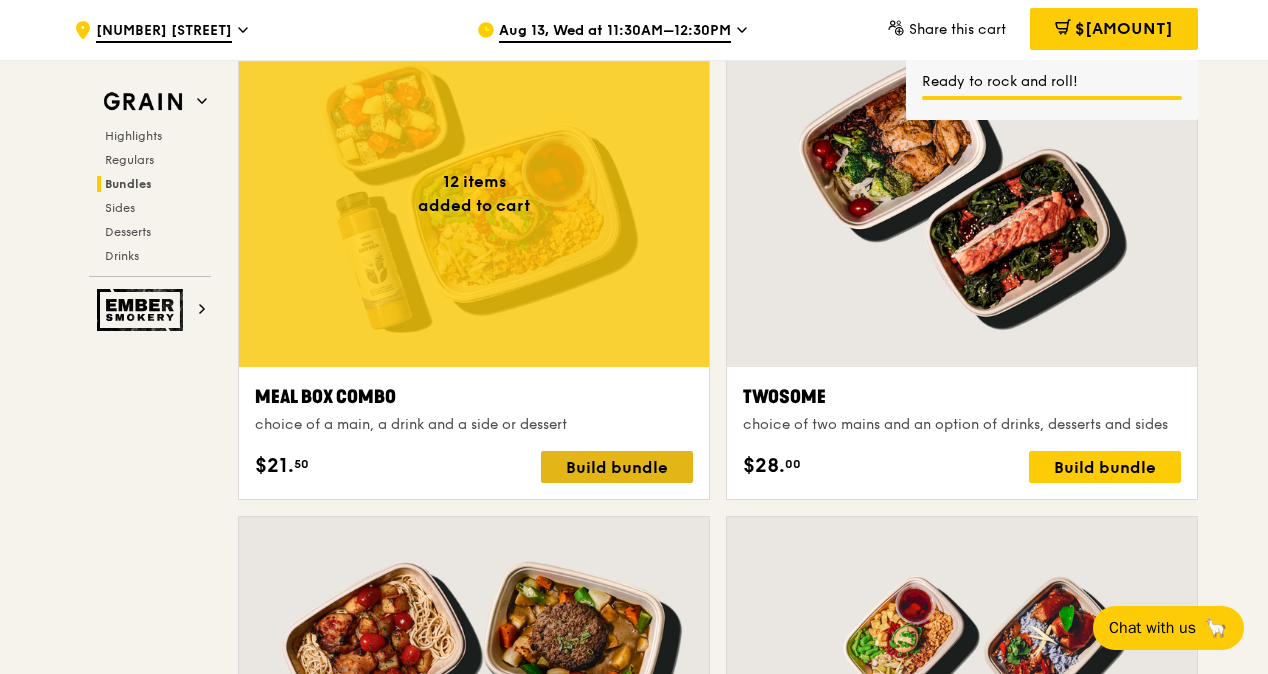 click on "Build bundle" at bounding box center (617, 467) 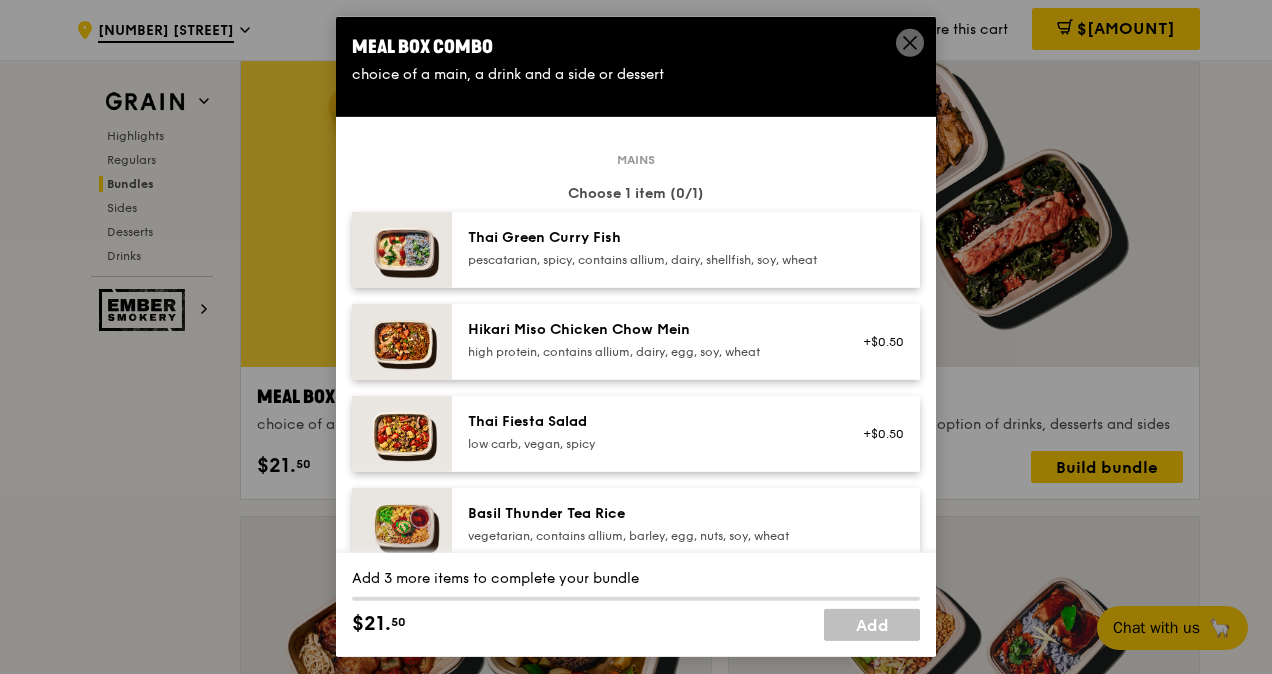 click on "Hikari Miso Chicken Chow Mein" at bounding box center [647, 330] 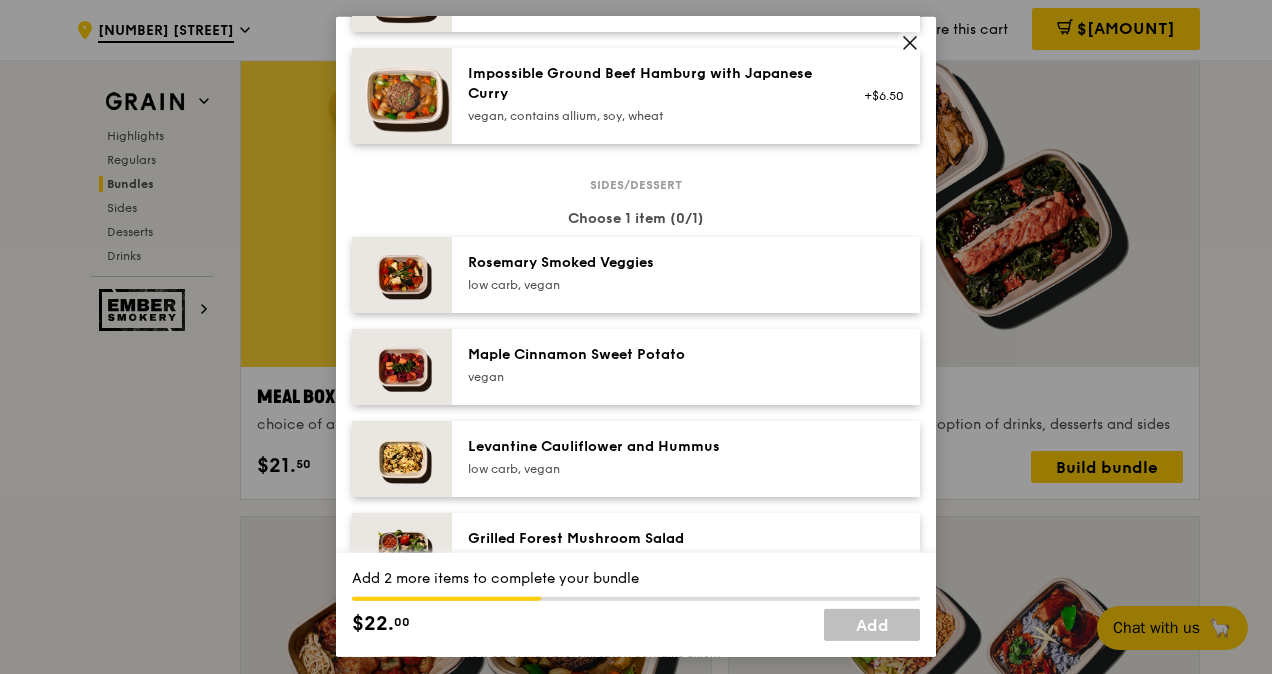 scroll, scrollTop: 1100, scrollLeft: 0, axis: vertical 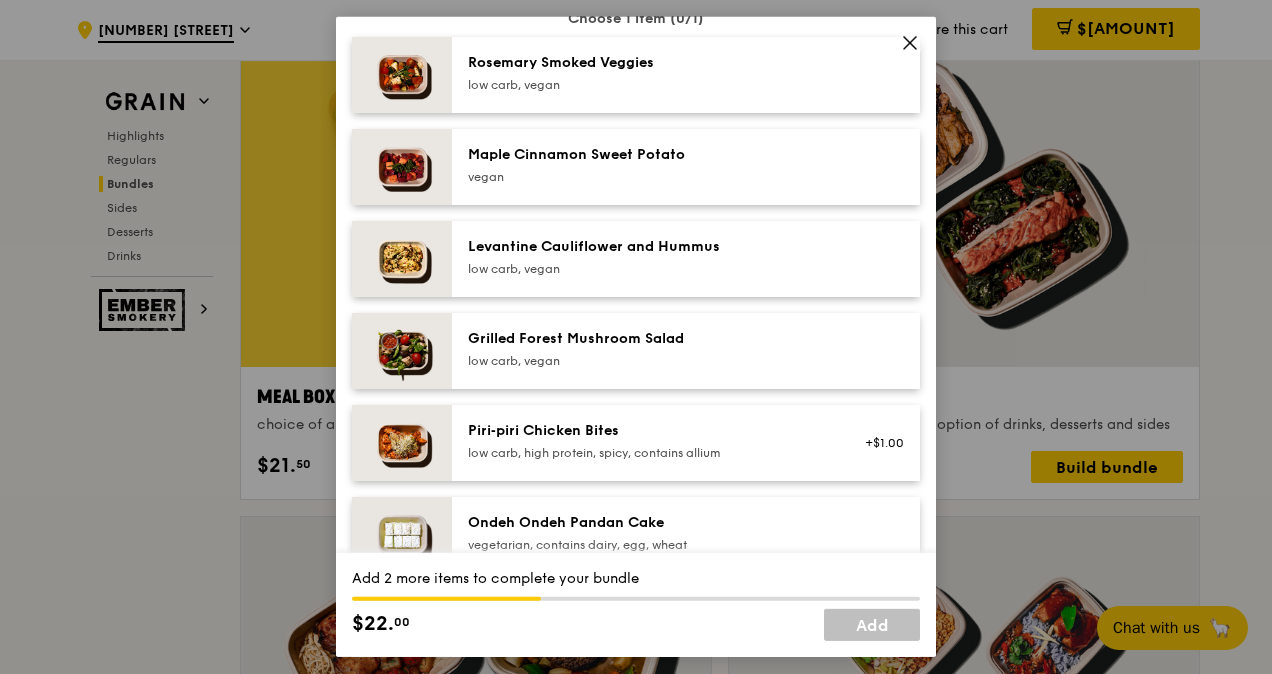 click on "Grilled Forest Mushroom Salad" at bounding box center [647, 339] 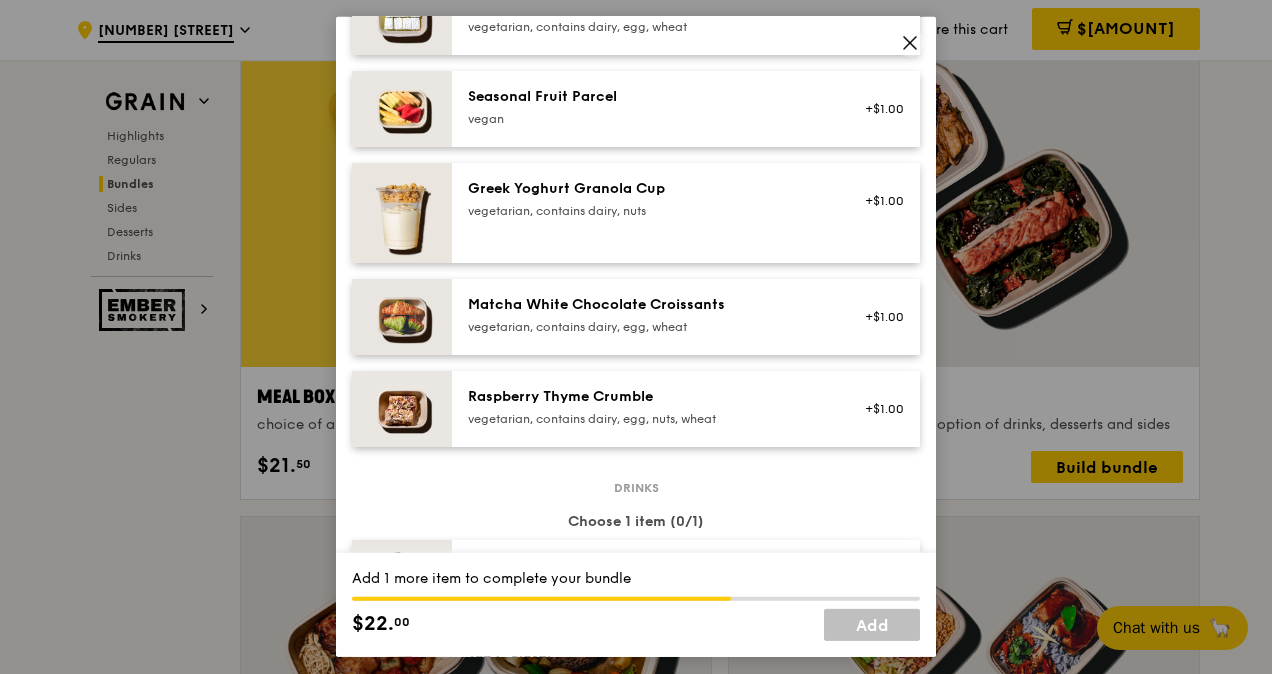 scroll, scrollTop: 1700, scrollLeft: 0, axis: vertical 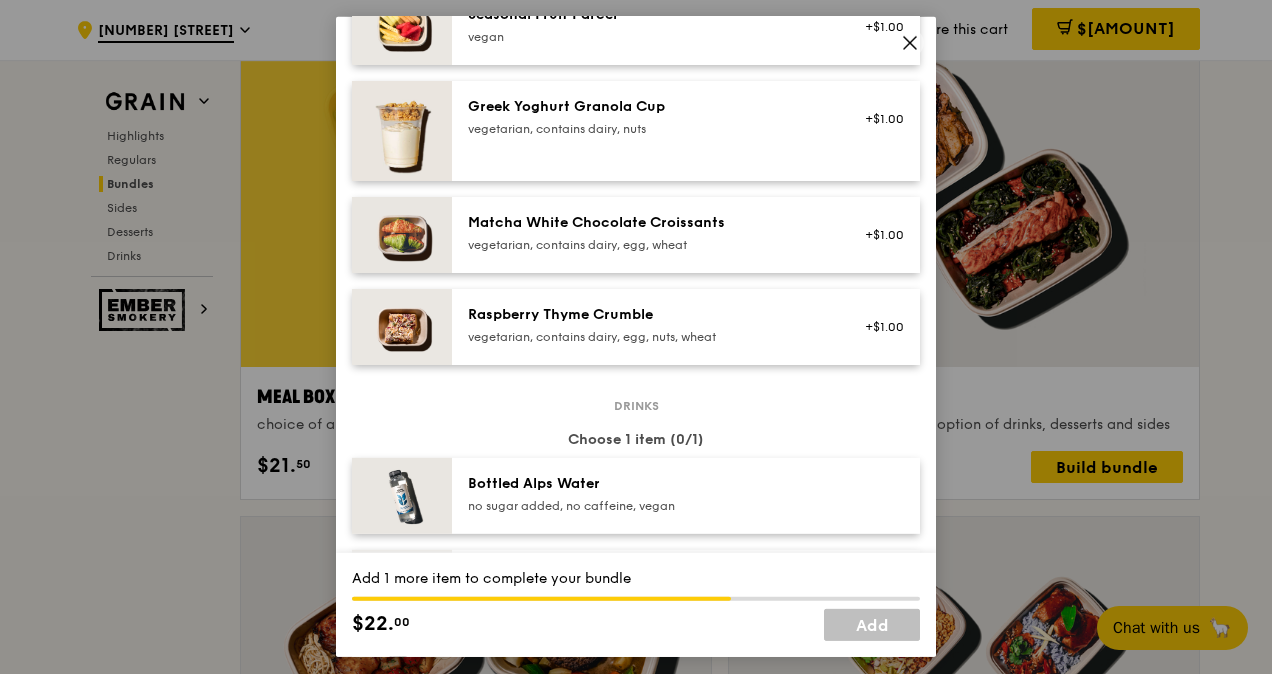 click on "no sugar added, no caffeine, vegan" at bounding box center [647, 506] 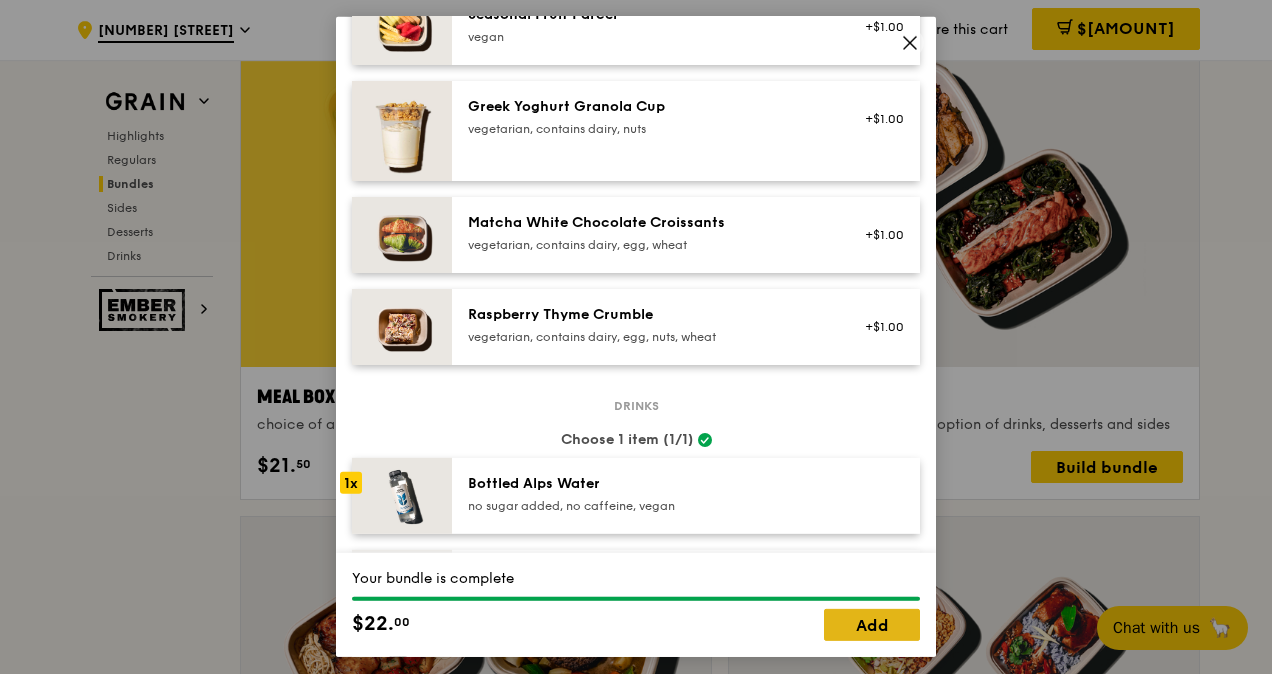 click on "Add" at bounding box center (872, 625) 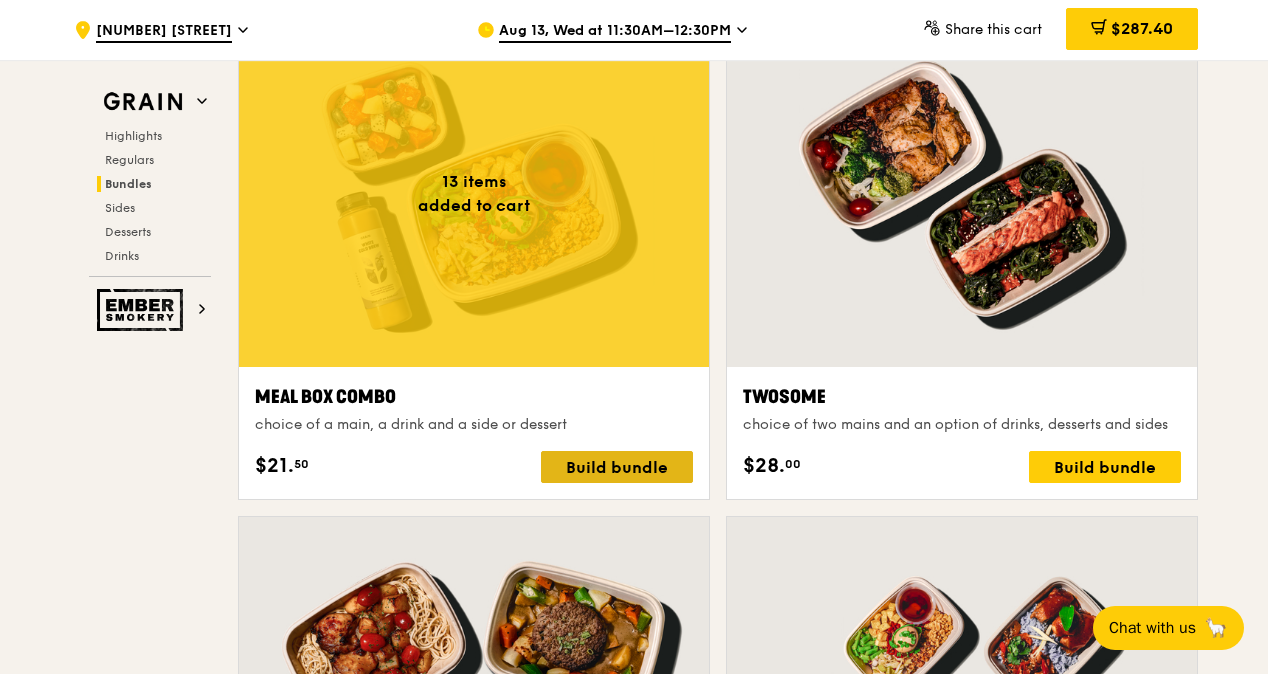 click on "Build bundle" at bounding box center (617, 467) 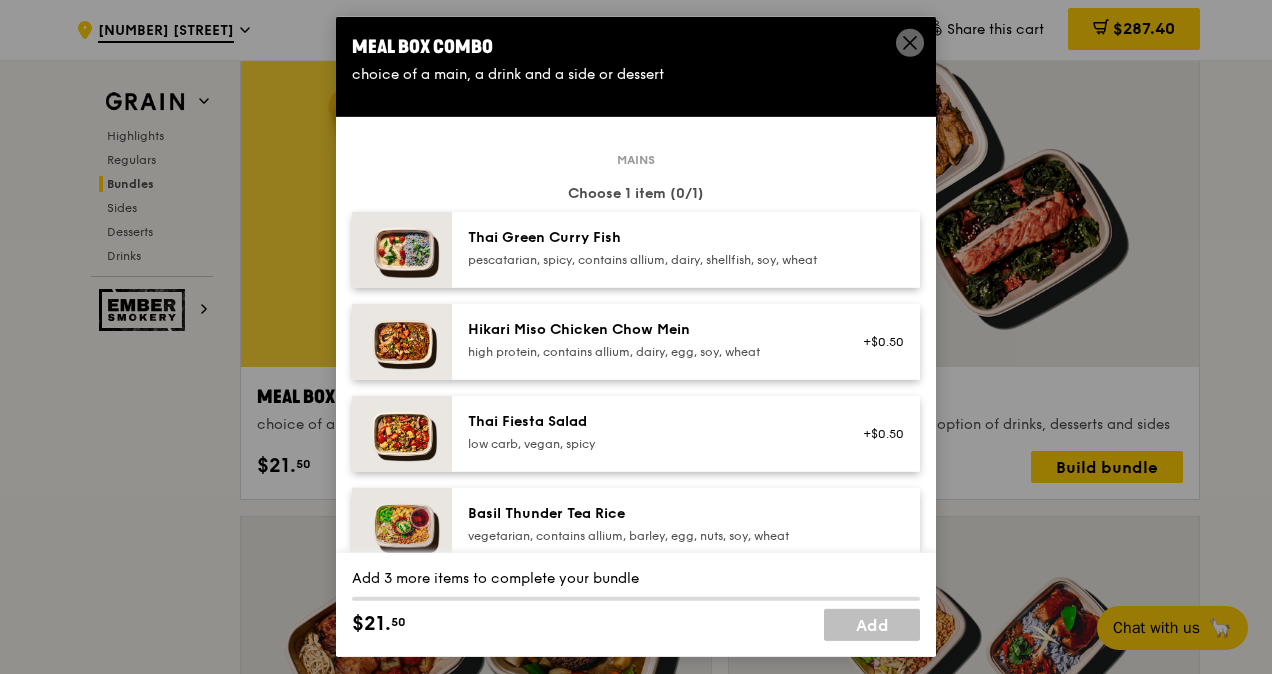 click on "Hikari Miso Chicken Chow Mein" at bounding box center (647, 330) 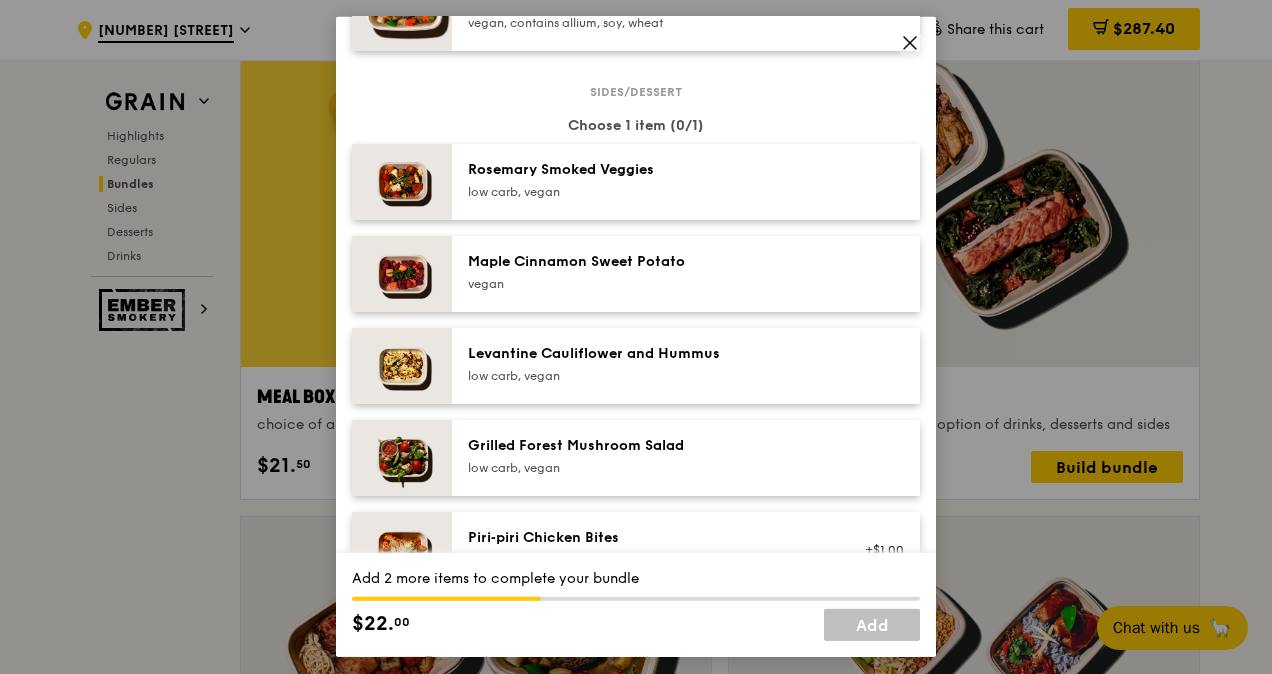 scroll, scrollTop: 1000, scrollLeft: 0, axis: vertical 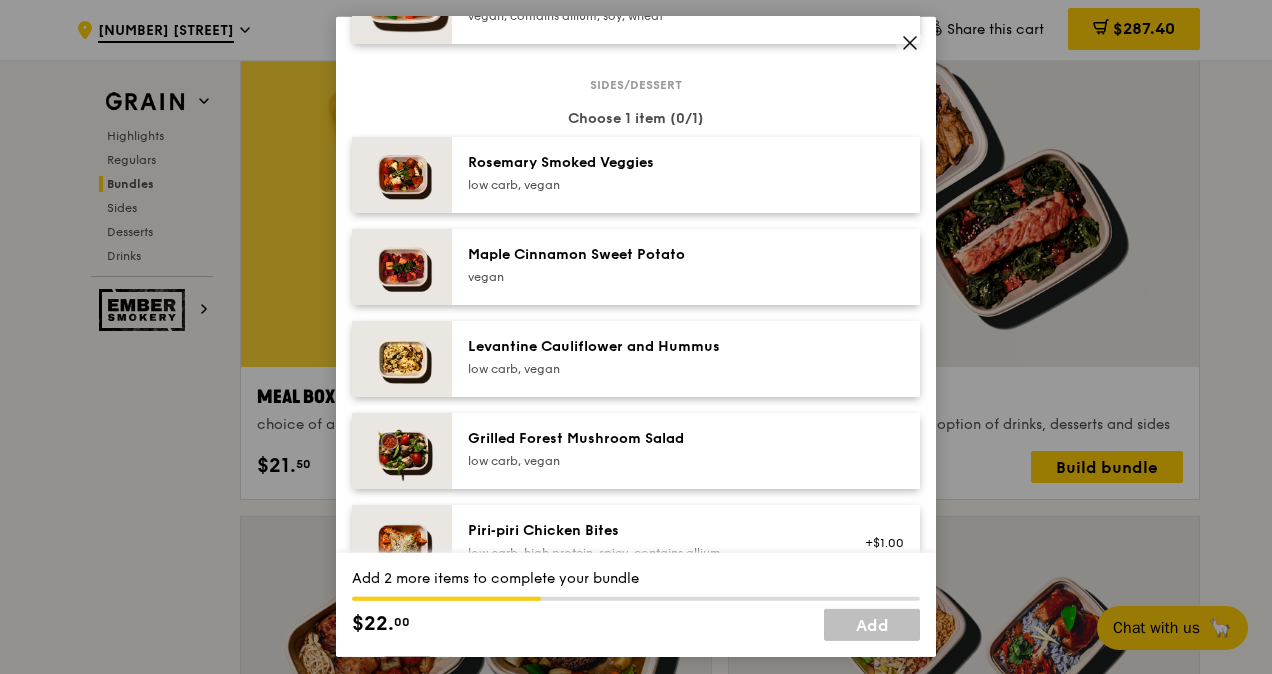 click on "Grilled Forest Mushroom Salad" at bounding box center (647, 439) 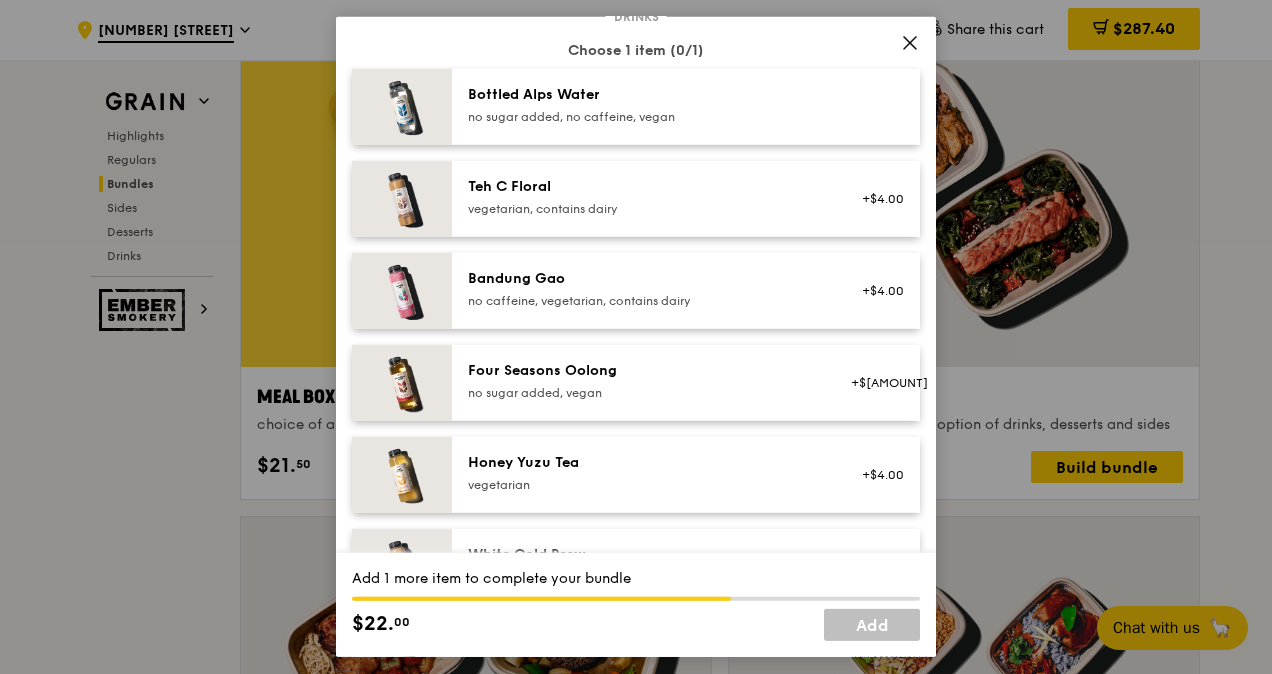 scroll, scrollTop: 2100, scrollLeft: 0, axis: vertical 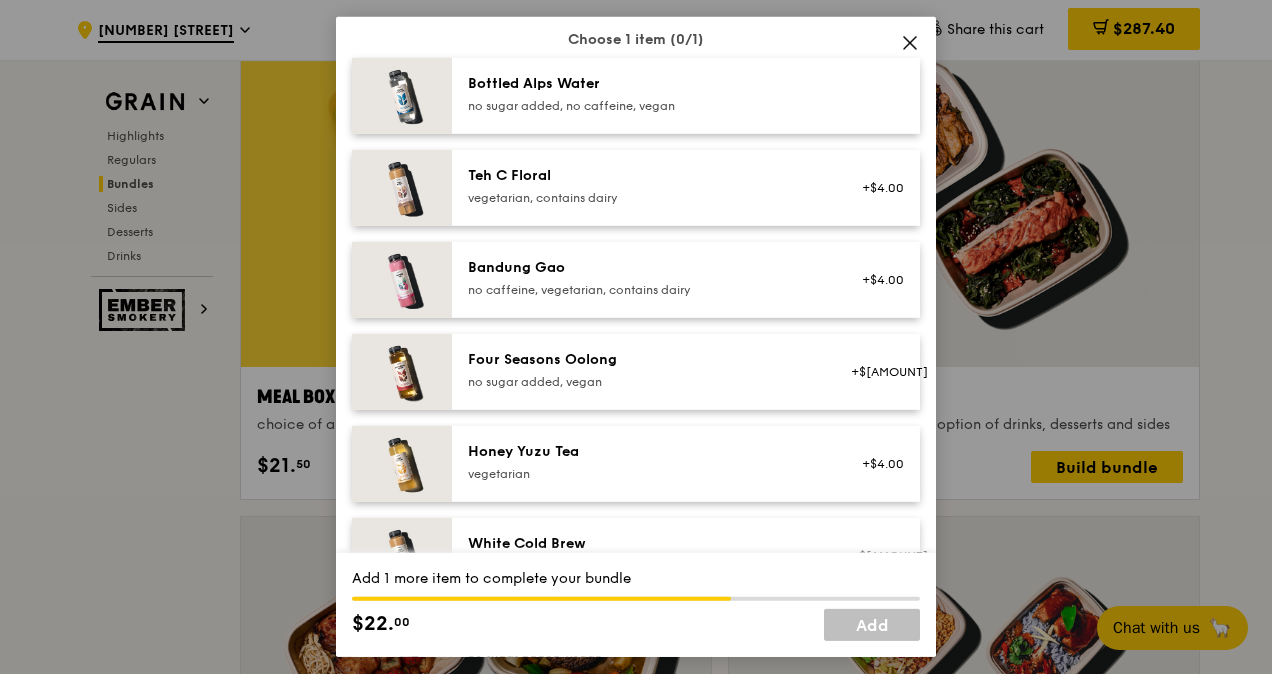click on "no sugar added, no caffeine, vegan" at bounding box center (647, 106) 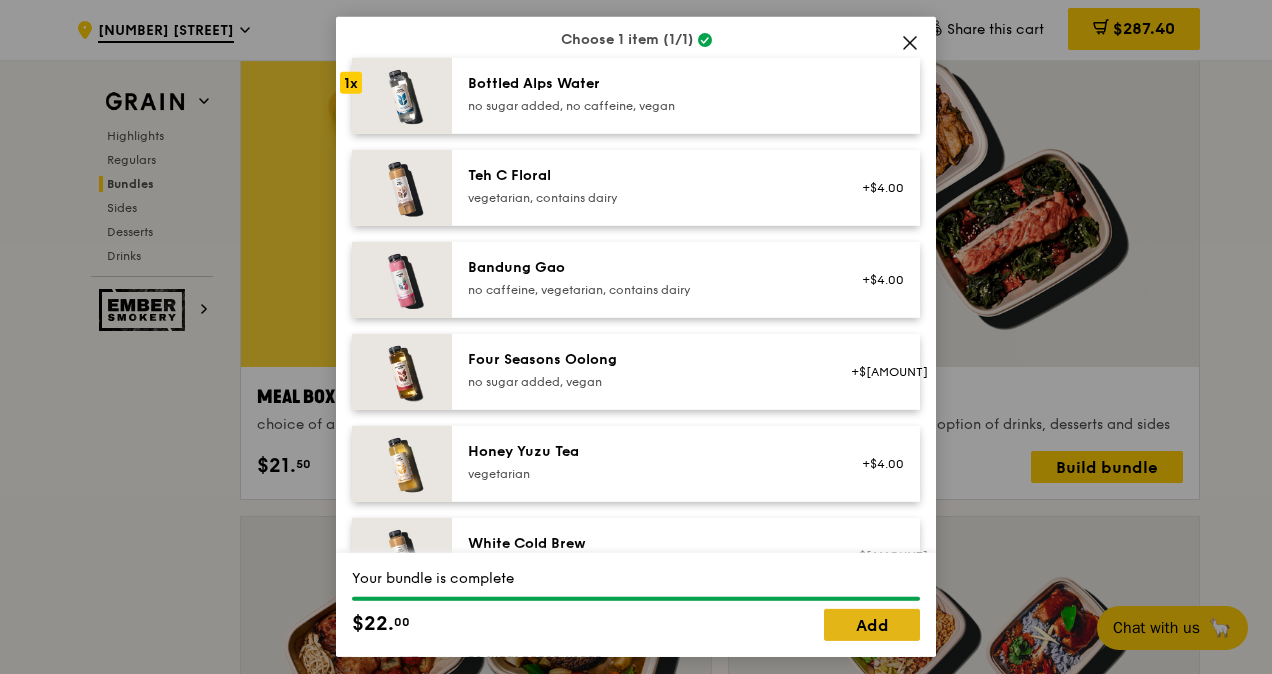 click on "Add" at bounding box center (872, 625) 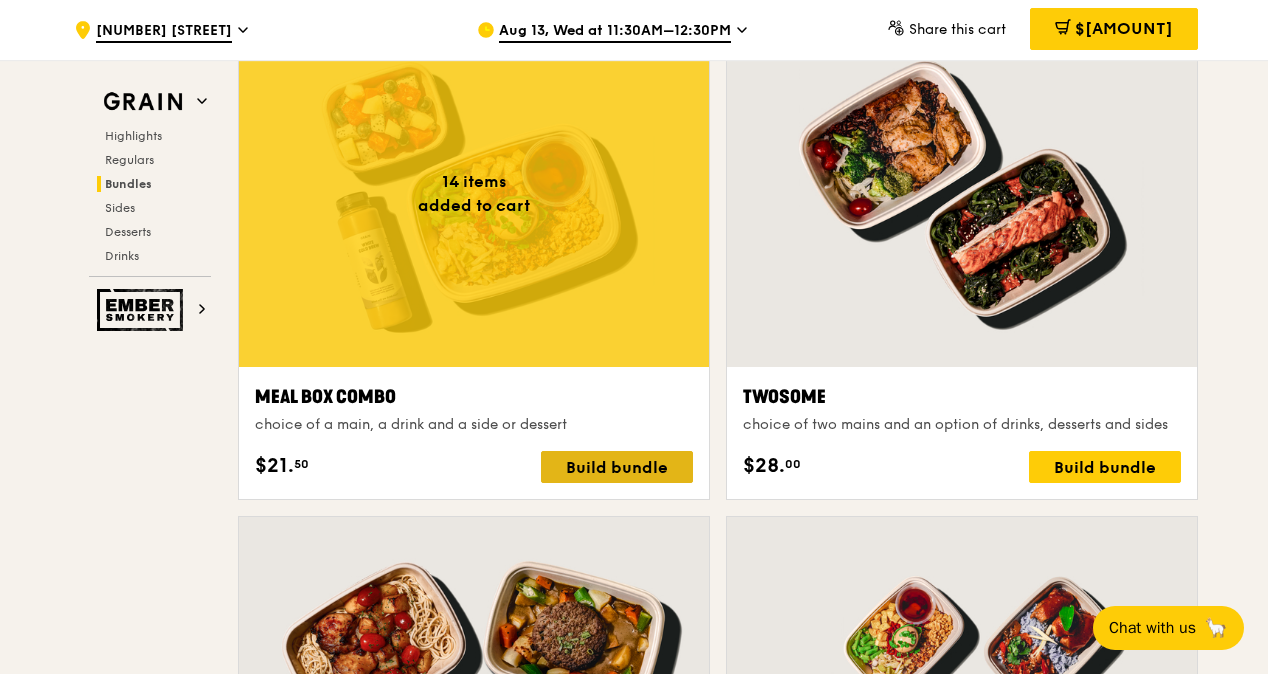 click on "Build bundle" at bounding box center (617, 467) 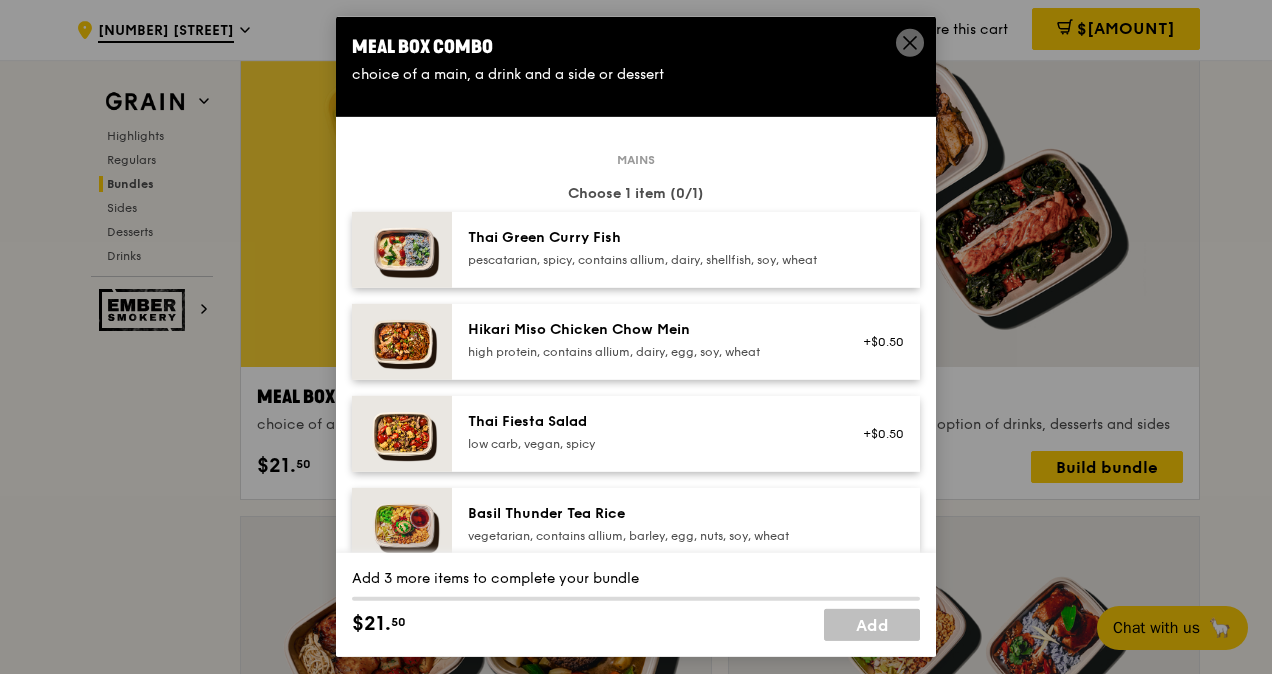click on "pescatarian, spicy, contains allium, dairy, shellfish, soy, wheat" at bounding box center (647, 260) 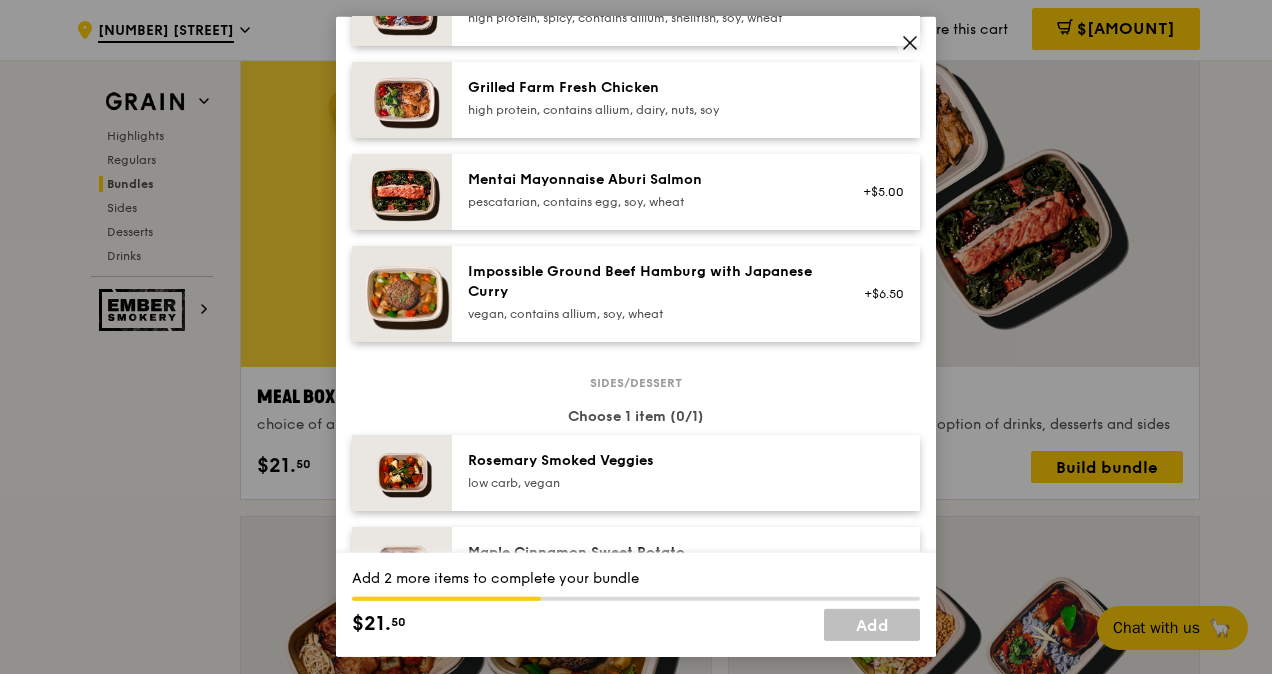 scroll, scrollTop: 800, scrollLeft: 0, axis: vertical 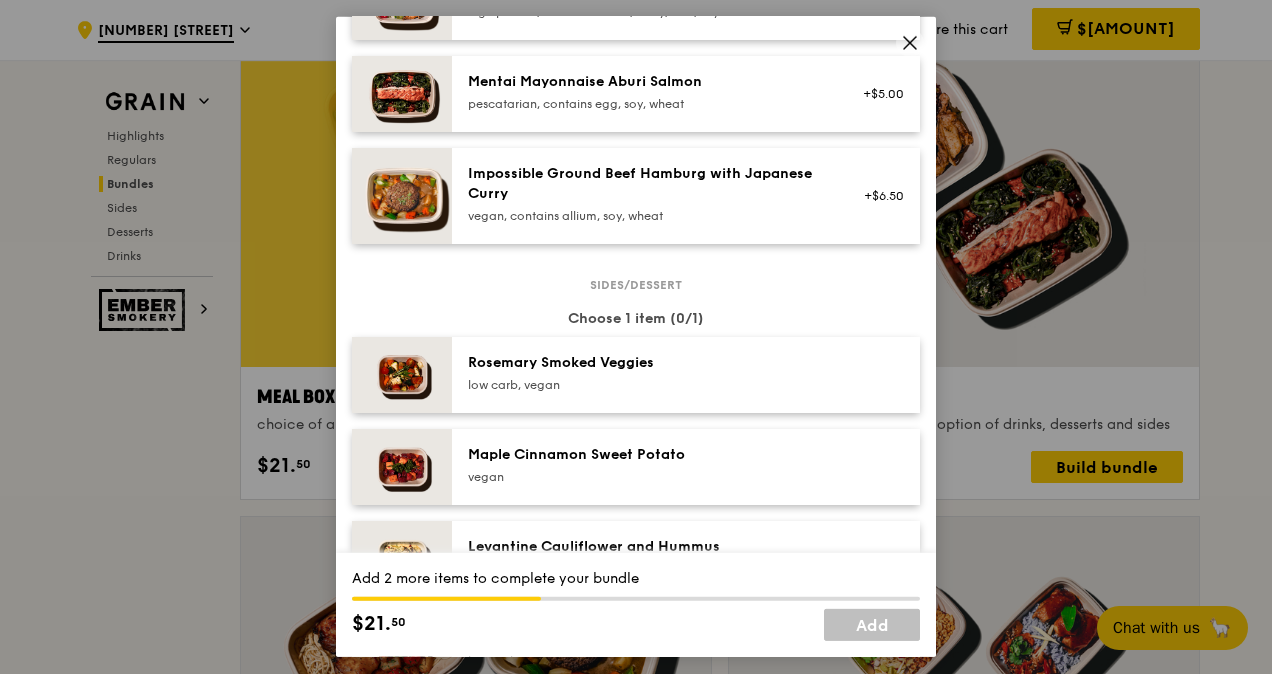 click on "Rosemary Smoked Veggies
low carb, vegan" at bounding box center [686, 375] 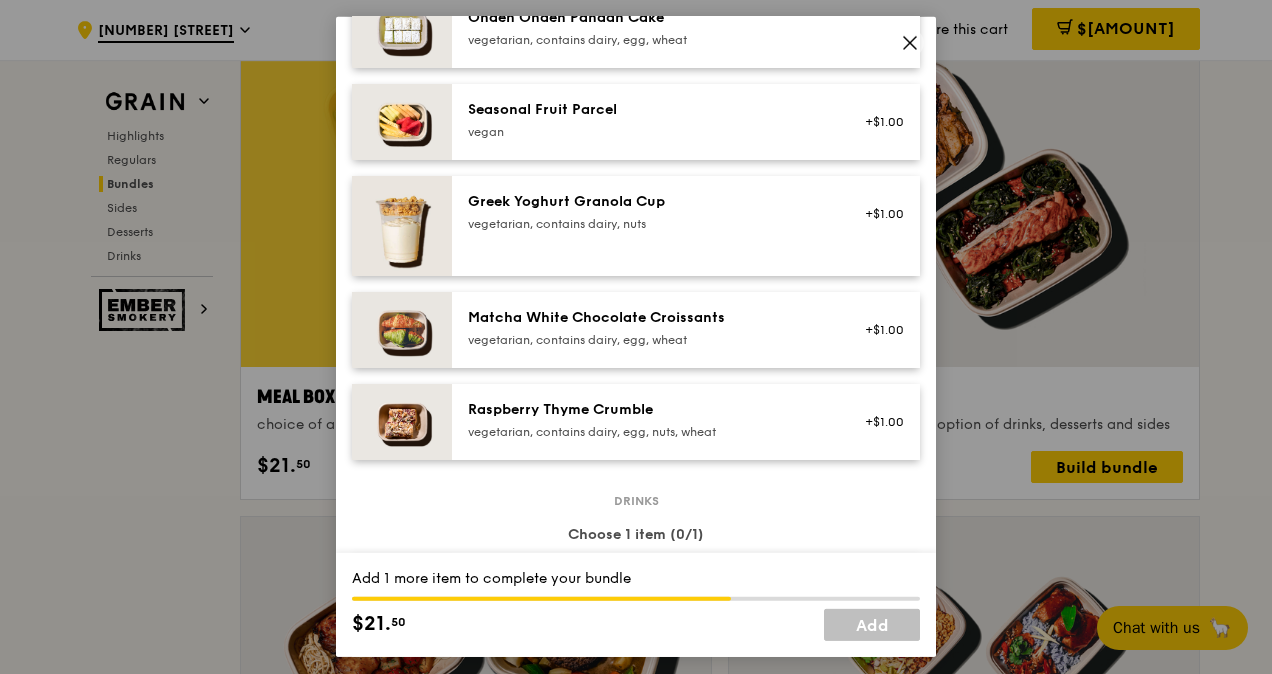scroll, scrollTop: 1900, scrollLeft: 0, axis: vertical 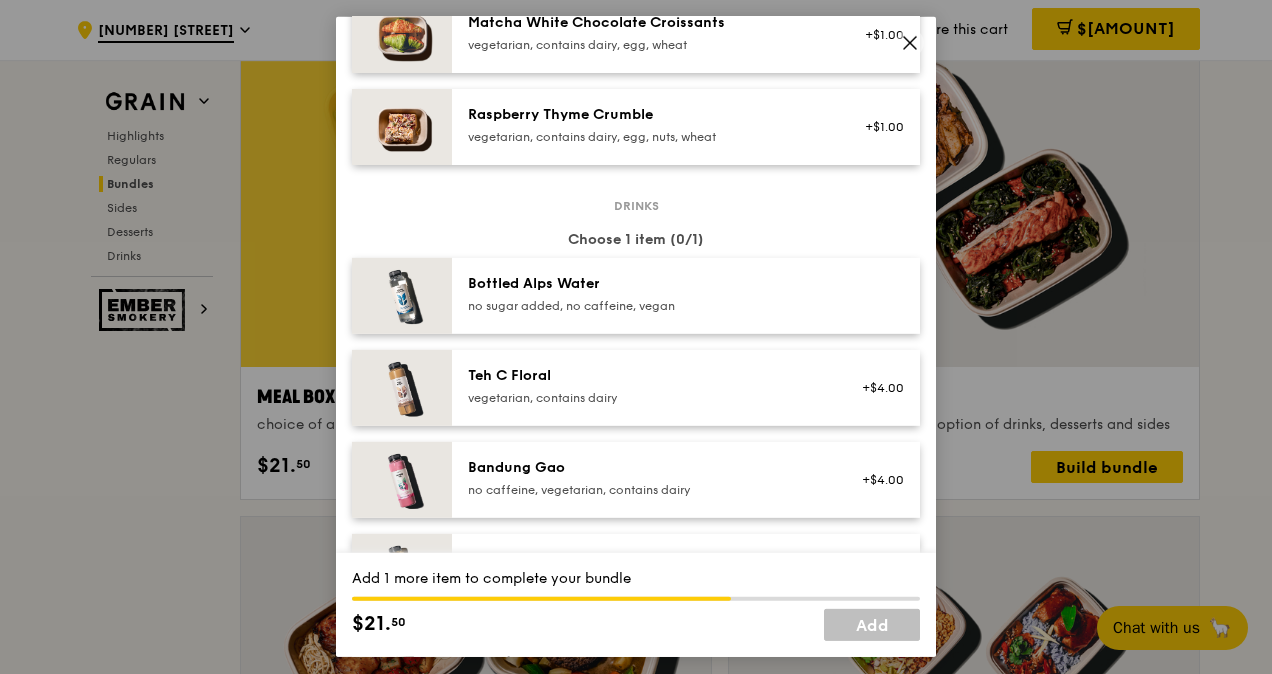 click on "Bottled Alps Water
no sugar added, no caffeine, vegan" at bounding box center (647, 294) 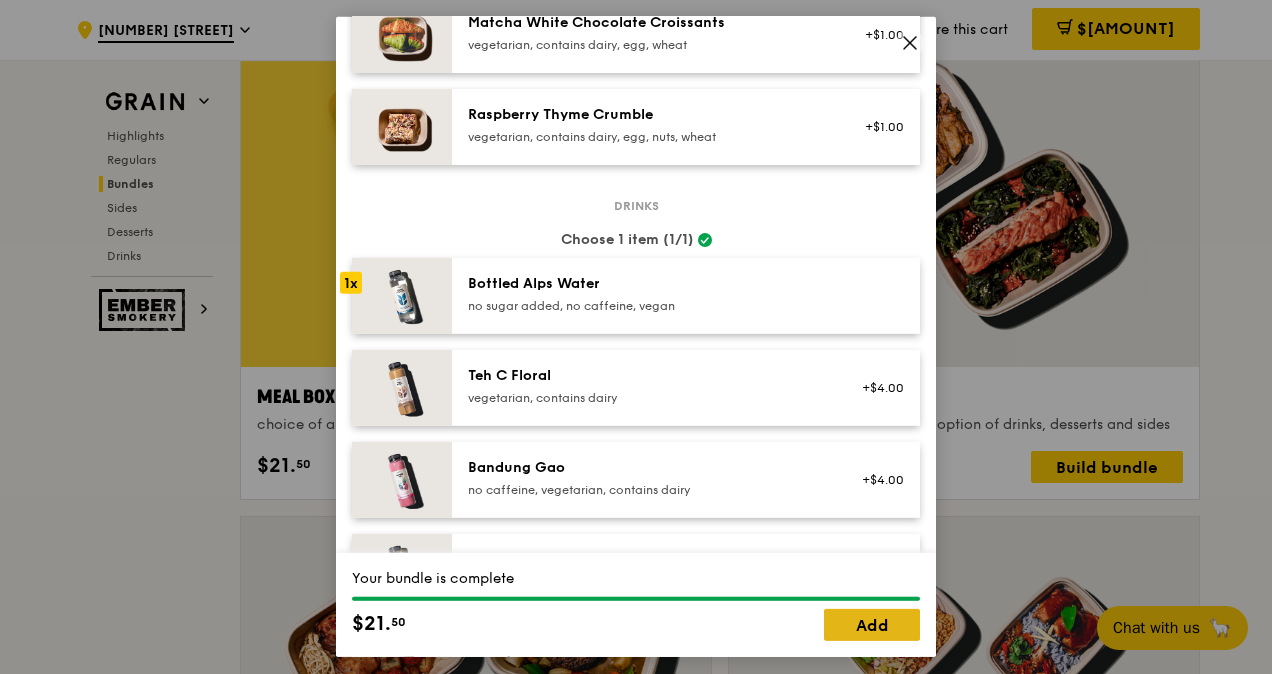 click on "Add" at bounding box center [872, 625] 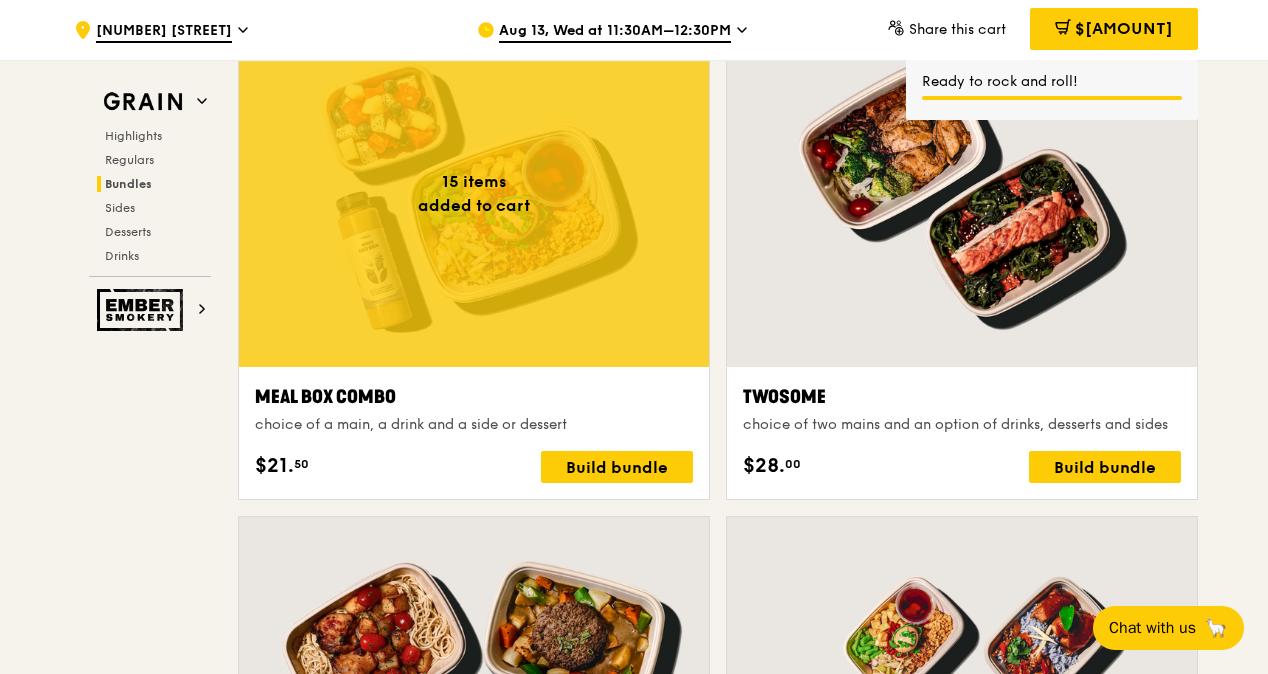 click on "Build bundle" at bounding box center (617, 467) 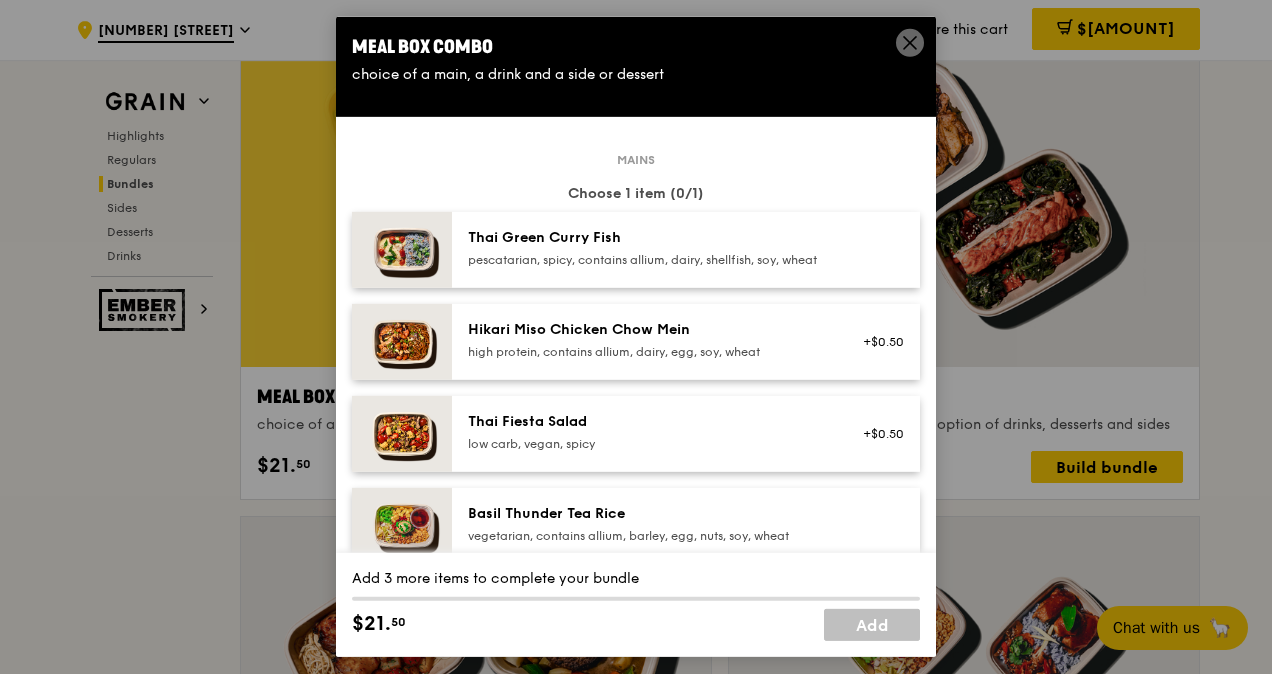 scroll, scrollTop: 100, scrollLeft: 0, axis: vertical 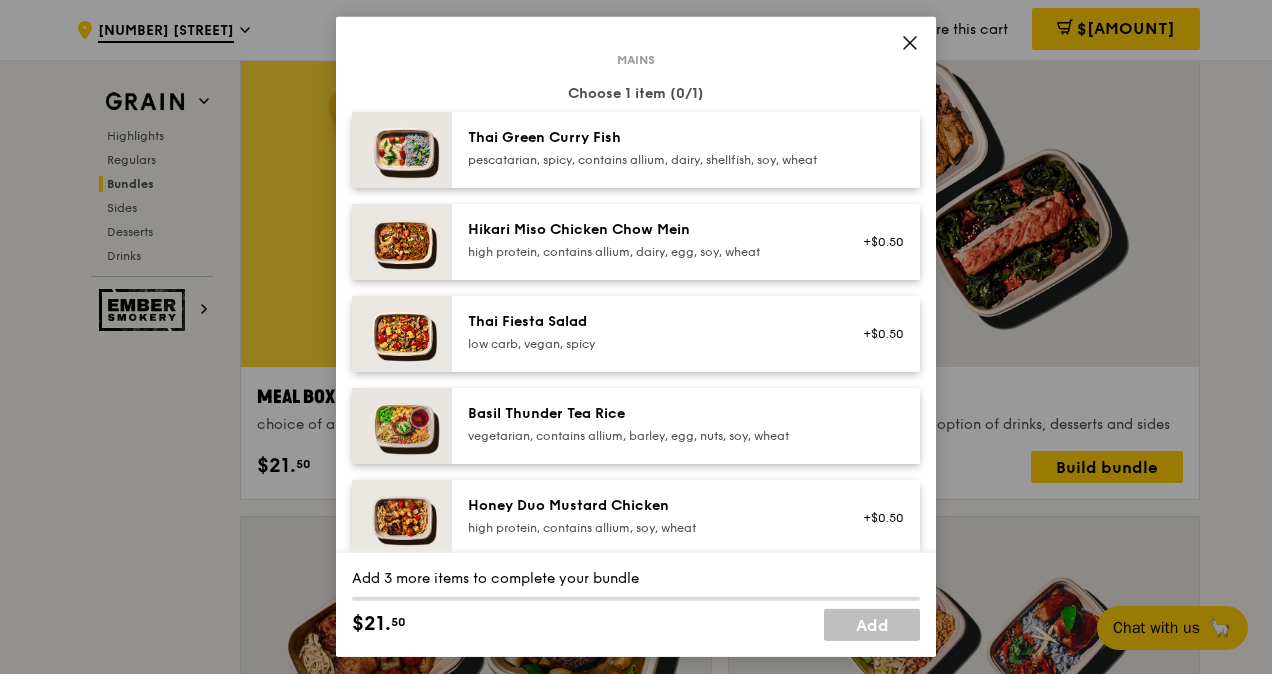 click on "vegetarian, contains allium, barley, egg, nuts, soy, wheat" at bounding box center [647, 436] 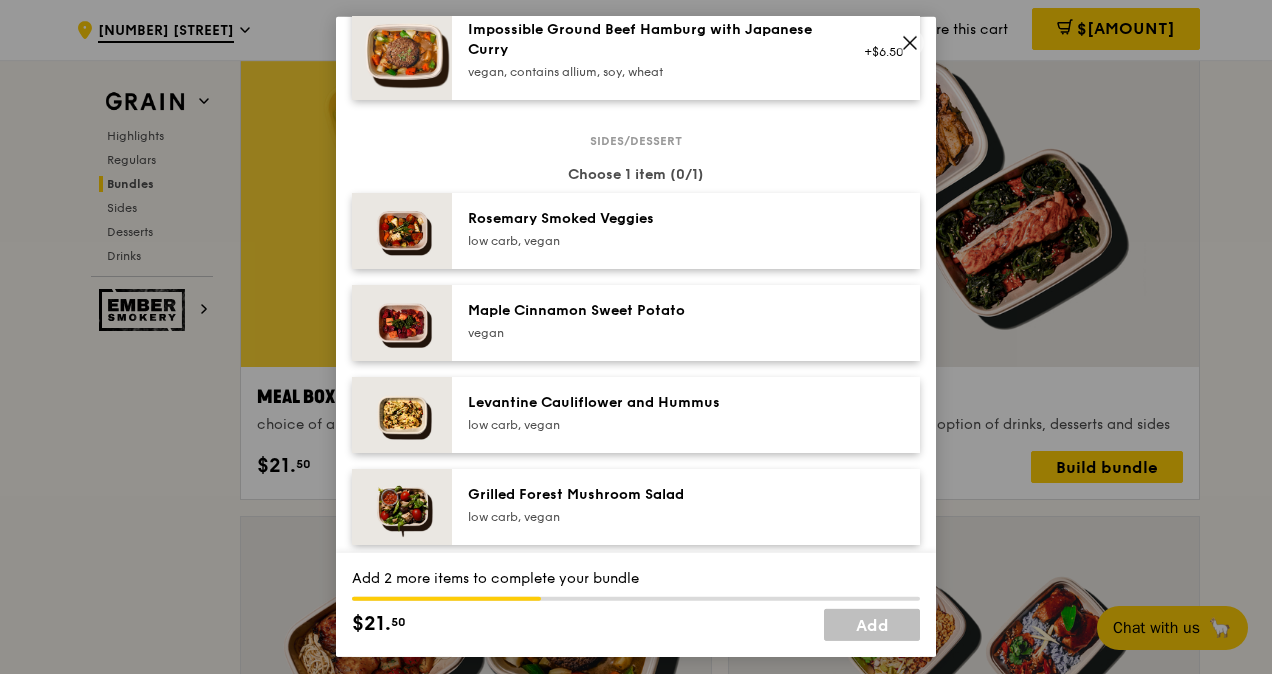 scroll, scrollTop: 1000, scrollLeft: 0, axis: vertical 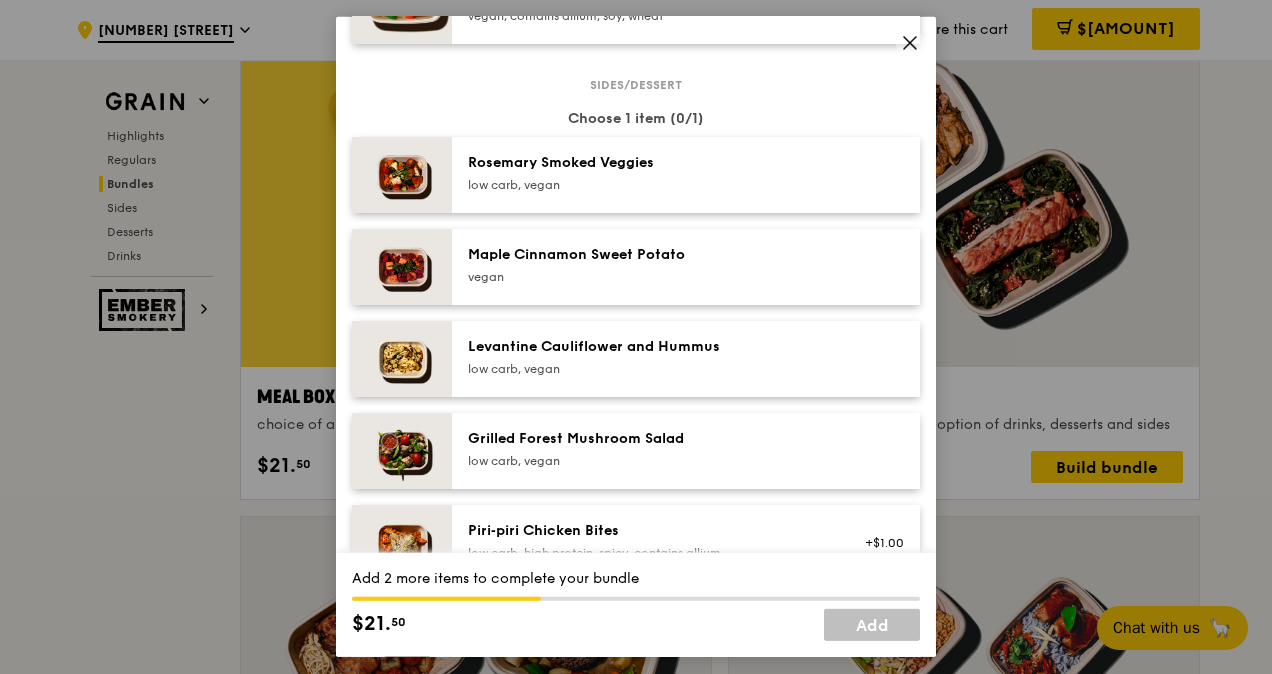 click on "Maple Cinnamon Sweet Potato" at bounding box center (647, 255) 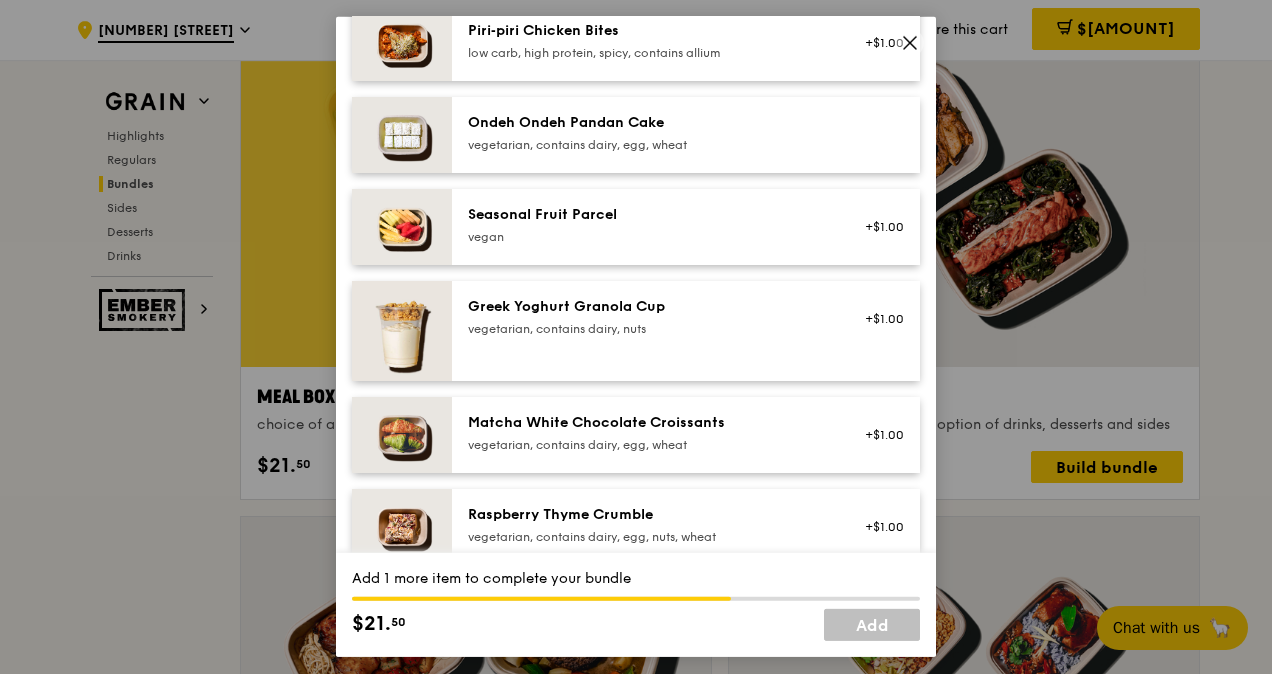 scroll, scrollTop: 2100, scrollLeft: 0, axis: vertical 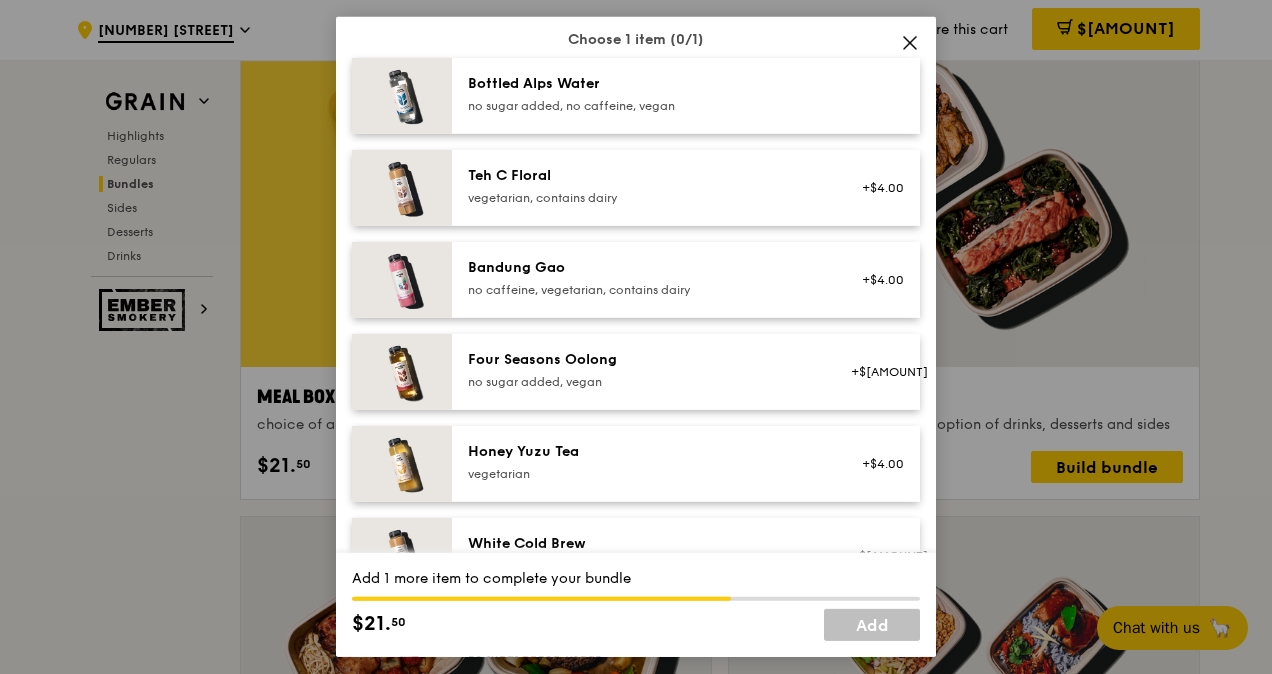 click on "Bottled Alps Water" at bounding box center (647, 84) 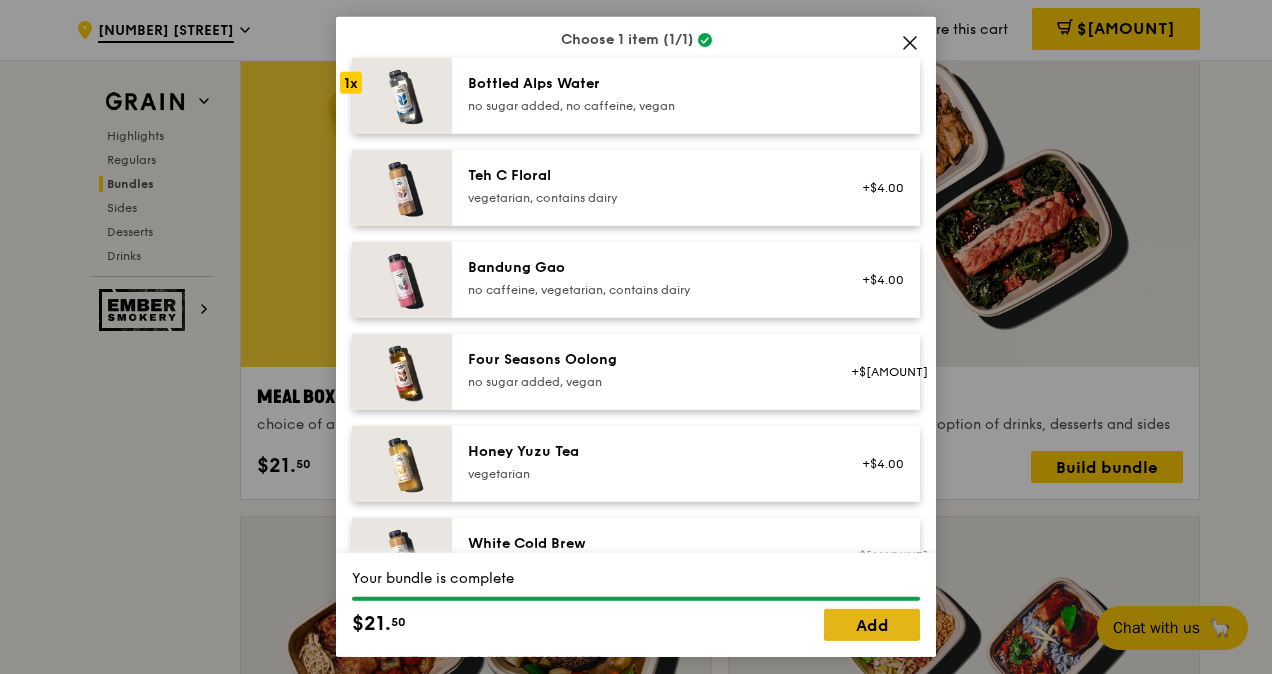 click on "Add" at bounding box center (872, 625) 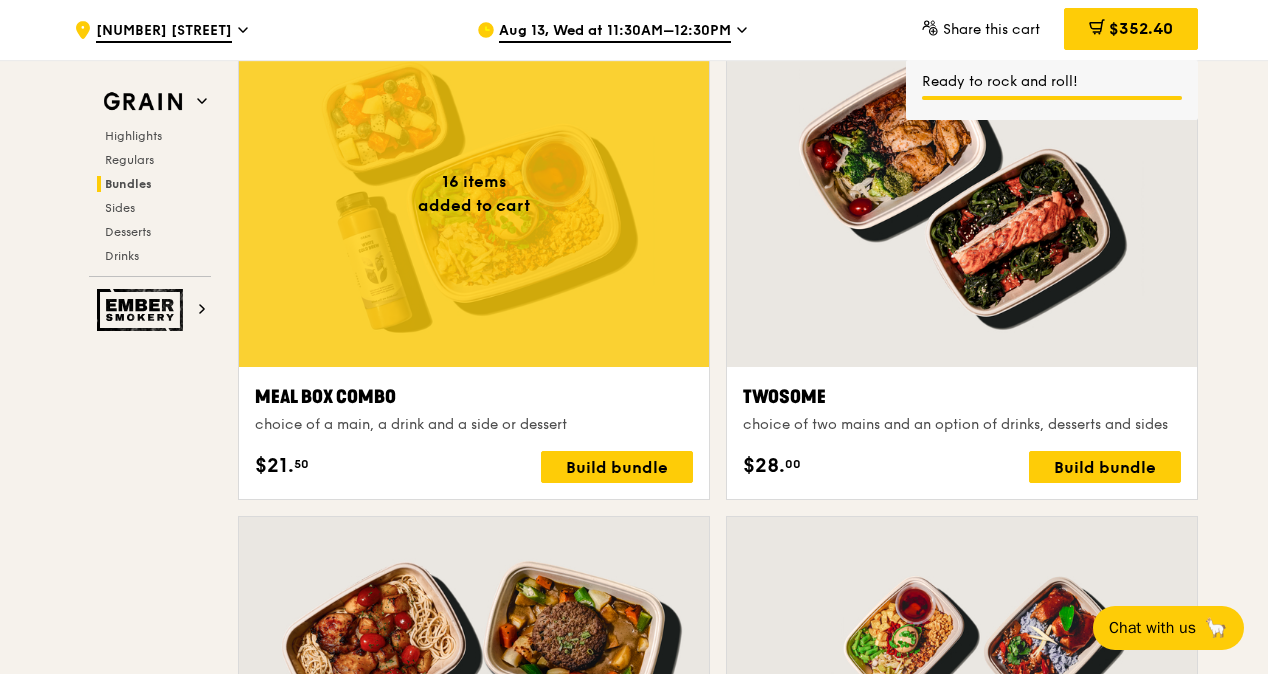click on "Build bundle" at bounding box center [617, 467] 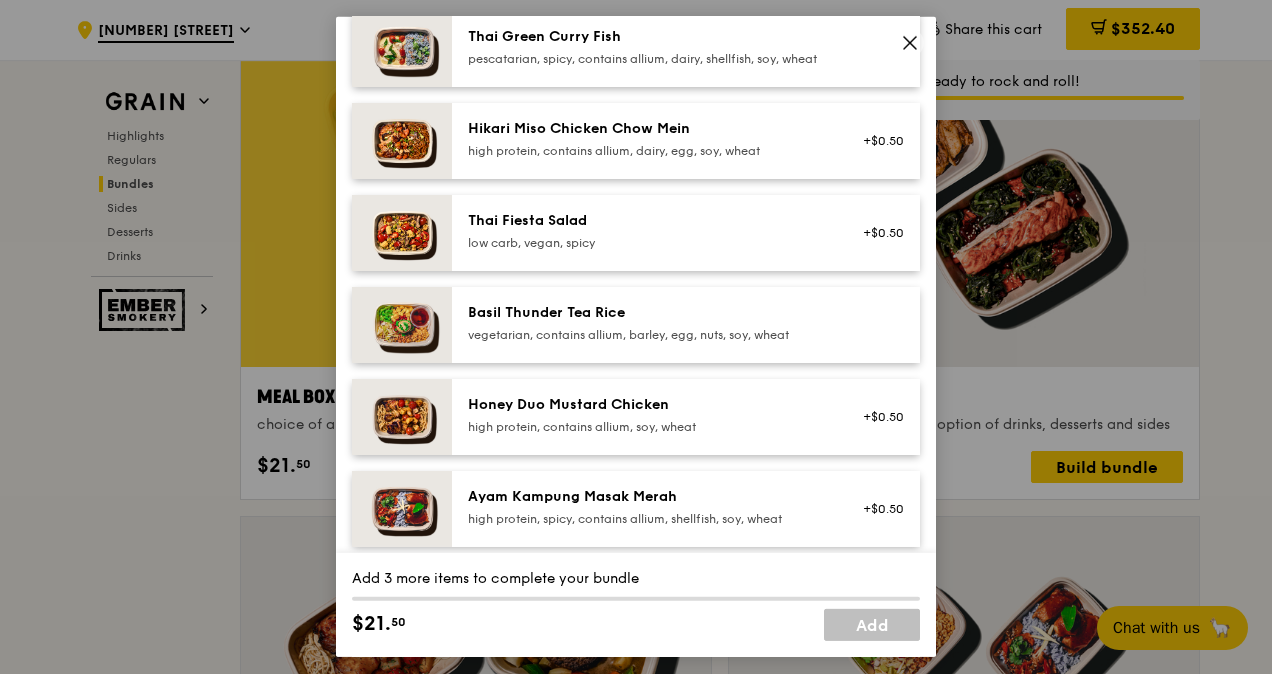 scroll, scrollTop: 300, scrollLeft: 0, axis: vertical 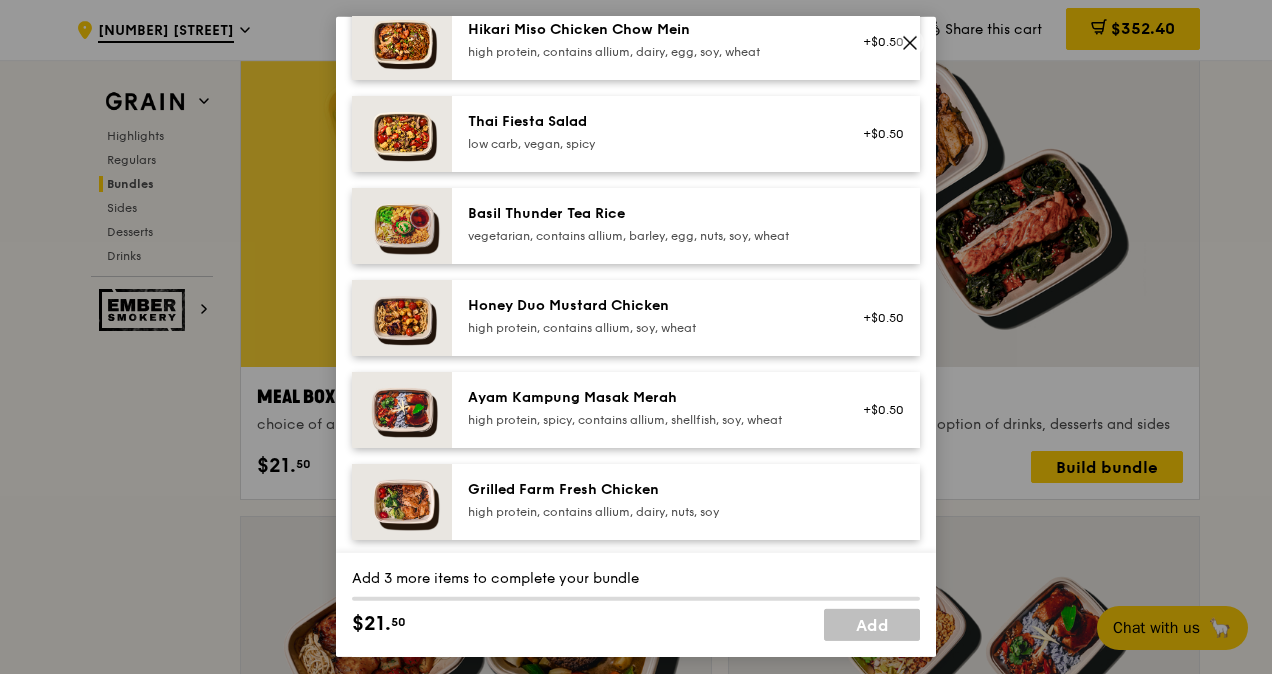 click on "Grilled Farm Fresh Chicken" at bounding box center (647, 490) 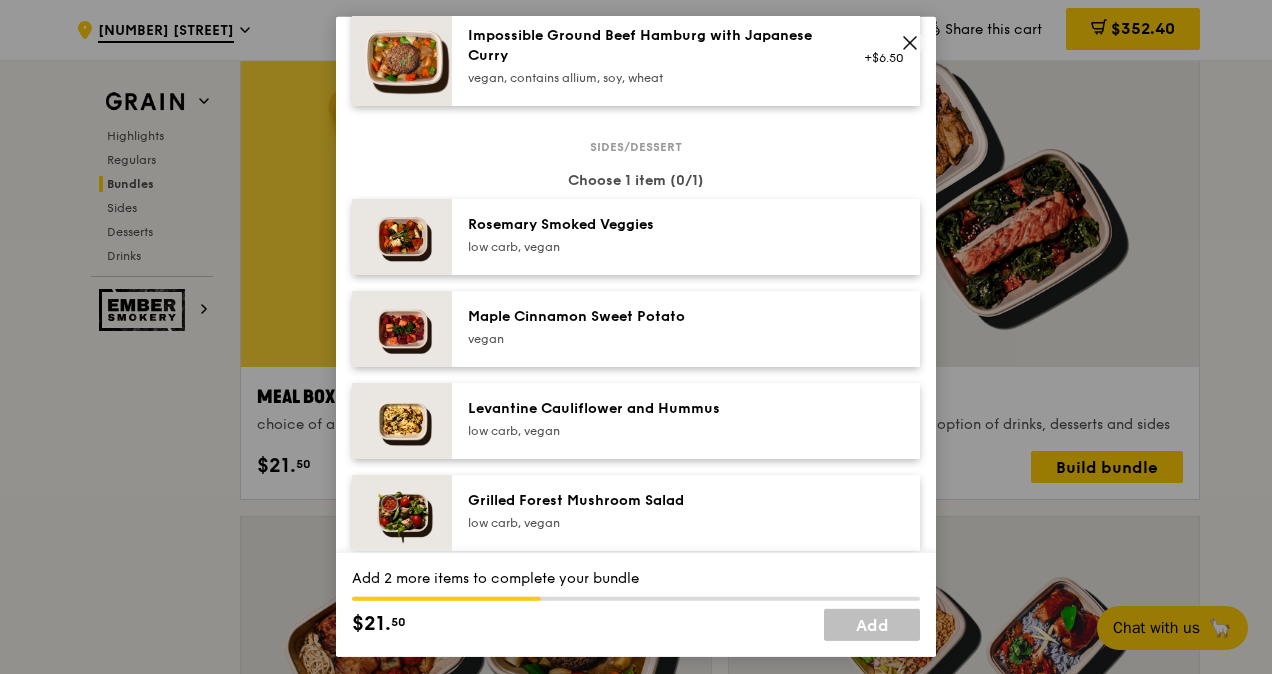 scroll, scrollTop: 1000, scrollLeft: 0, axis: vertical 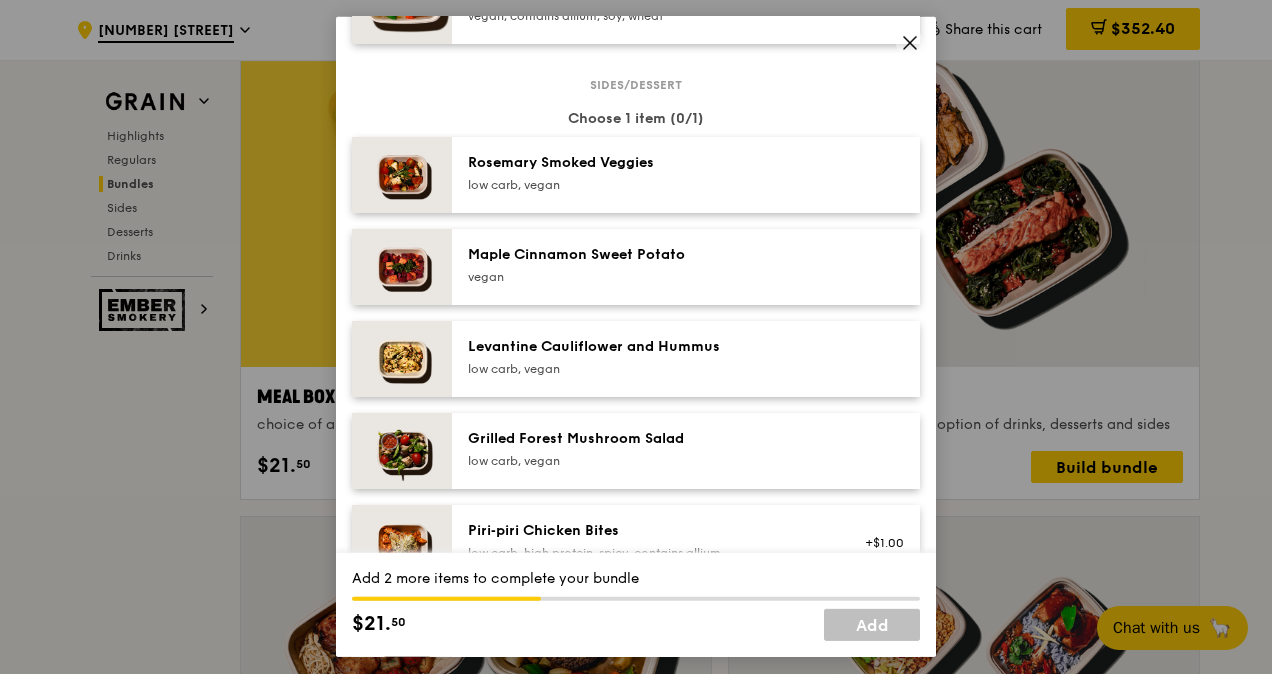 click on "Levantine Cauliflower and Hummus
low carb, vegan" at bounding box center (647, 357) 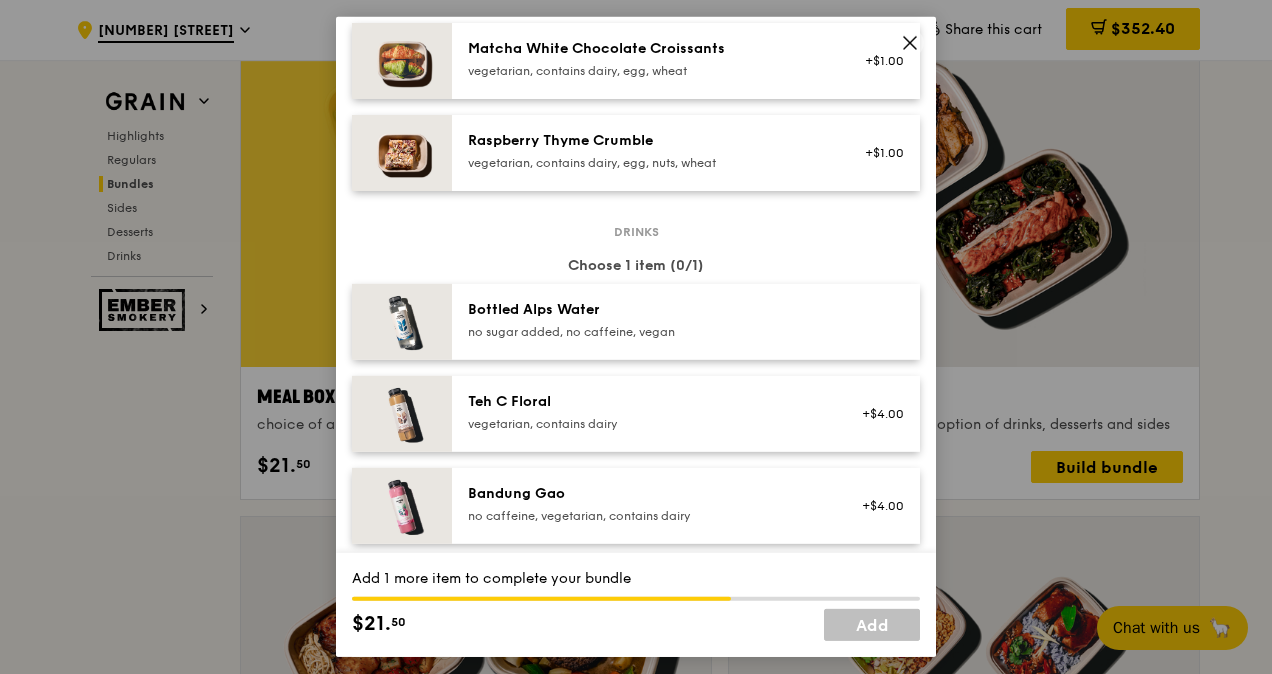 scroll, scrollTop: 1900, scrollLeft: 0, axis: vertical 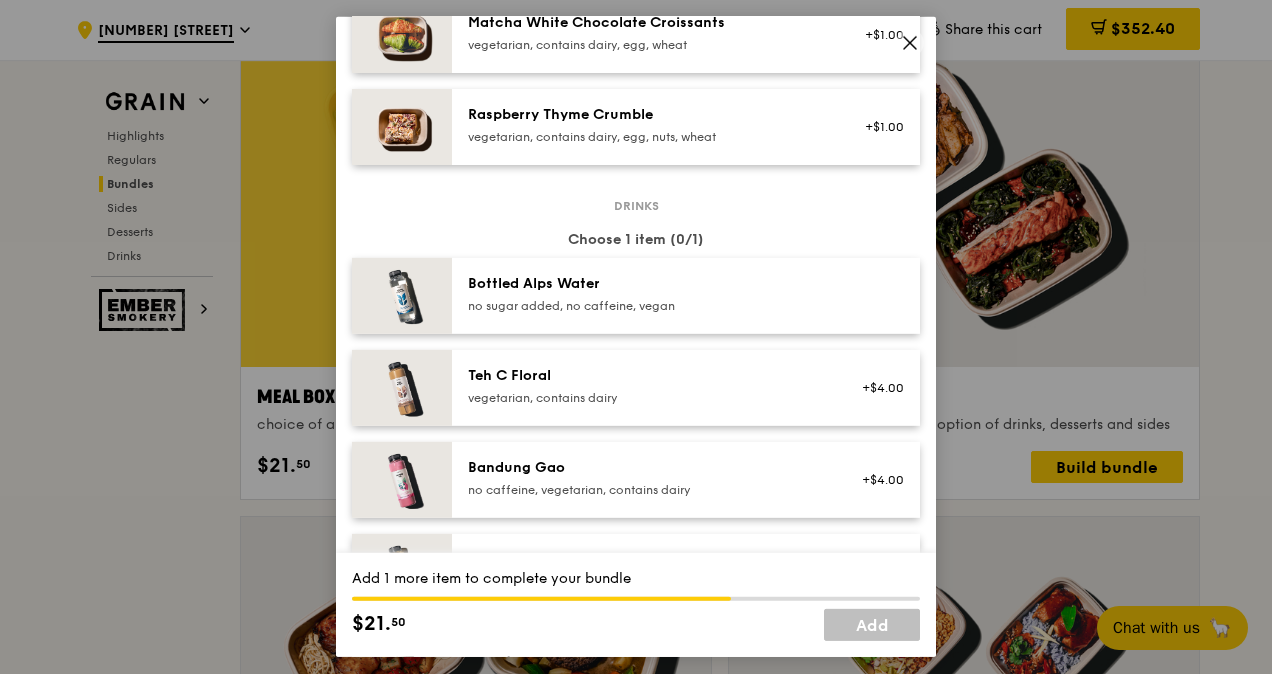 click on "Bottled Alps Water" at bounding box center (647, 284) 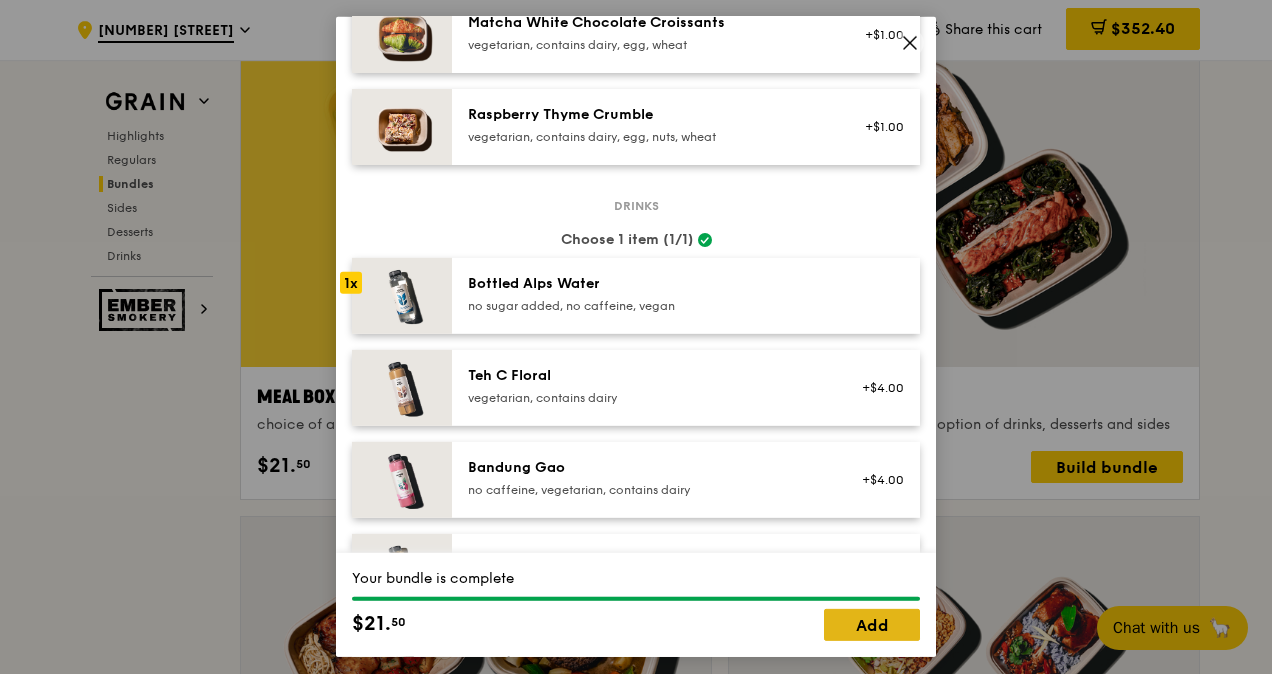 click on "Add" at bounding box center (872, 625) 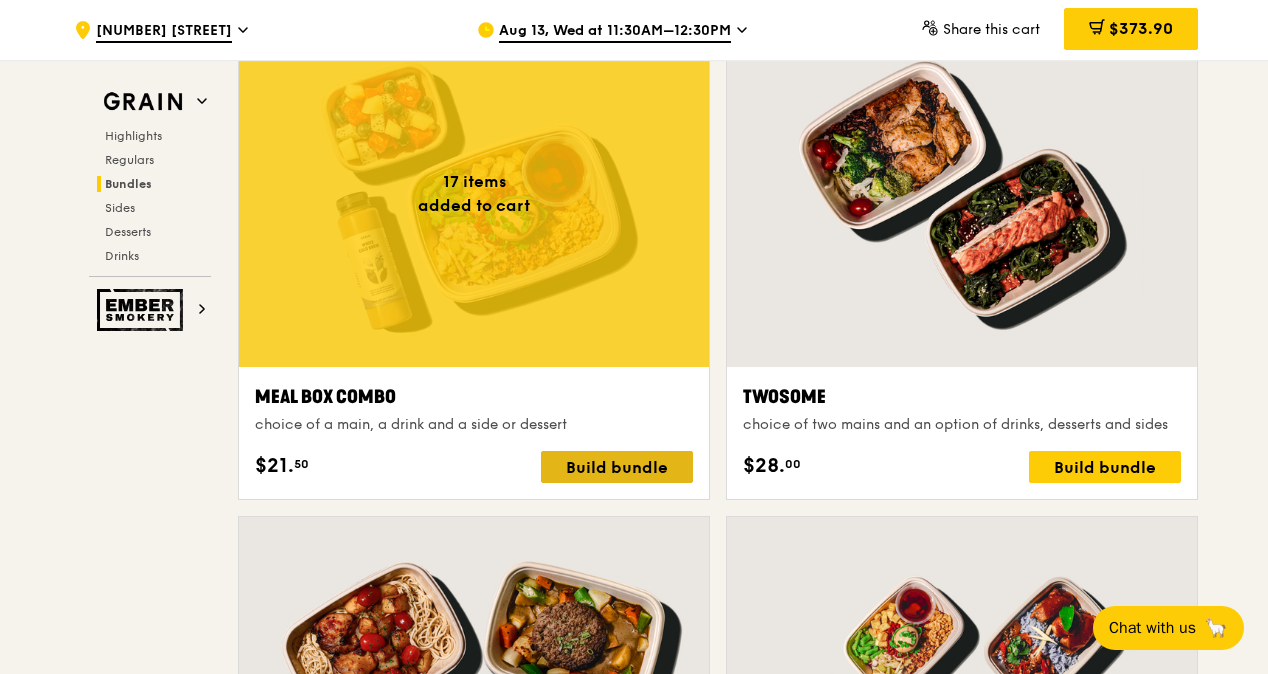 click on "Build bundle" at bounding box center (617, 467) 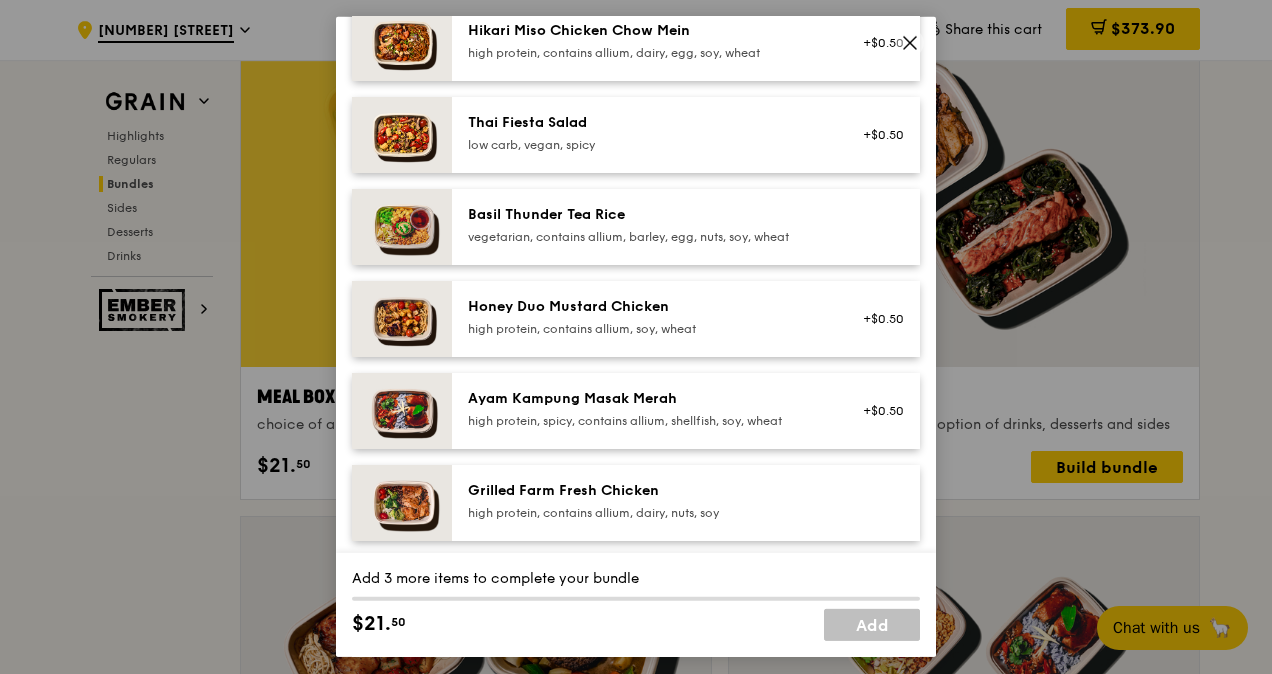 scroll, scrollTop: 300, scrollLeft: 0, axis: vertical 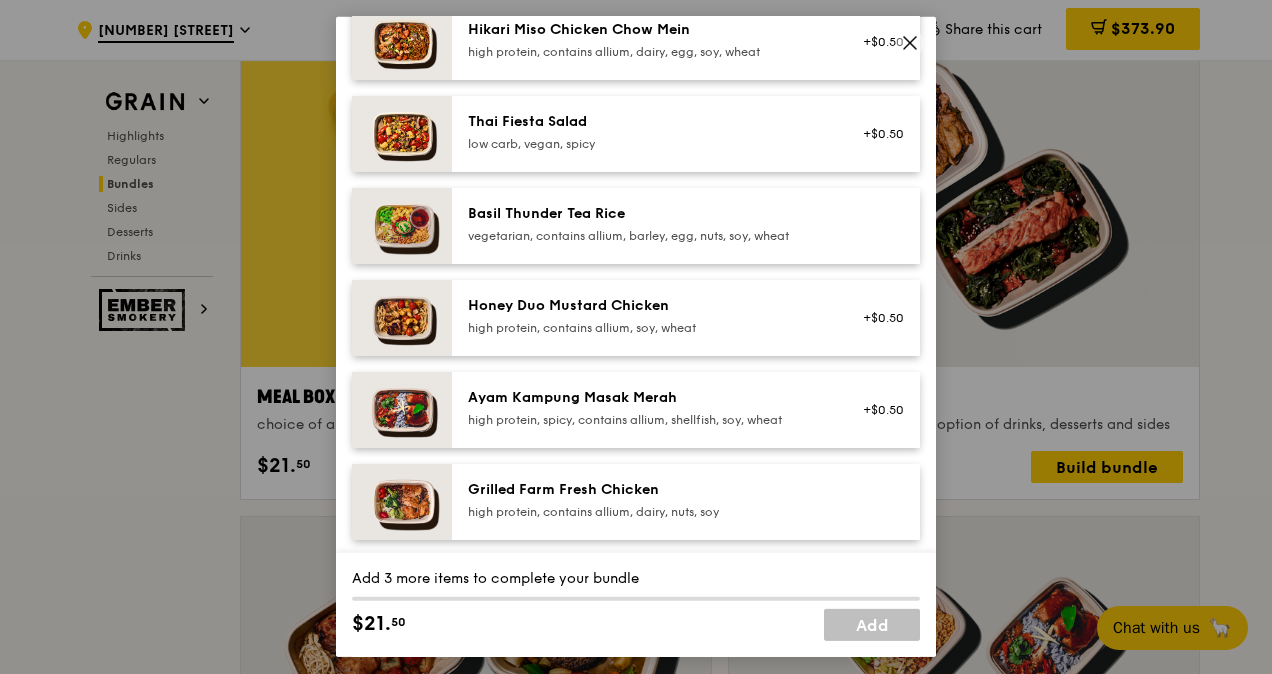 click 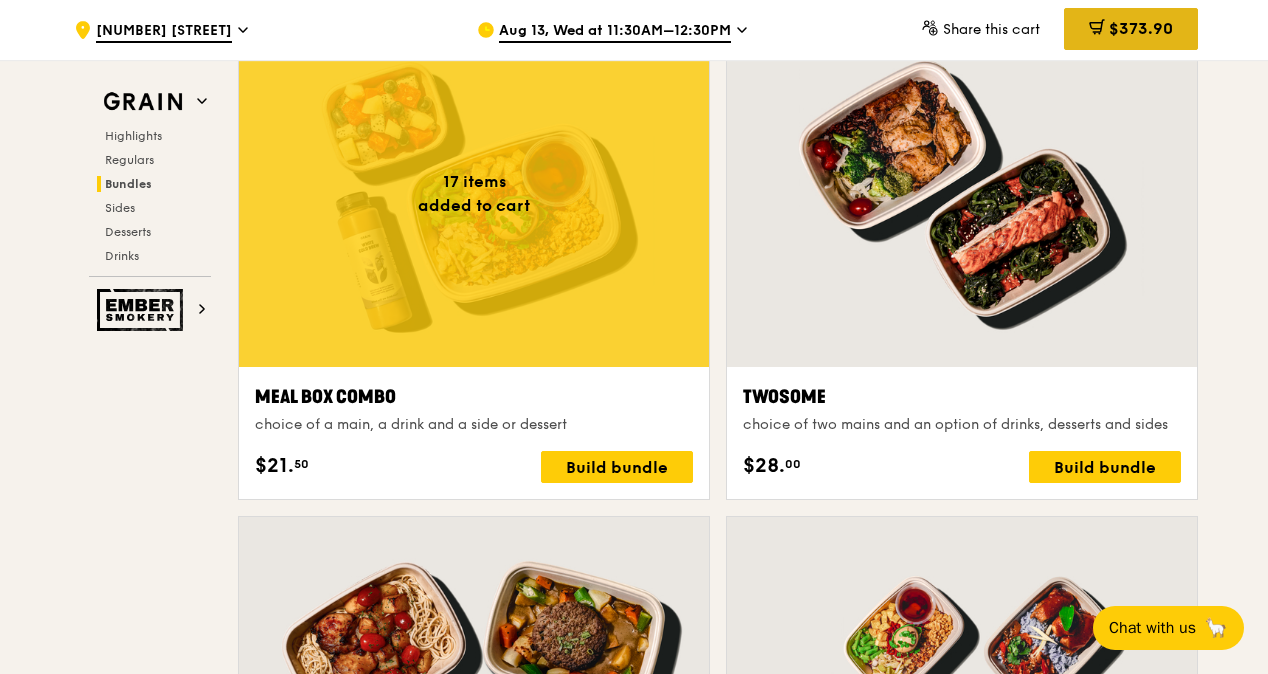 click on "$373.90" at bounding box center [1131, 29] 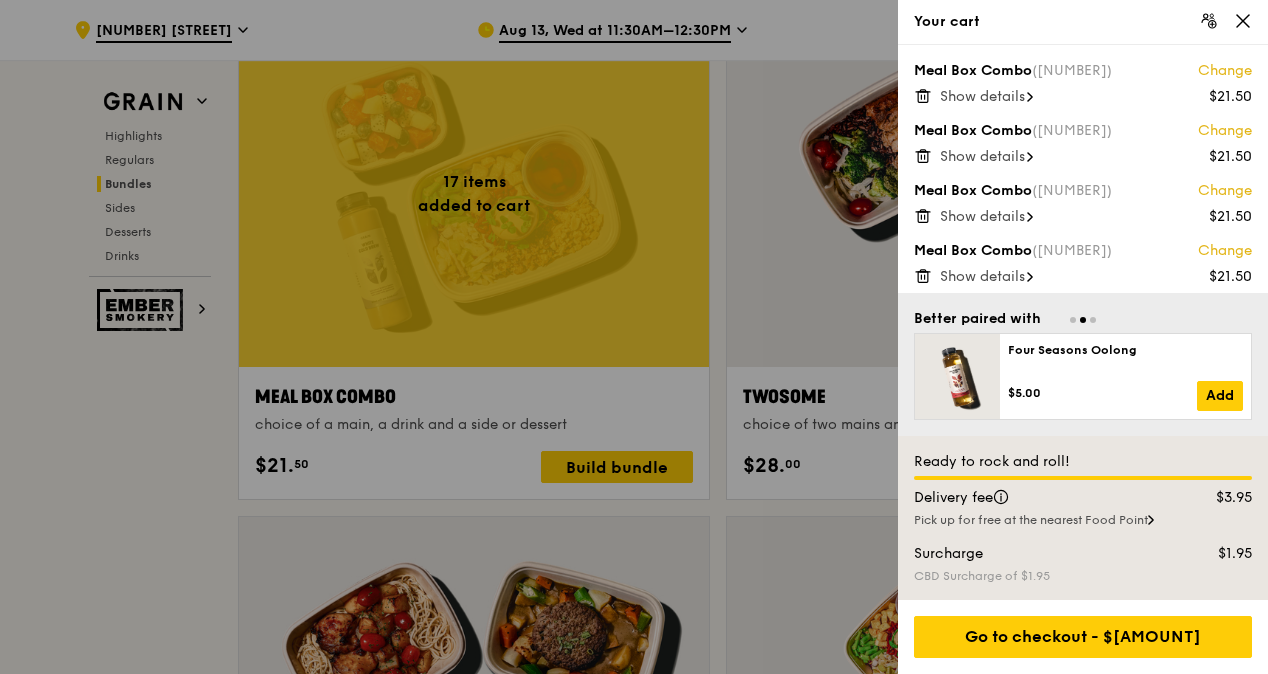 click 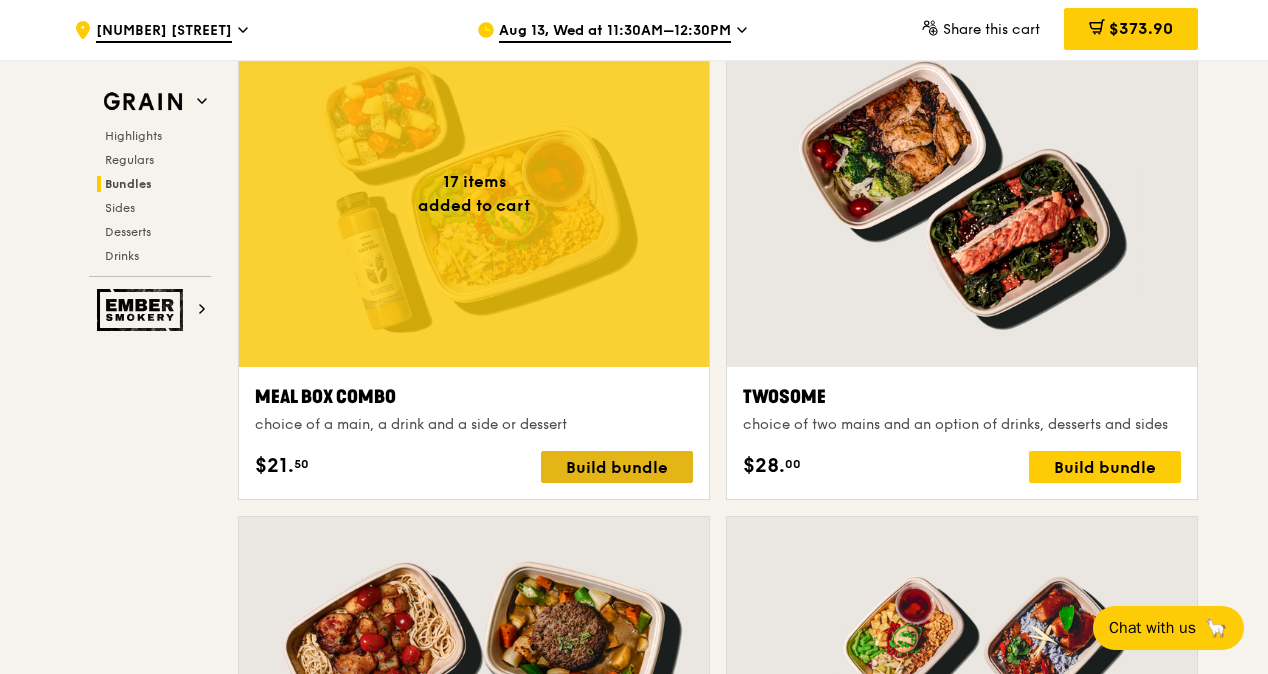 click on "Build bundle" at bounding box center [617, 467] 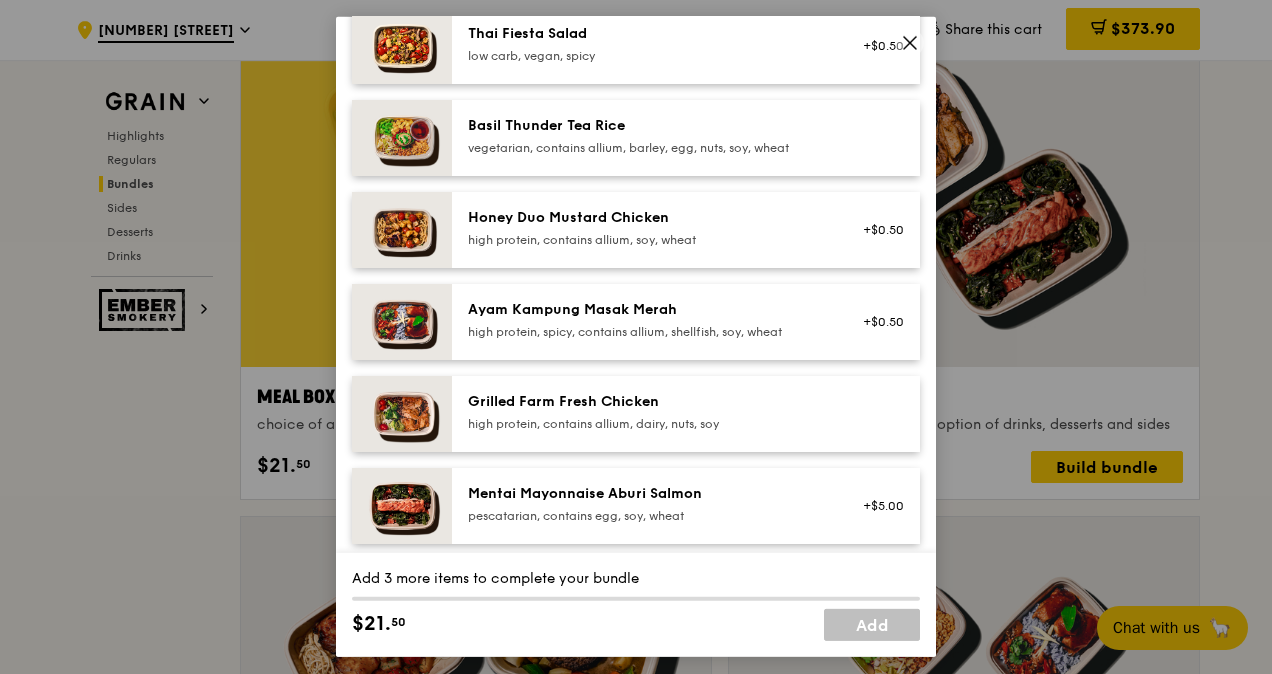 scroll, scrollTop: 400, scrollLeft: 0, axis: vertical 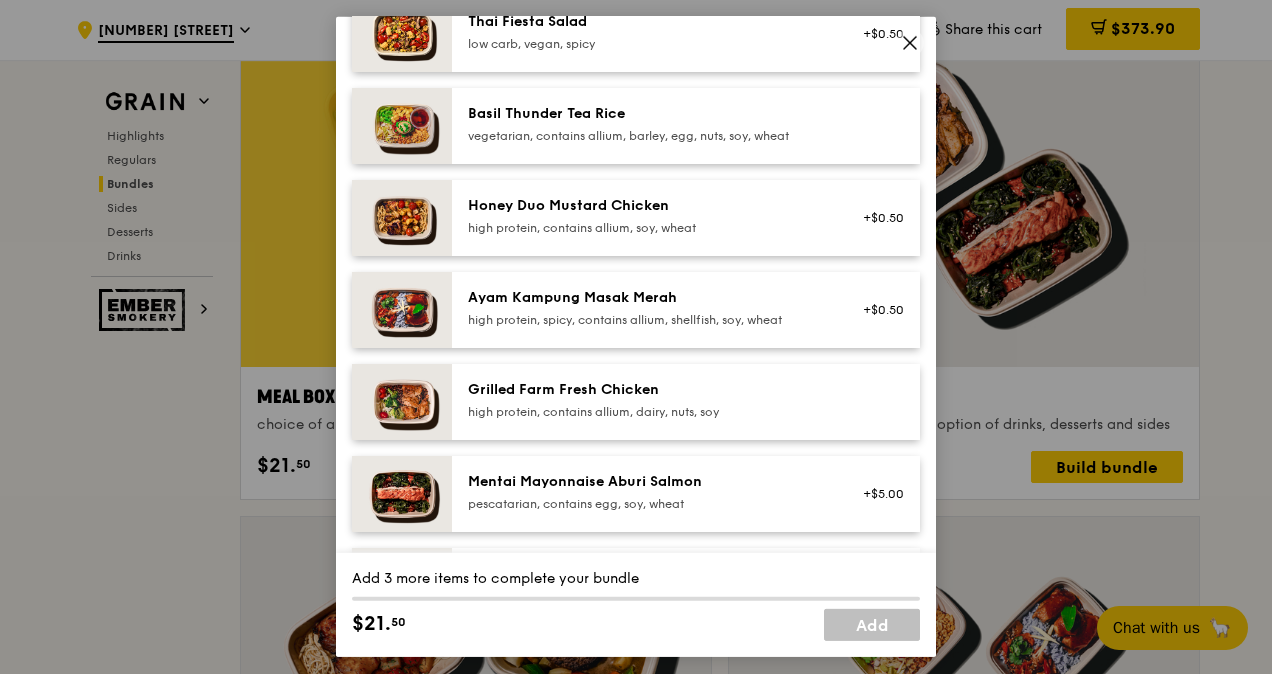 click on "Ayam Kampung Masak Merah
high protein, spicy, contains allium, shellfish, soy, wheat
+$0.50" at bounding box center (686, 310) 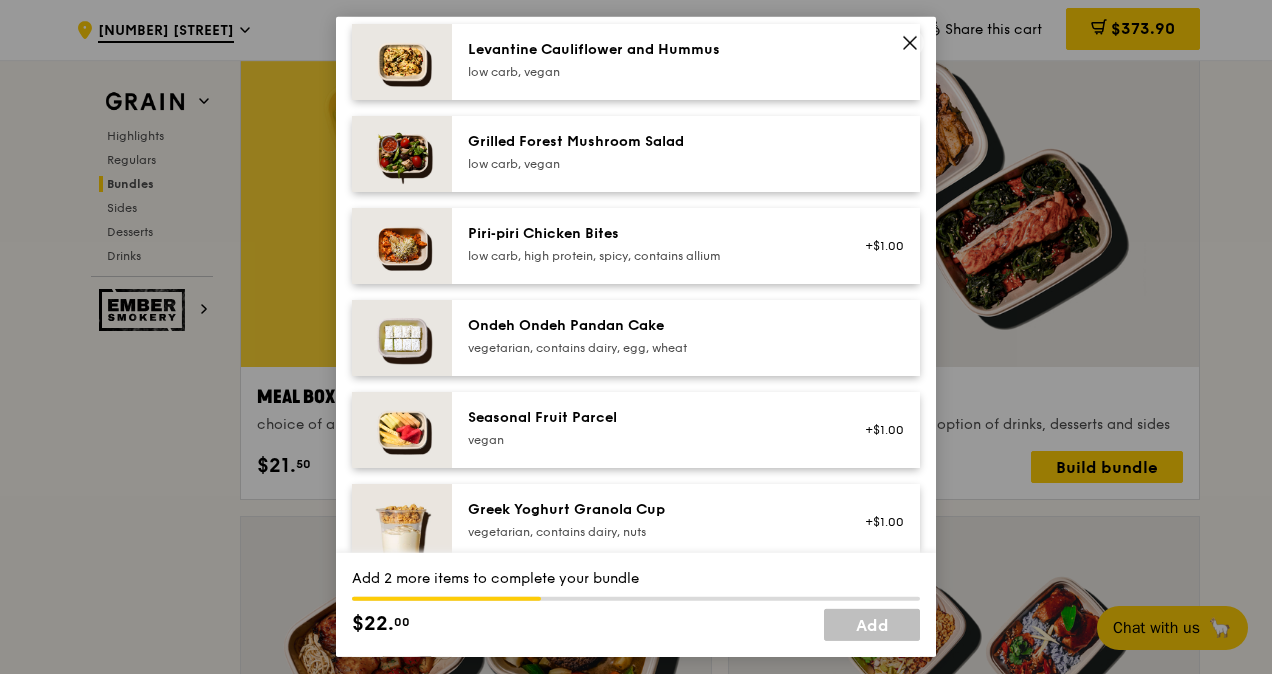 scroll, scrollTop: 1300, scrollLeft: 0, axis: vertical 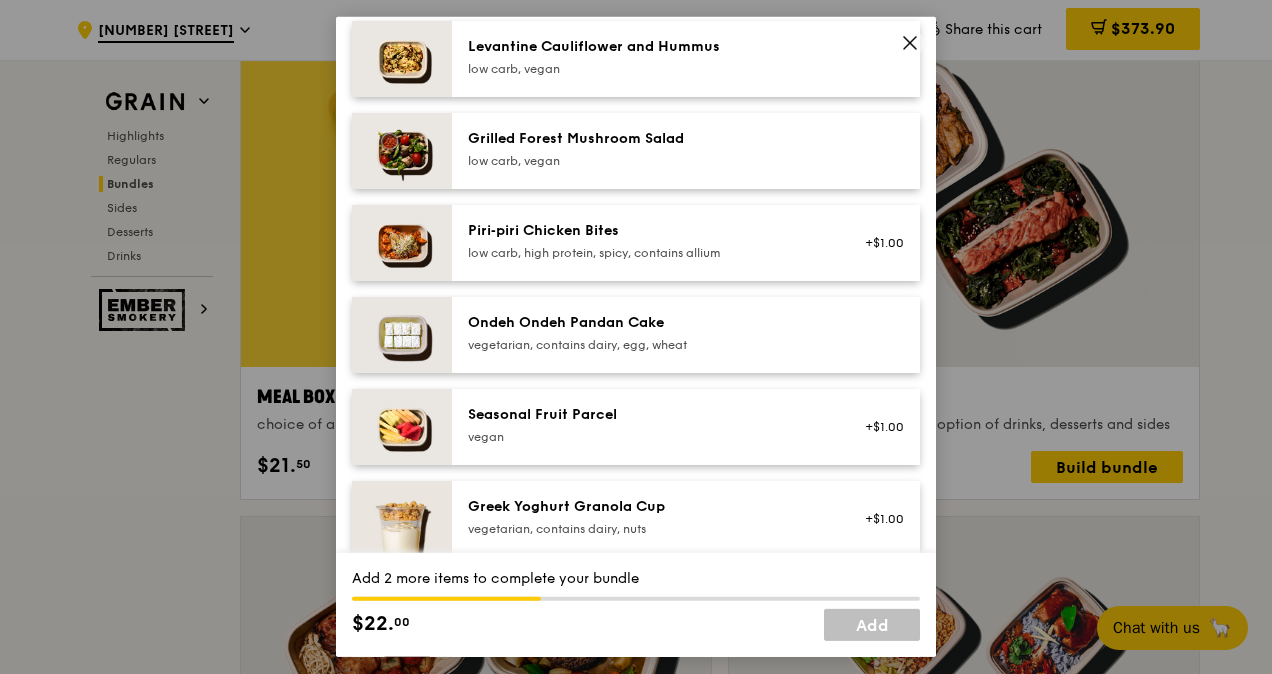 click on "vegetarian, contains dairy, egg, wheat" at bounding box center [647, 345] 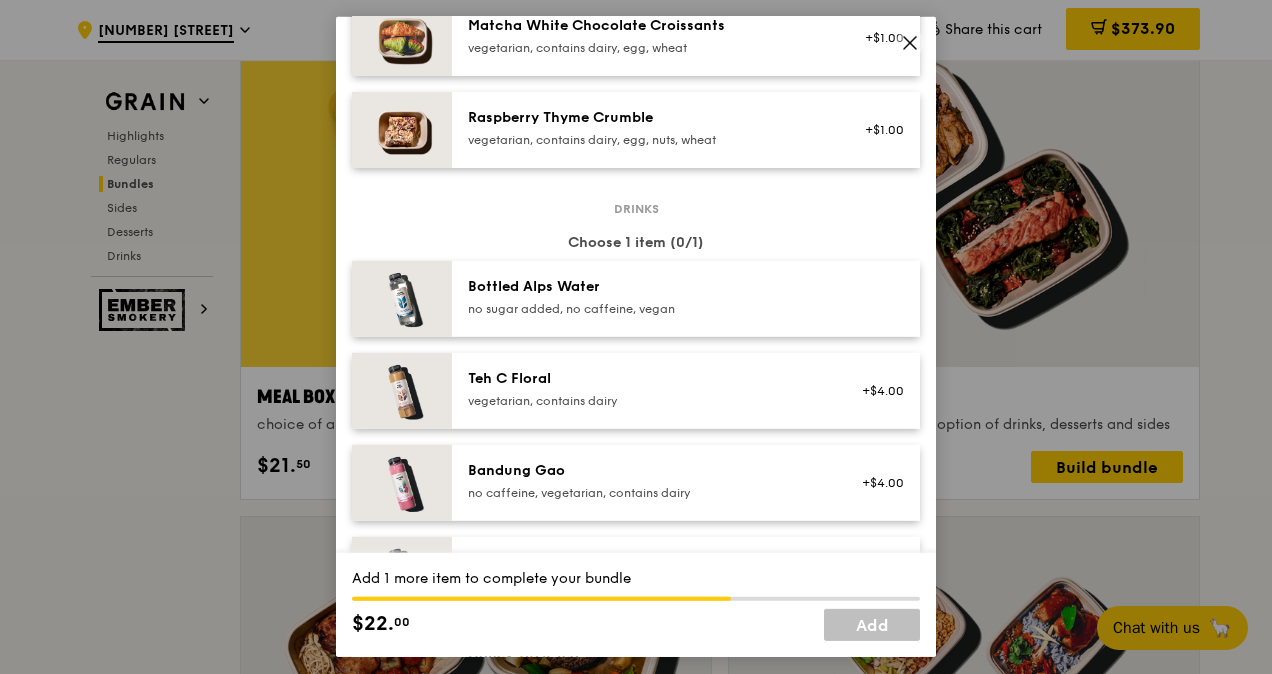 scroll, scrollTop: 1900, scrollLeft: 0, axis: vertical 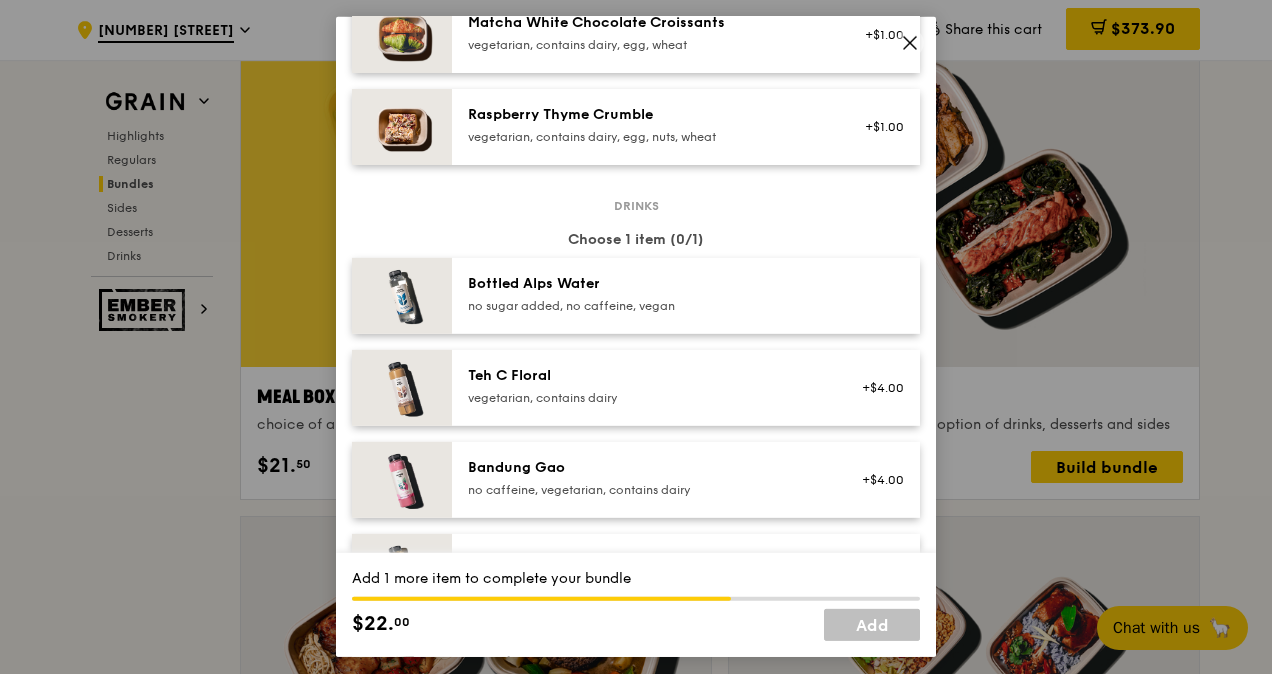 click on "no sugar added, no caffeine, vegan" at bounding box center [647, 306] 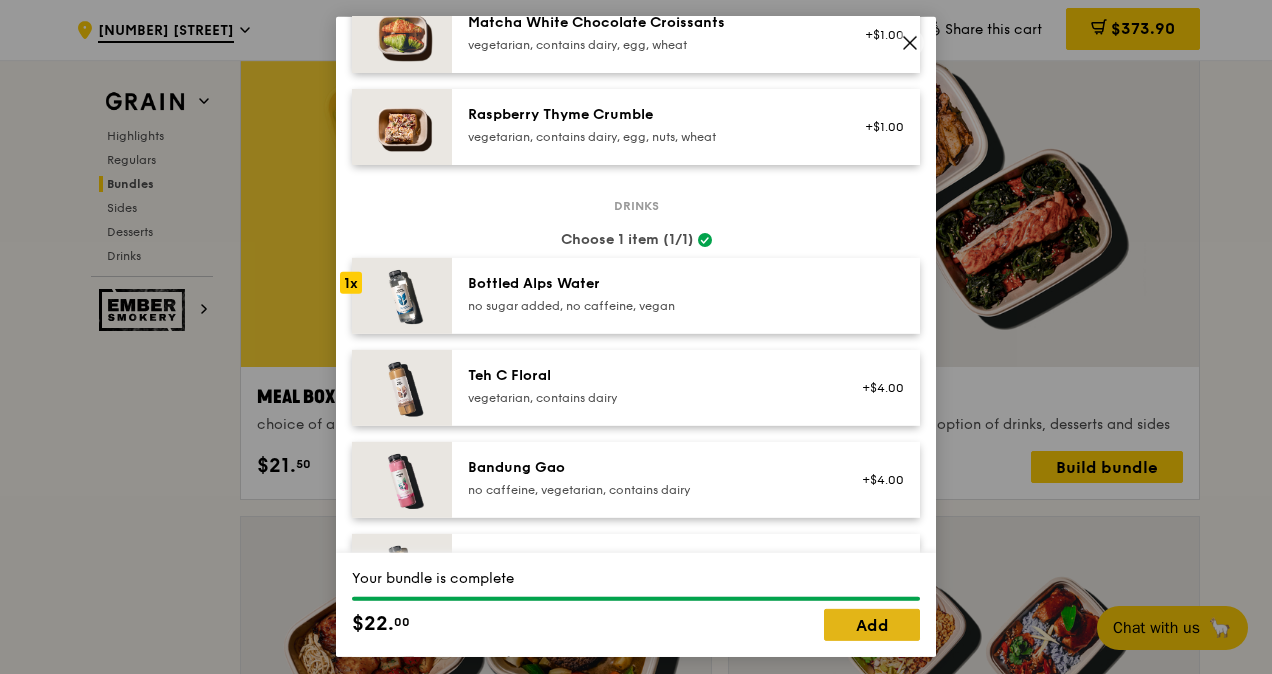 click on "Add" at bounding box center [872, 625] 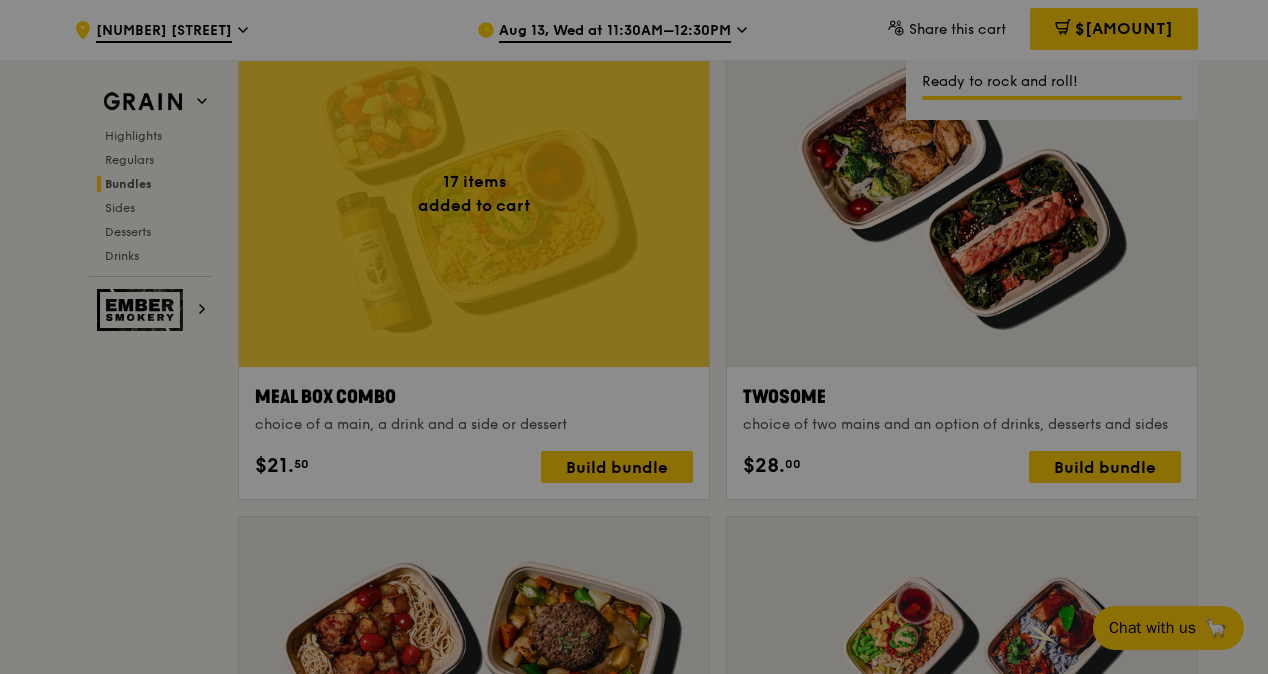 click at bounding box center [634, 337] 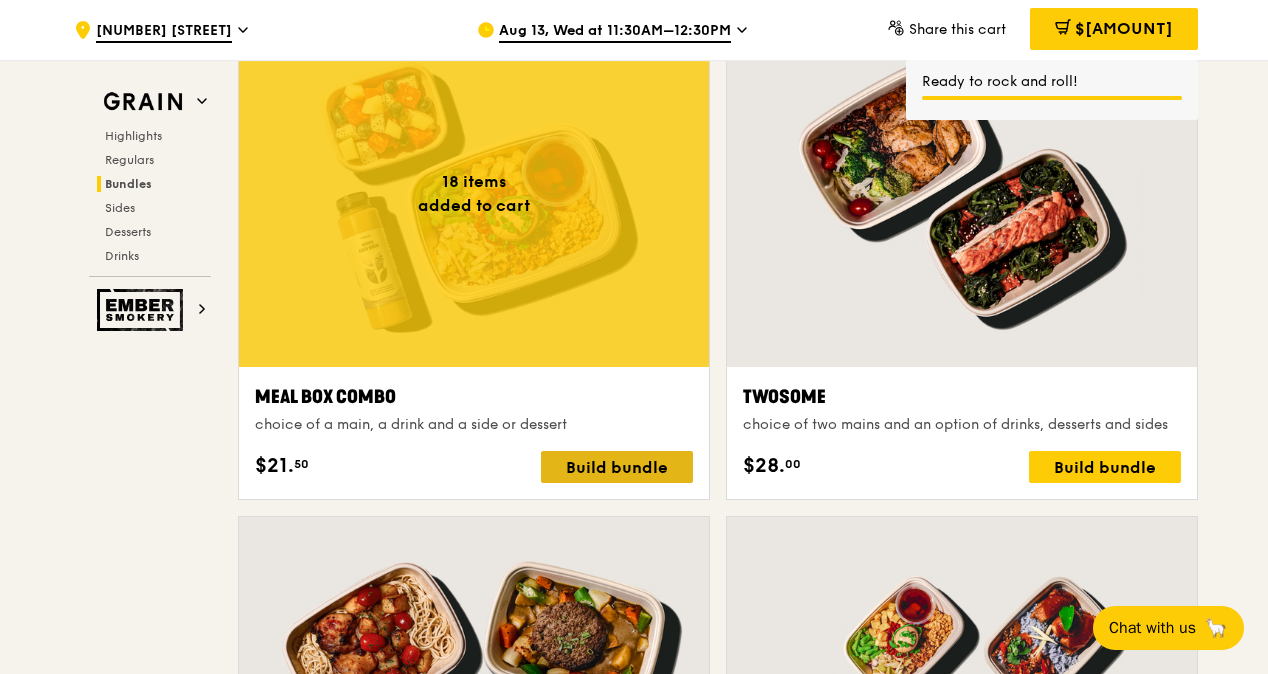 click on "Build bundle" at bounding box center [617, 467] 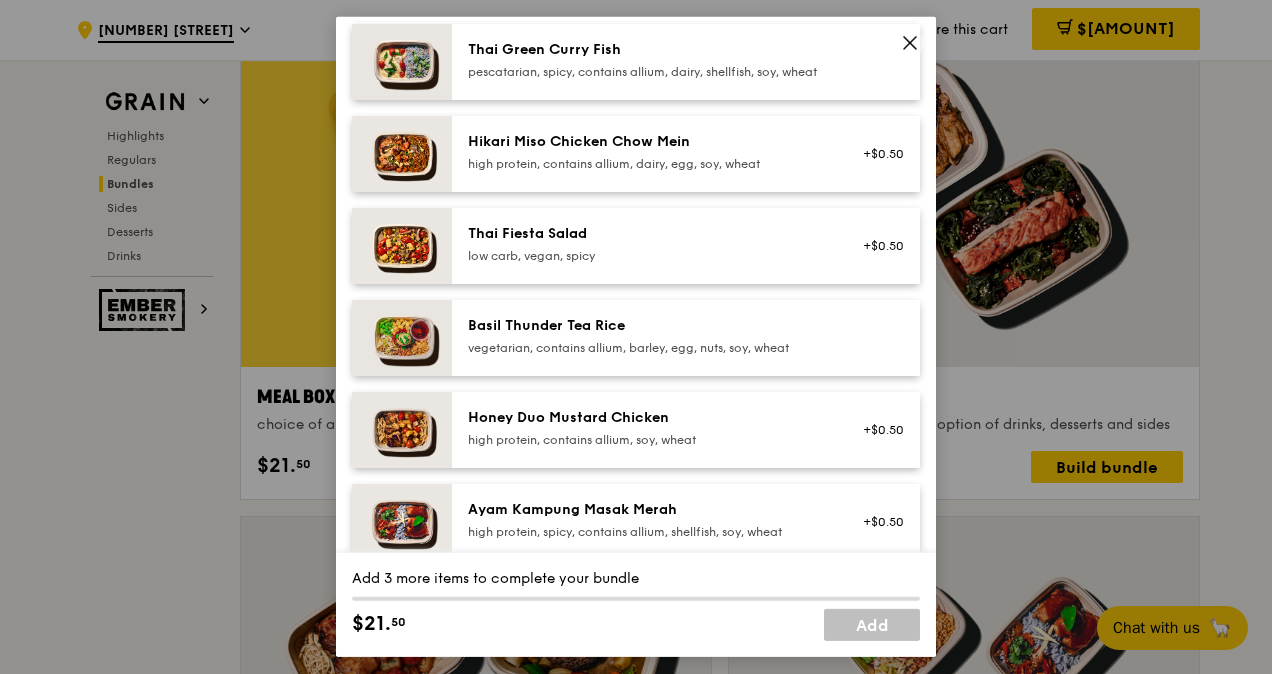 scroll, scrollTop: 400, scrollLeft: 0, axis: vertical 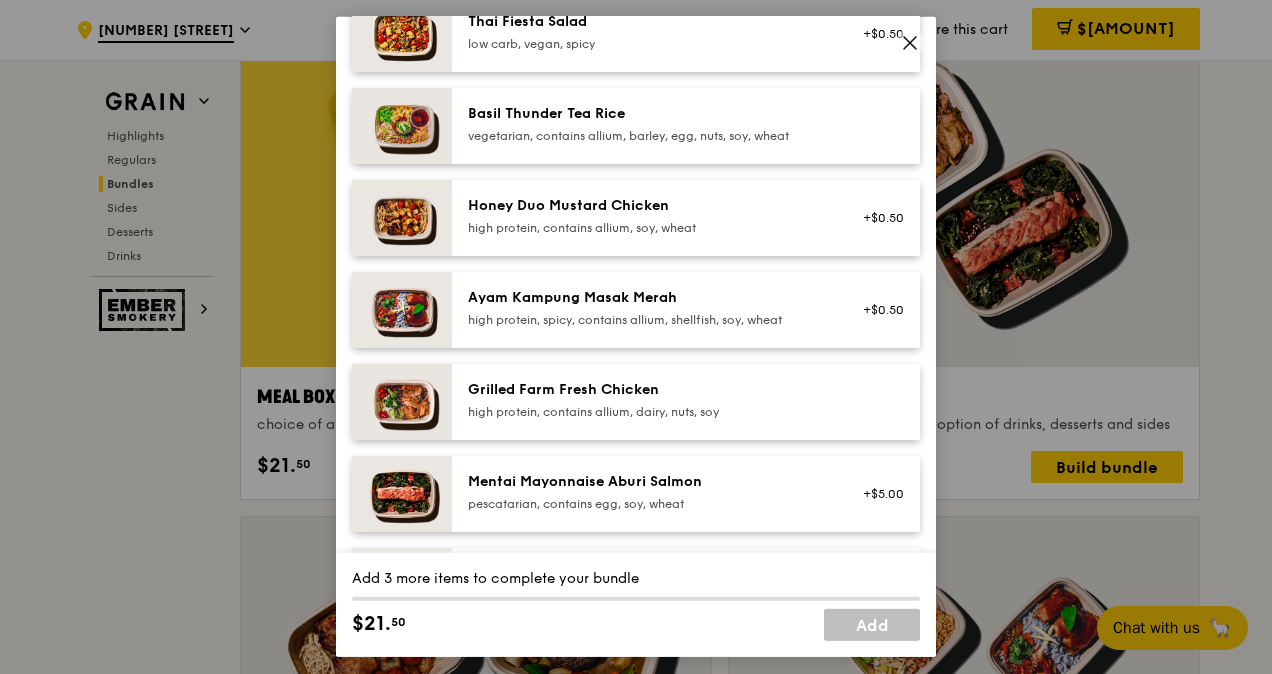 click on "Ayam Kampung Masak Merah
high protein, spicy, contains allium, shellfish, soy, wheat
+$0.50" at bounding box center (686, 310) 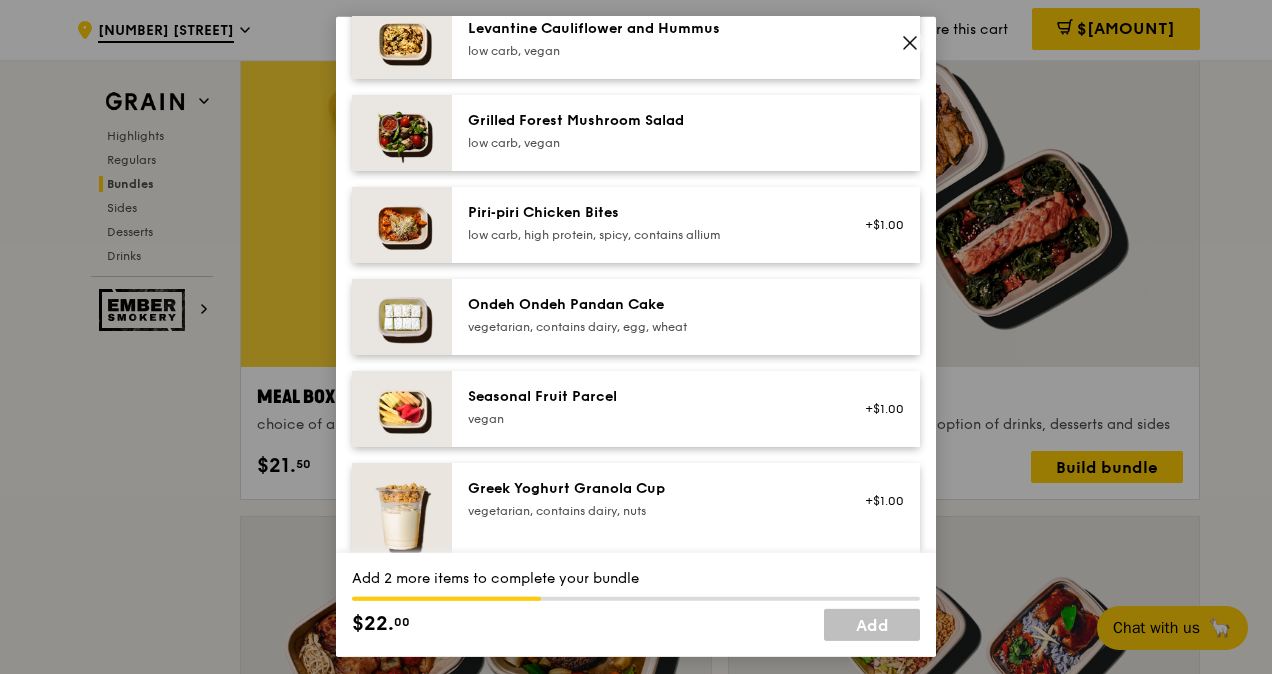 scroll, scrollTop: 1300, scrollLeft: 0, axis: vertical 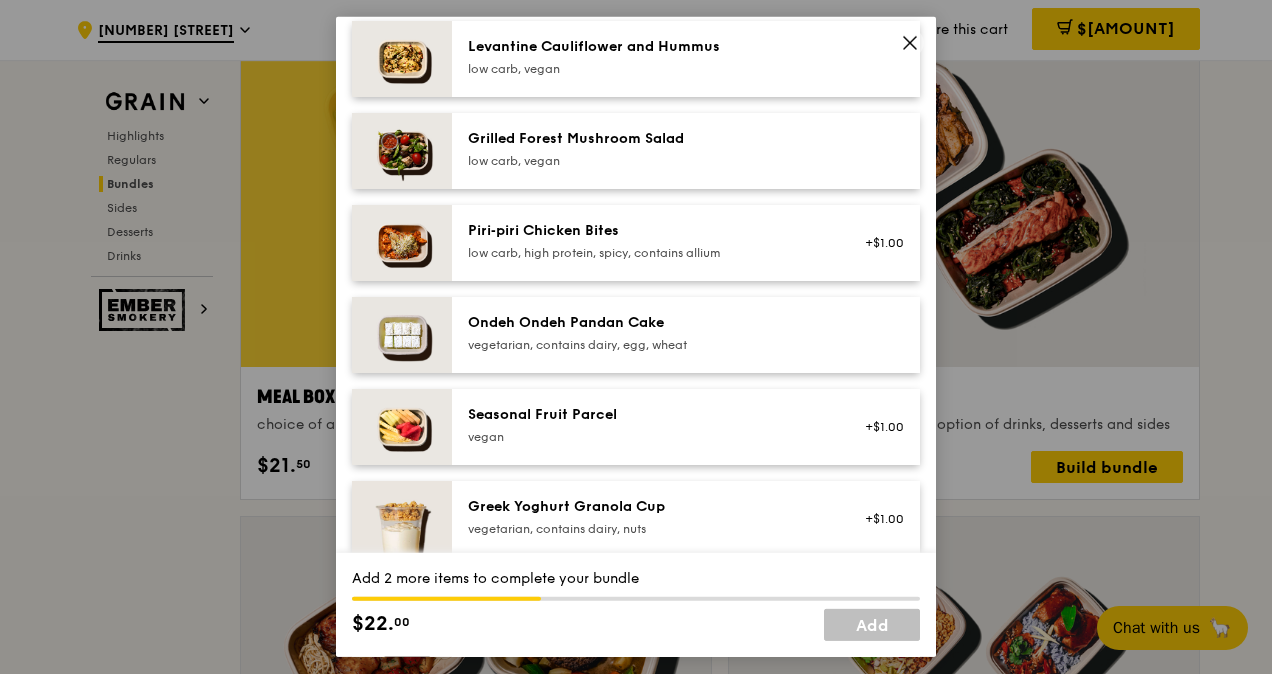 click on "Ondeh Ondeh Pandan Cake
vegetarian, contains dairy, egg, wheat" at bounding box center (647, 335) 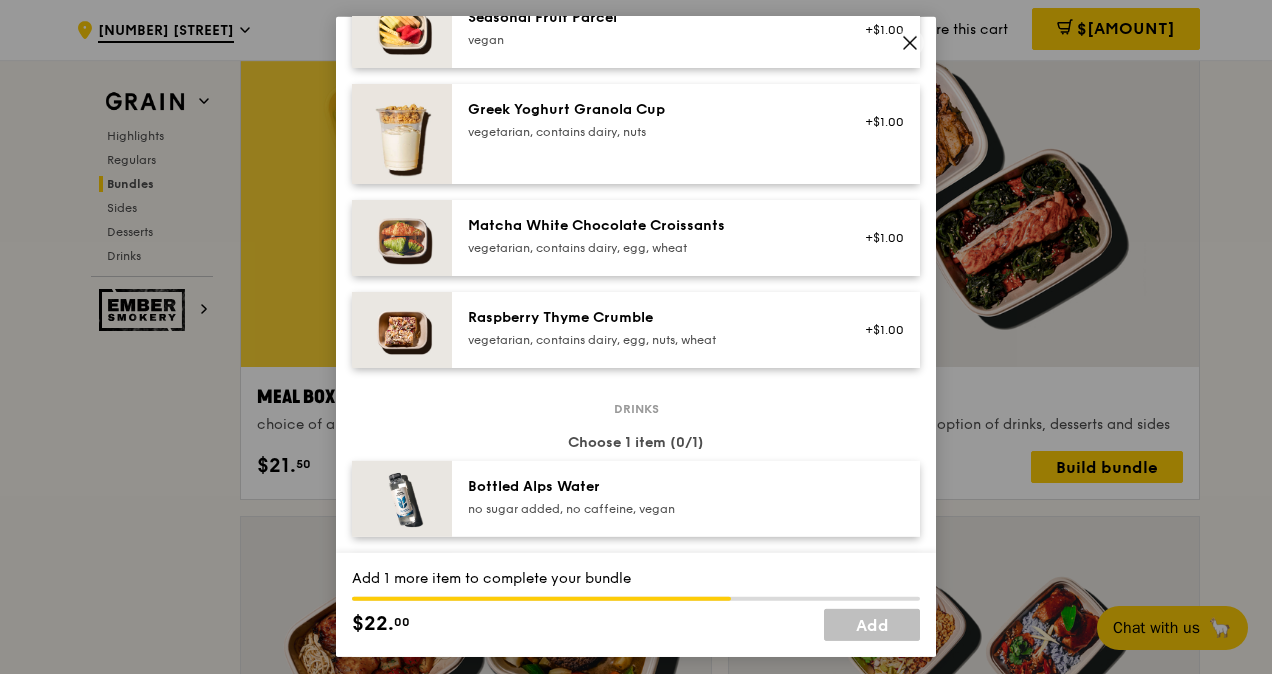 scroll, scrollTop: 1700, scrollLeft: 0, axis: vertical 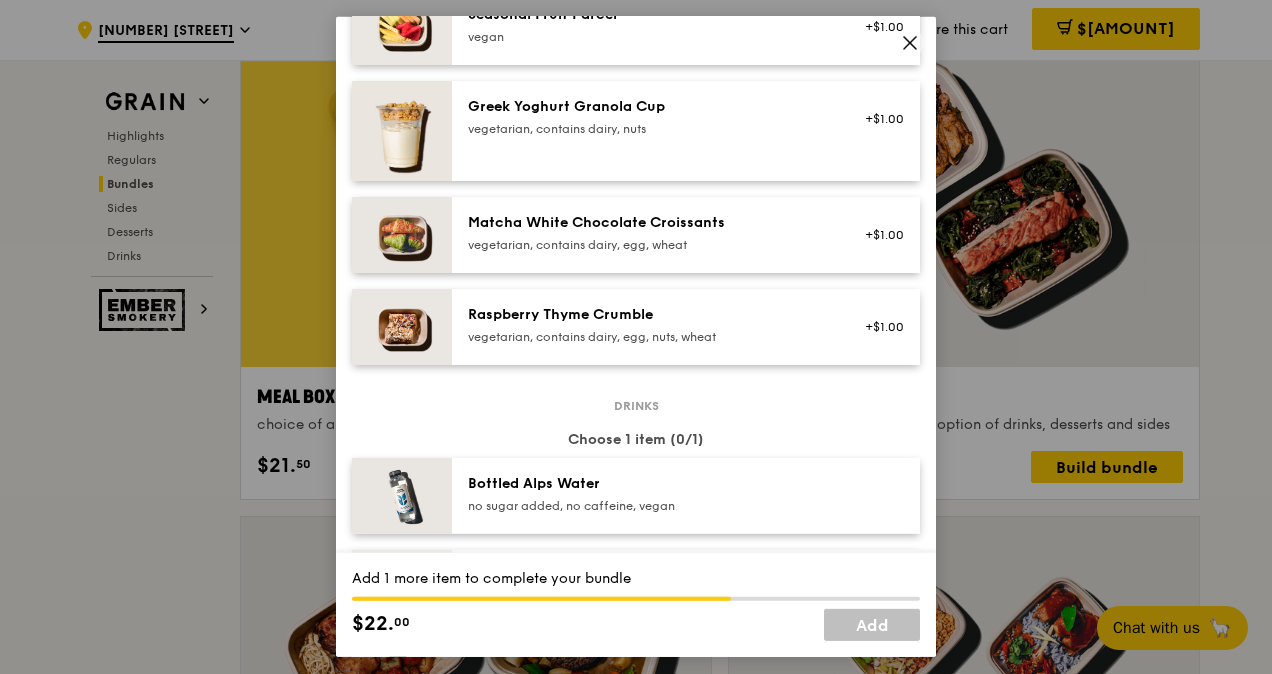 click on "Bottled Alps Water" at bounding box center (647, 484) 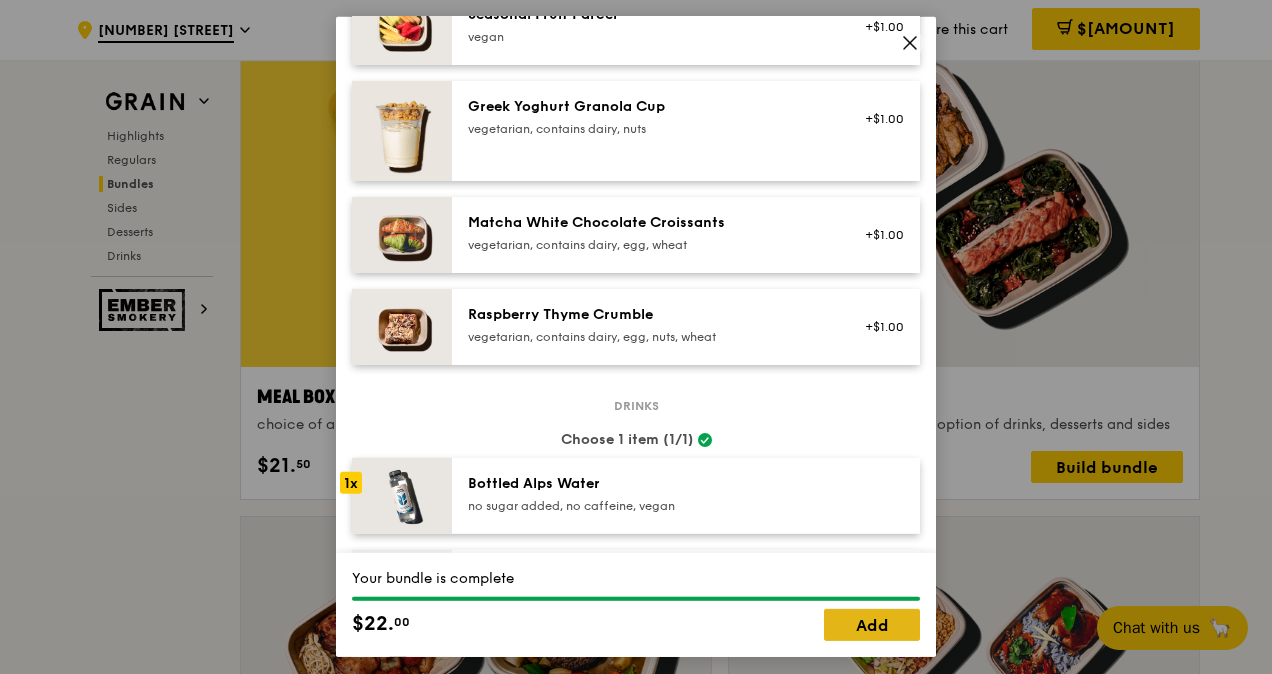click on "Add" at bounding box center (872, 625) 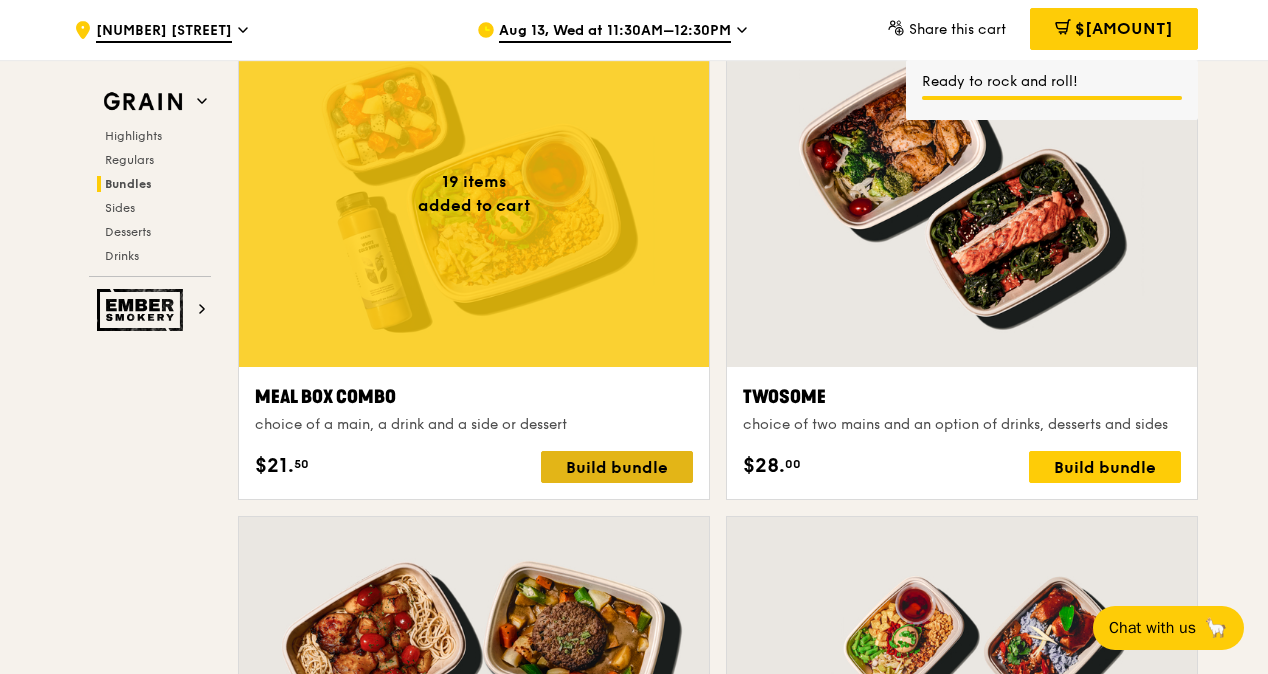 click on "Build bundle" at bounding box center [617, 467] 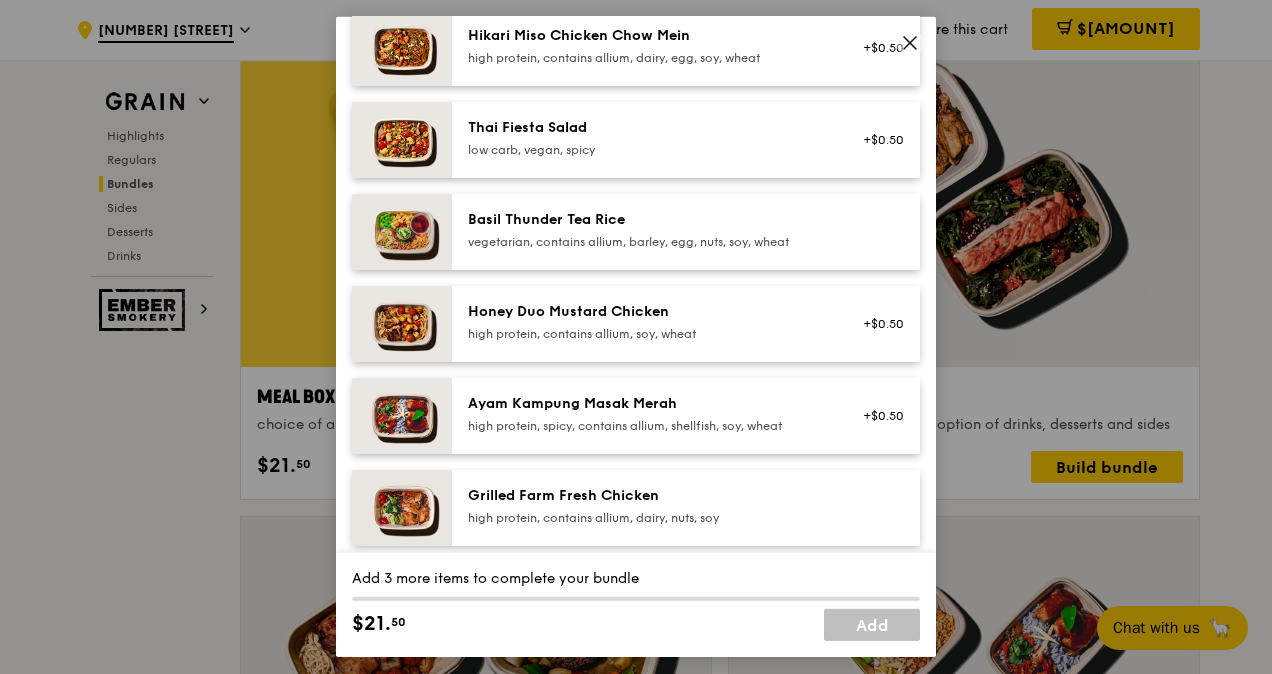 scroll, scrollTop: 300, scrollLeft: 0, axis: vertical 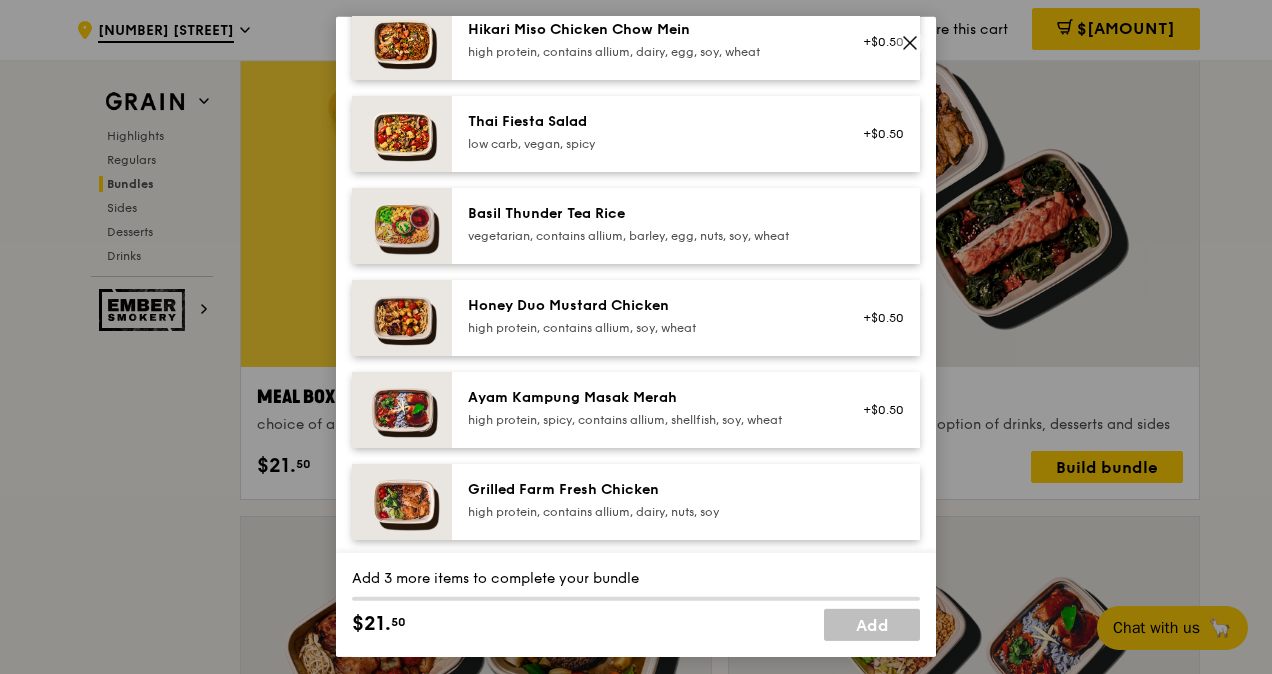 click on "high protein, spicy, contains allium, shellfish, soy, wheat" at bounding box center (647, 420) 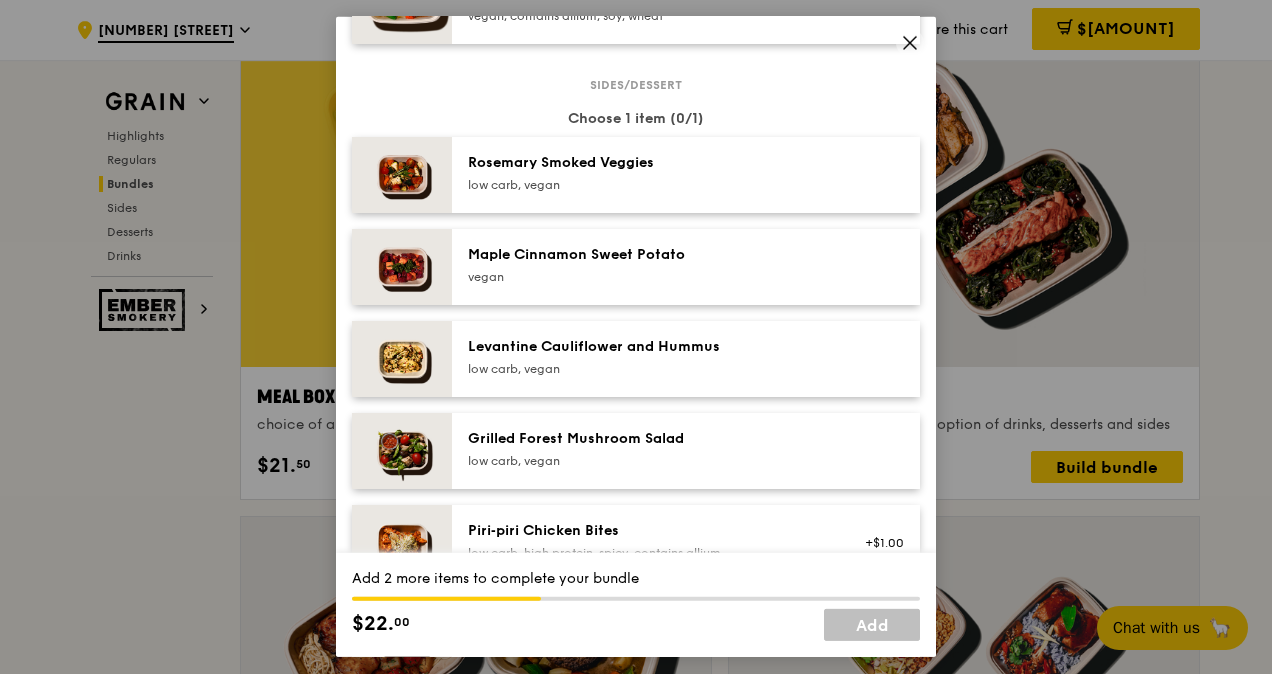 scroll, scrollTop: 1200, scrollLeft: 0, axis: vertical 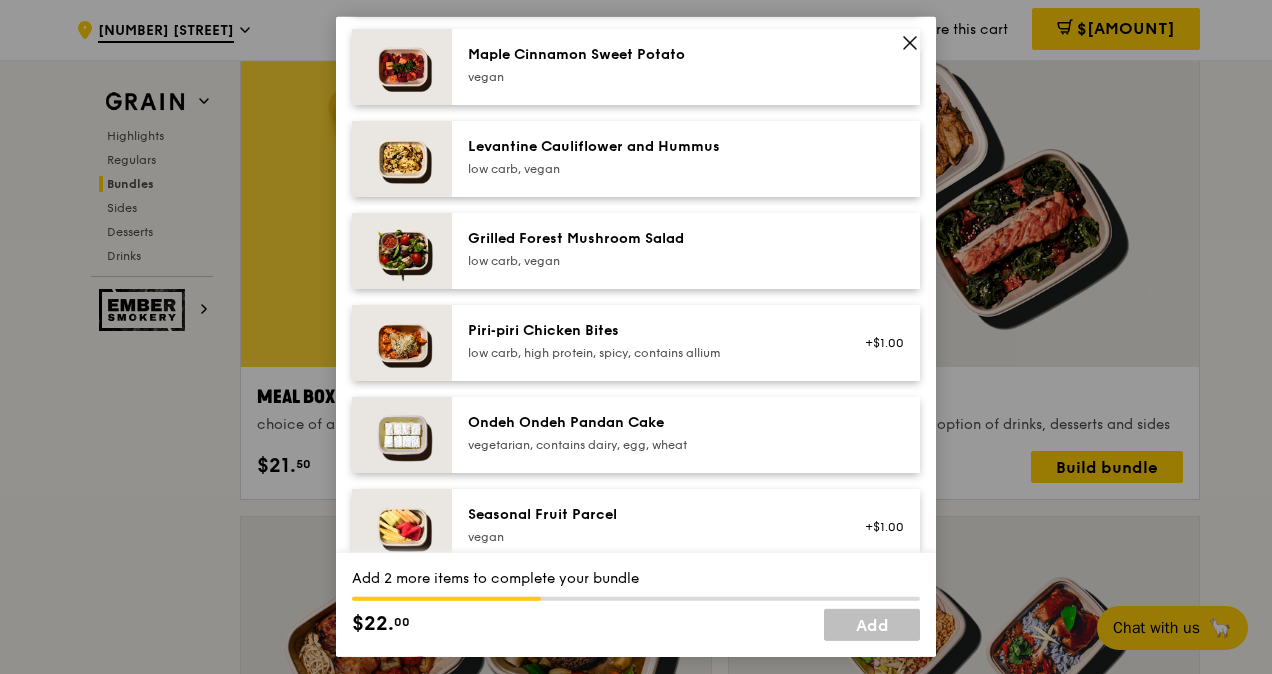click on "Ondeh Ondeh Pandan Cake" at bounding box center (647, 423) 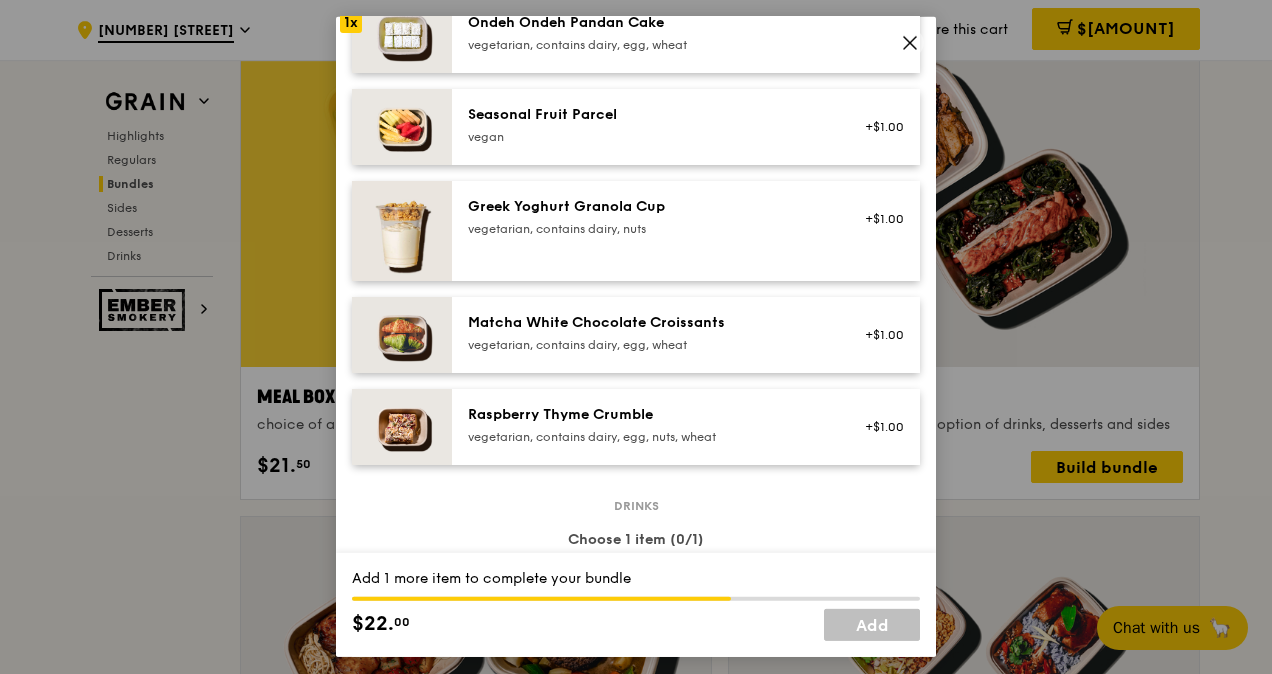 scroll, scrollTop: 1900, scrollLeft: 0, axis: vertical 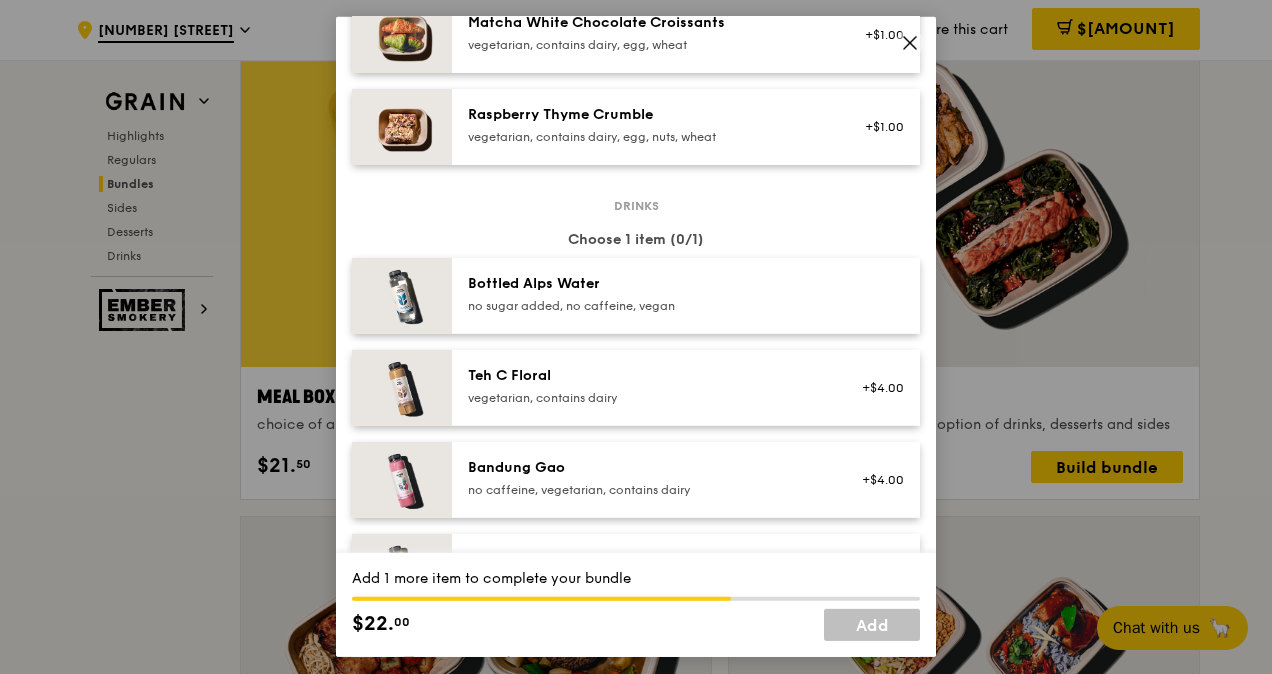 click on "no sugar added, no caffeine, vegan" at bounding box center [647, 306] 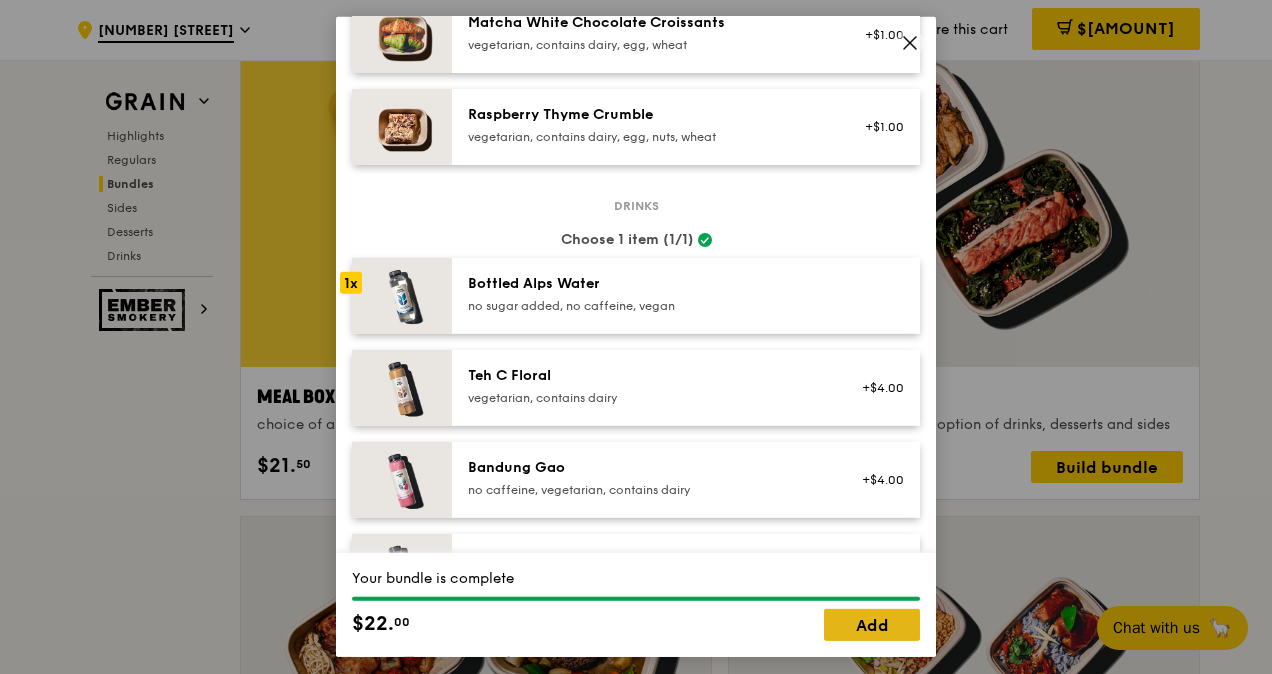 click on "Add" at bounding box center [872, 625] 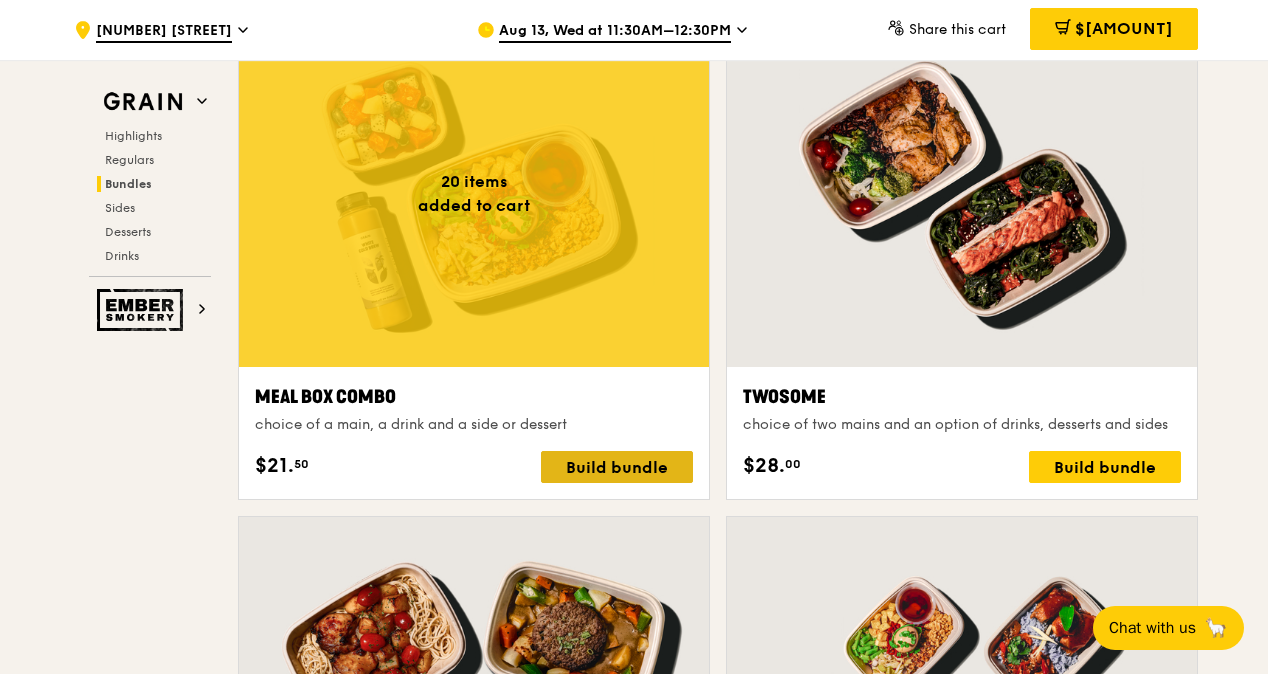 click on "Build bundle" at bounding box center [617, 467] 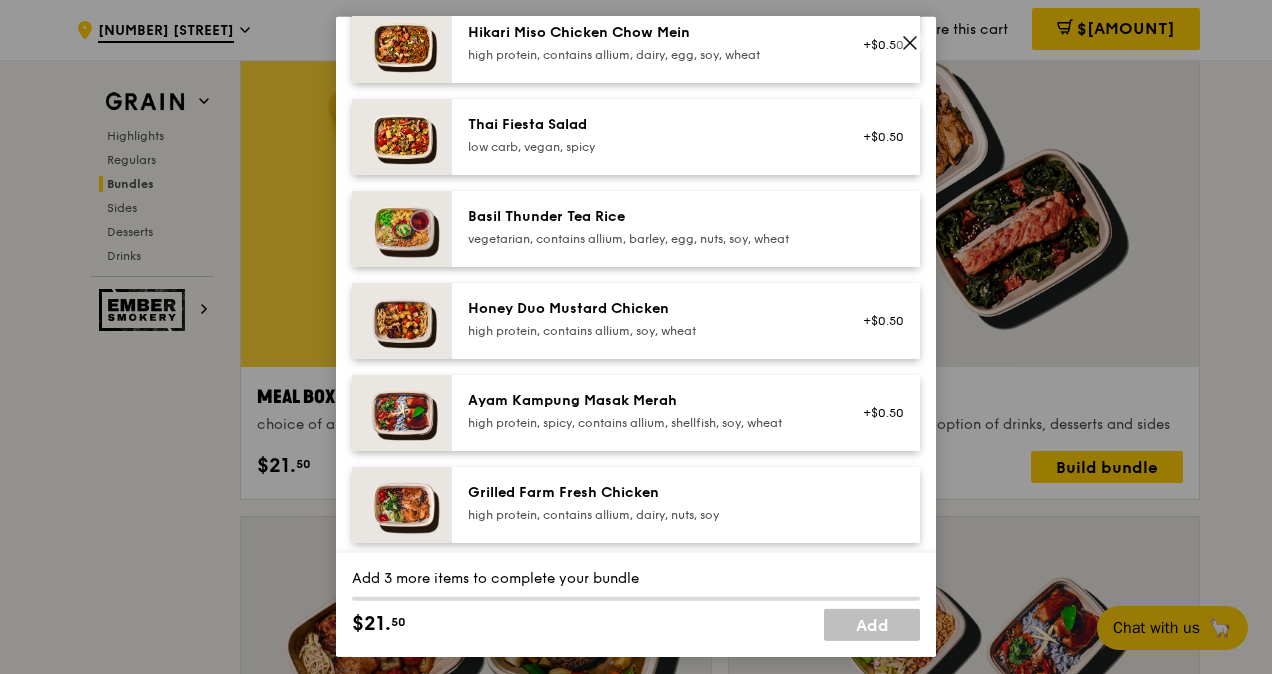 scroll, scrollTop: 300, scrollLeft: 0, axis: vertical 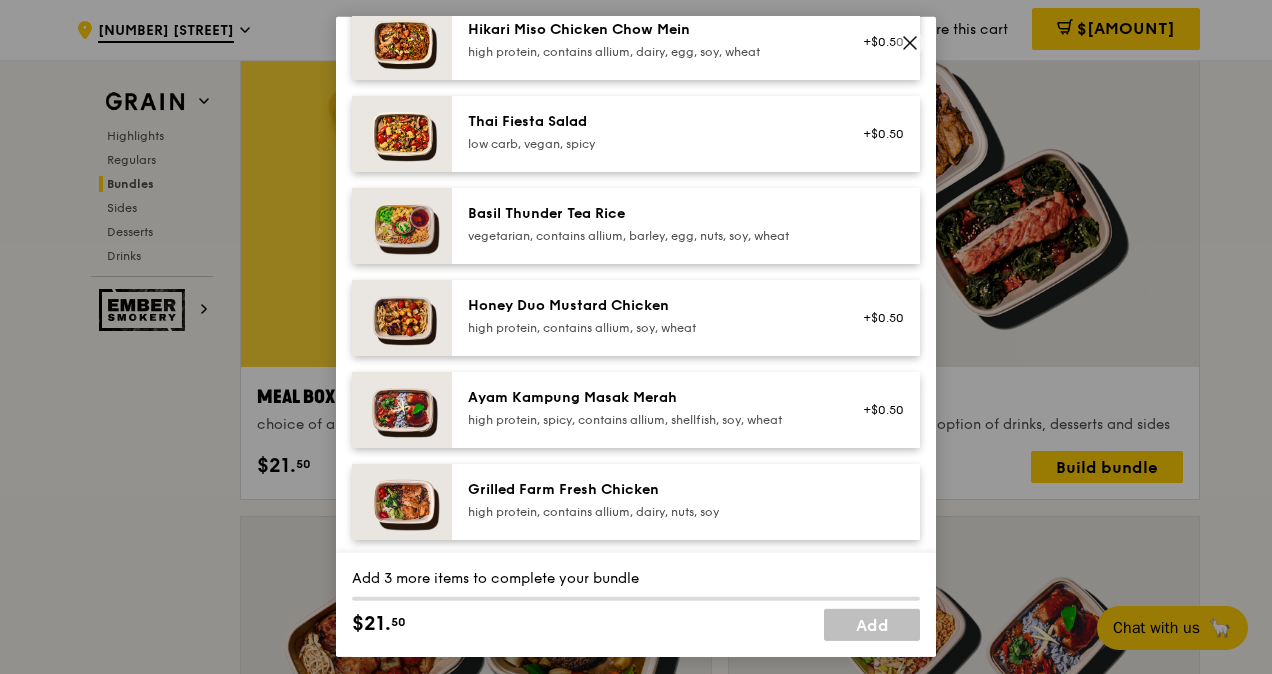 click on "Ayam Kampung Masak Merah" at bounding box center [647, 398] 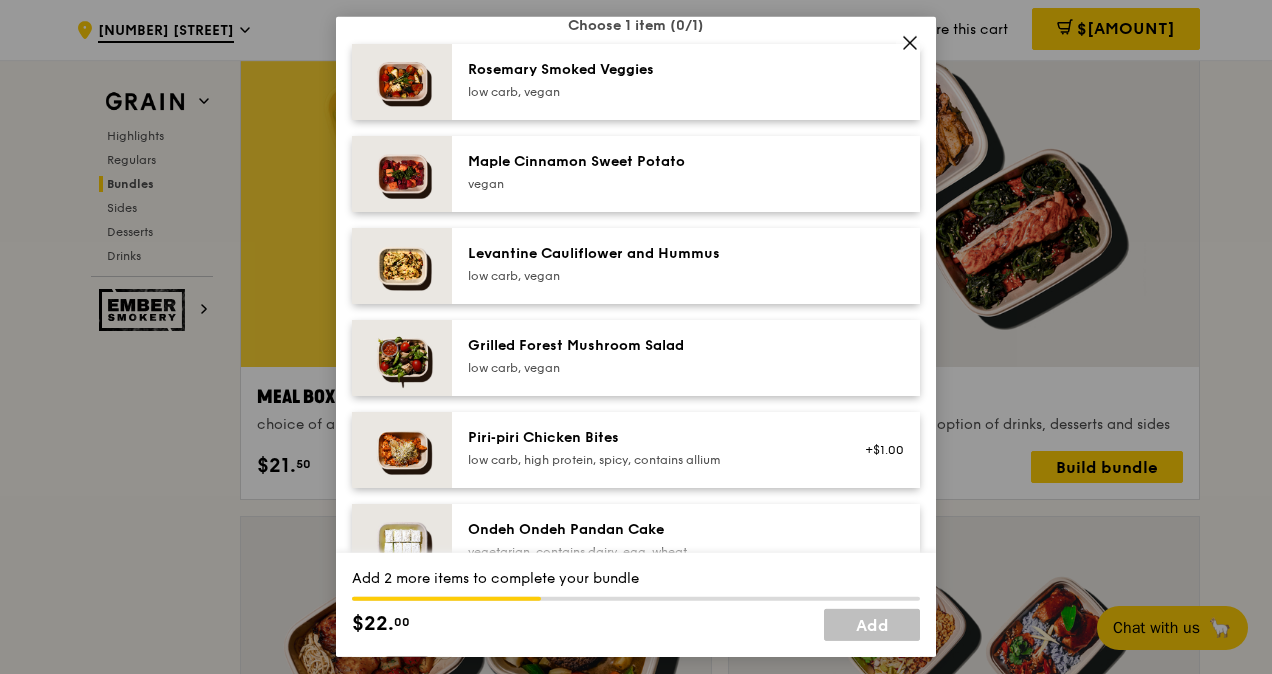 scroll, scrollTop: 1200, scrollLeft: 0, axis: vertical 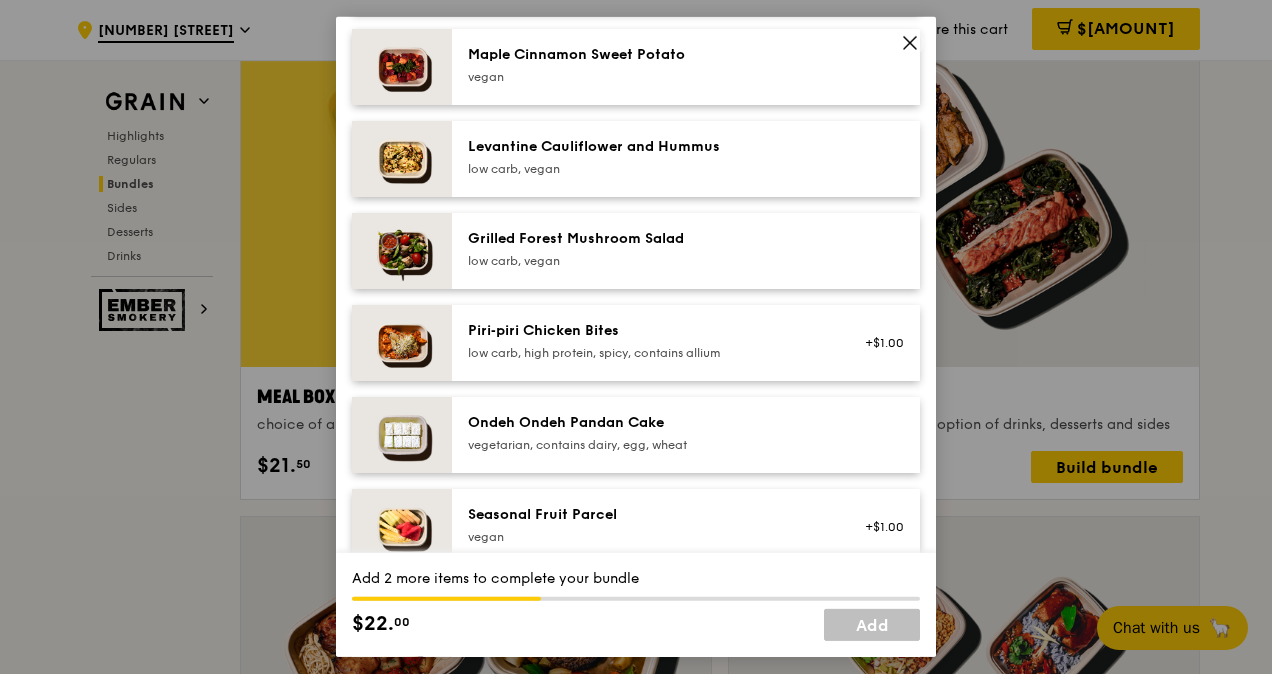 click on "vegetarian, contains dairy, egg, wheat" at bounding box center [647, 445] 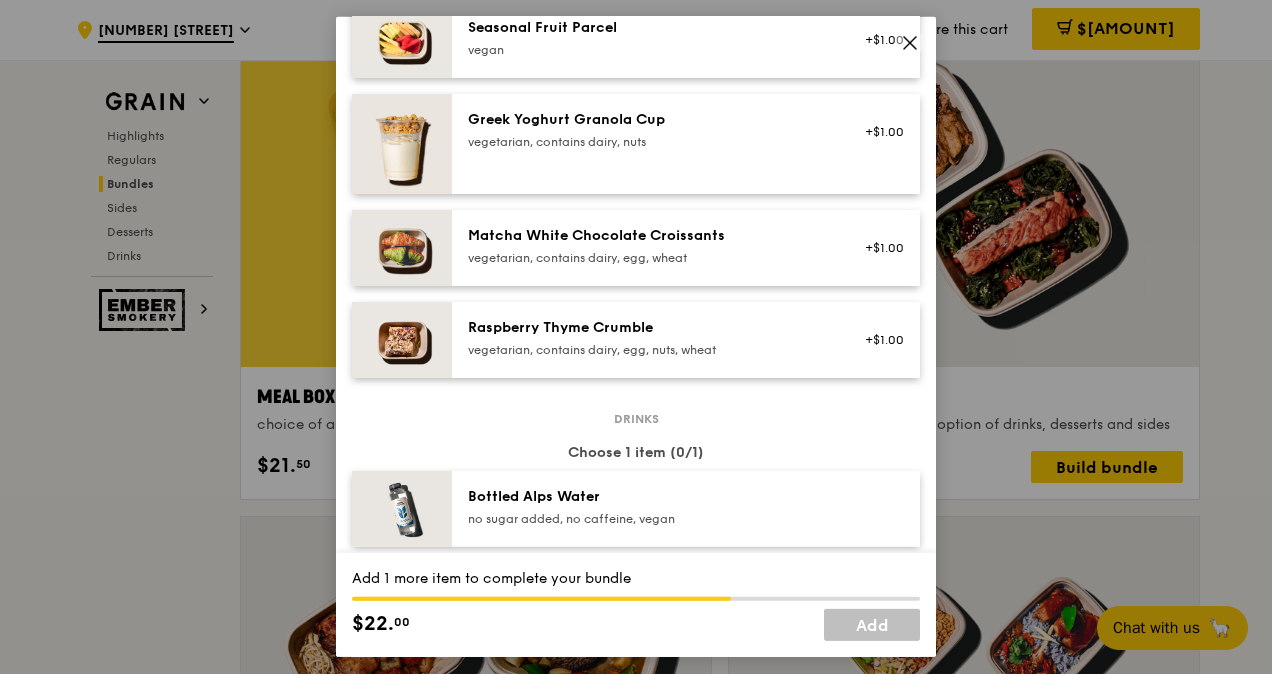 scroll, scrollTop: 1800, scrollLeft: 0, axis: vertical 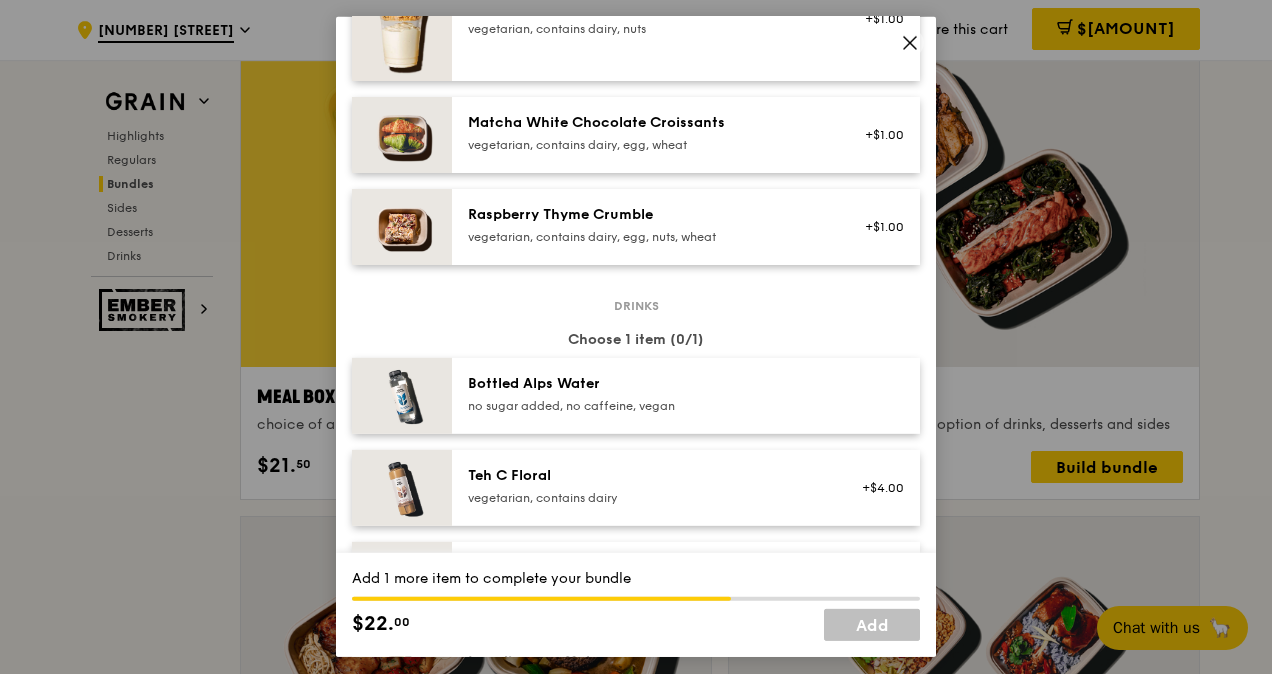 click on "Bottled Alps Water" at bounding box center [647, 384] 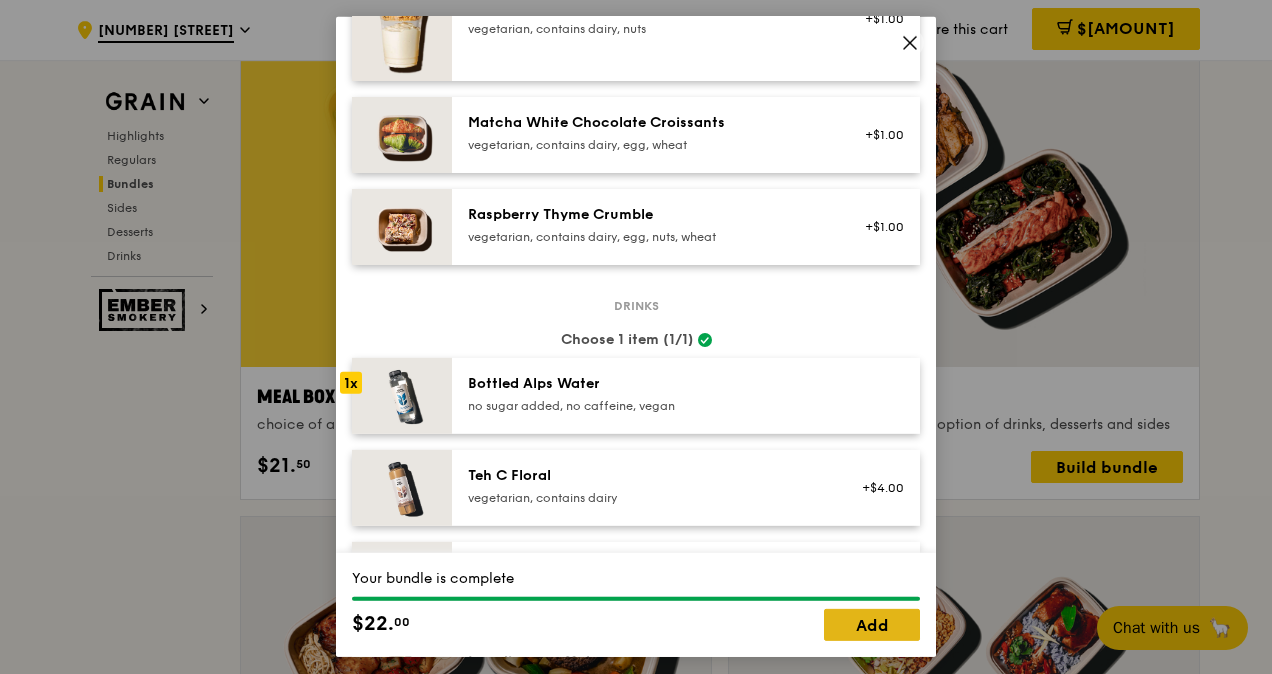 click on "Add" at bounding box center [872, 625] 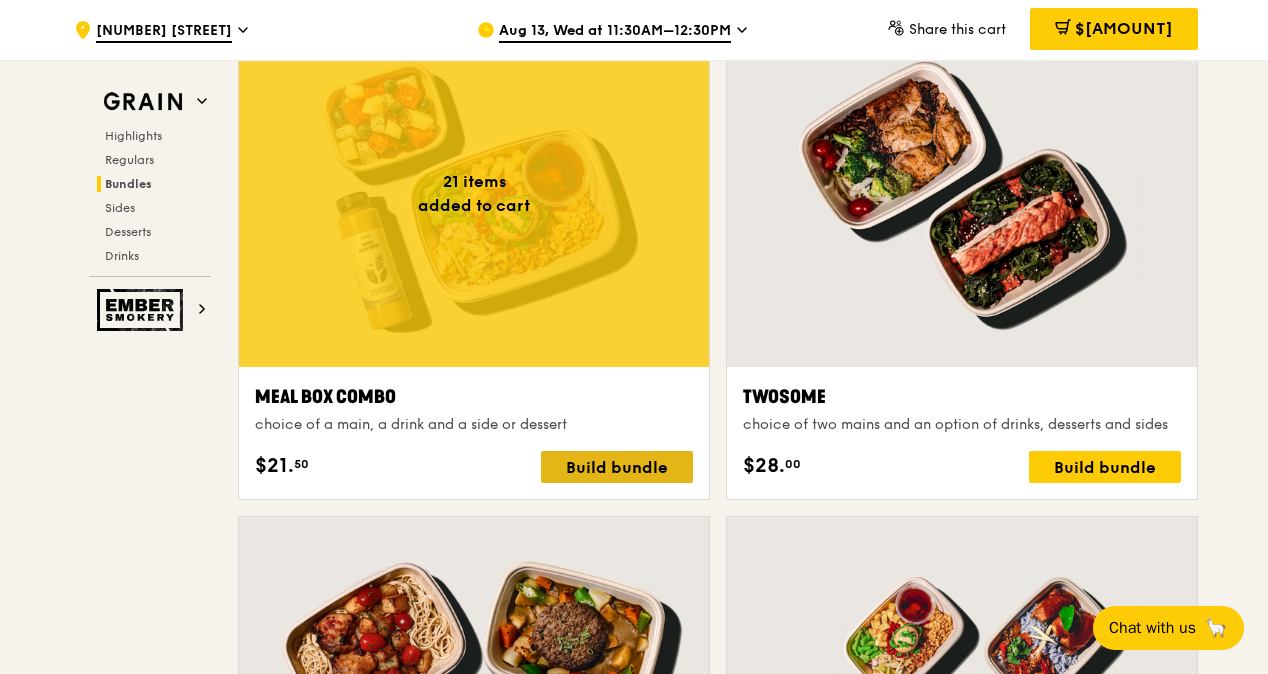 click on "Build bundle" at bounding box center (617, 467) 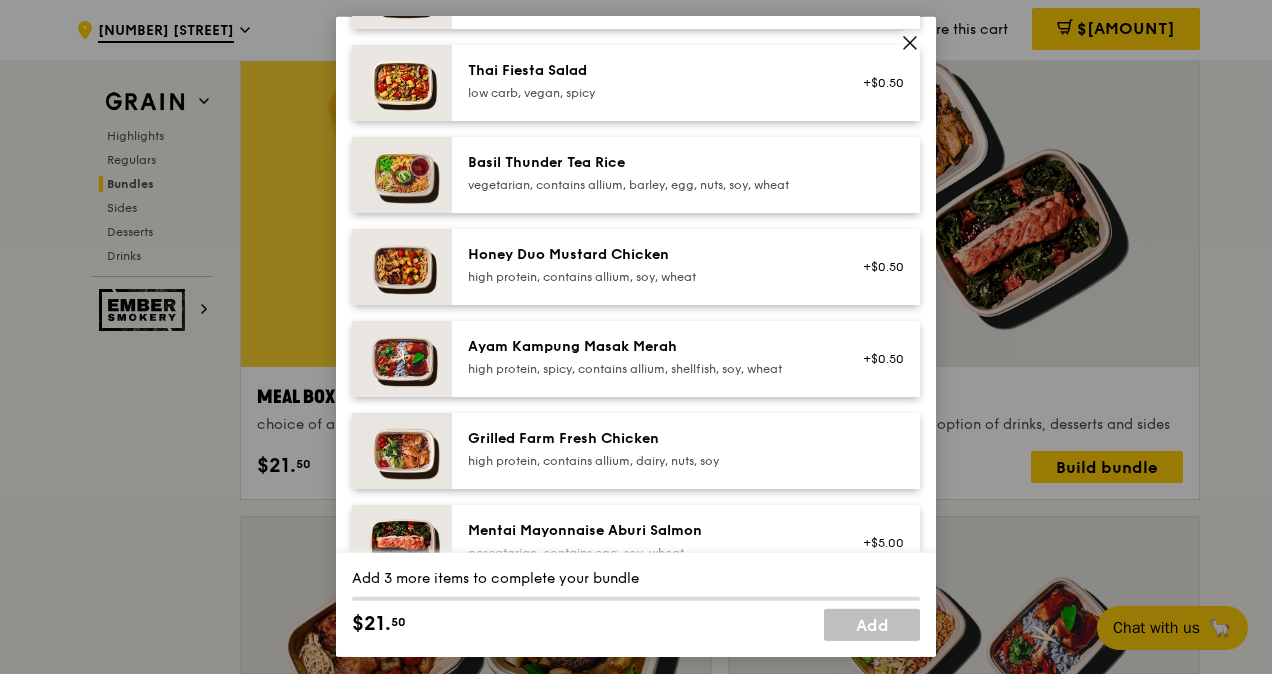 scroll, scrollTop: 400, scrollLeft: 0, axis: vertical 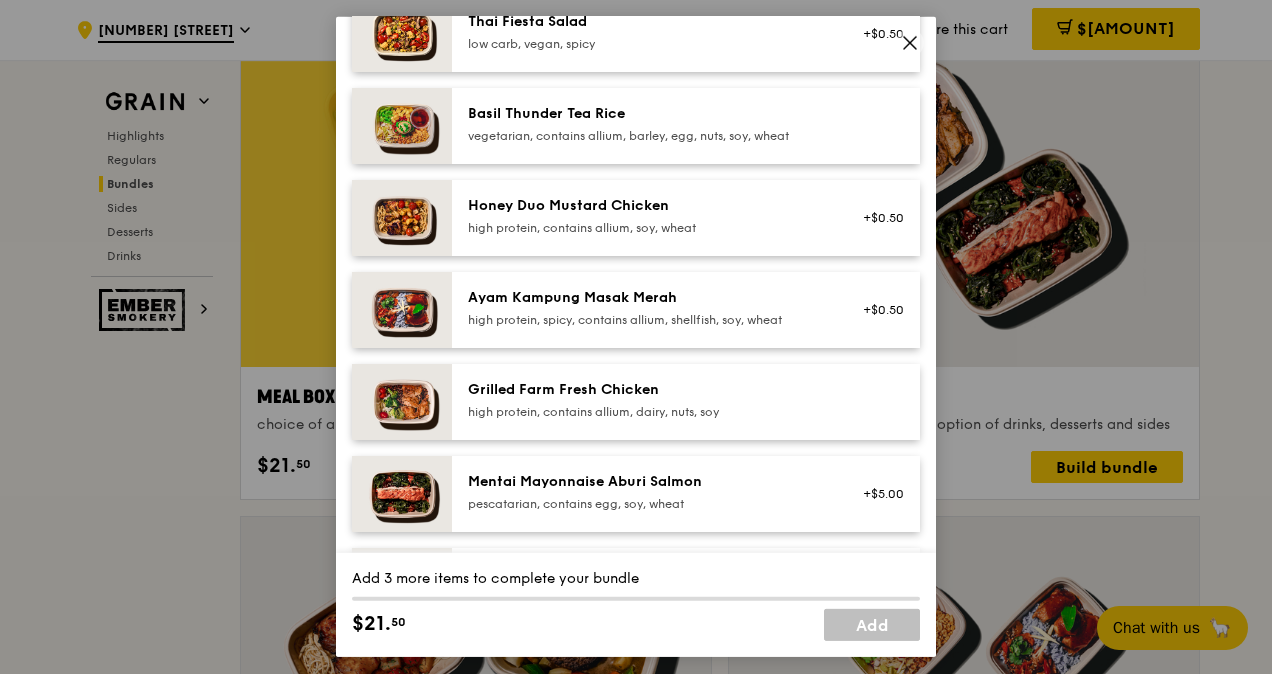 click on "high protein, contains allium, dairy, nuts, soy" at bounding box center (647, 412) 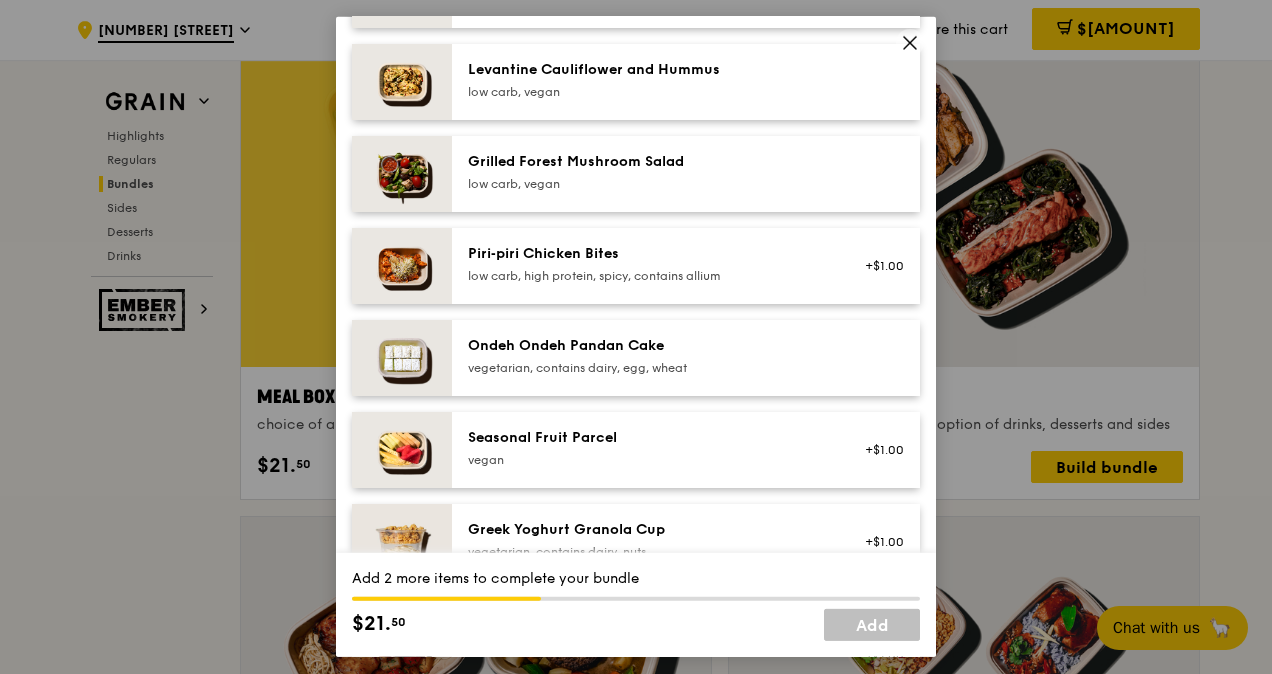 scroll, scrollTop: 1300, scrollLeft: 0, axis: vertical 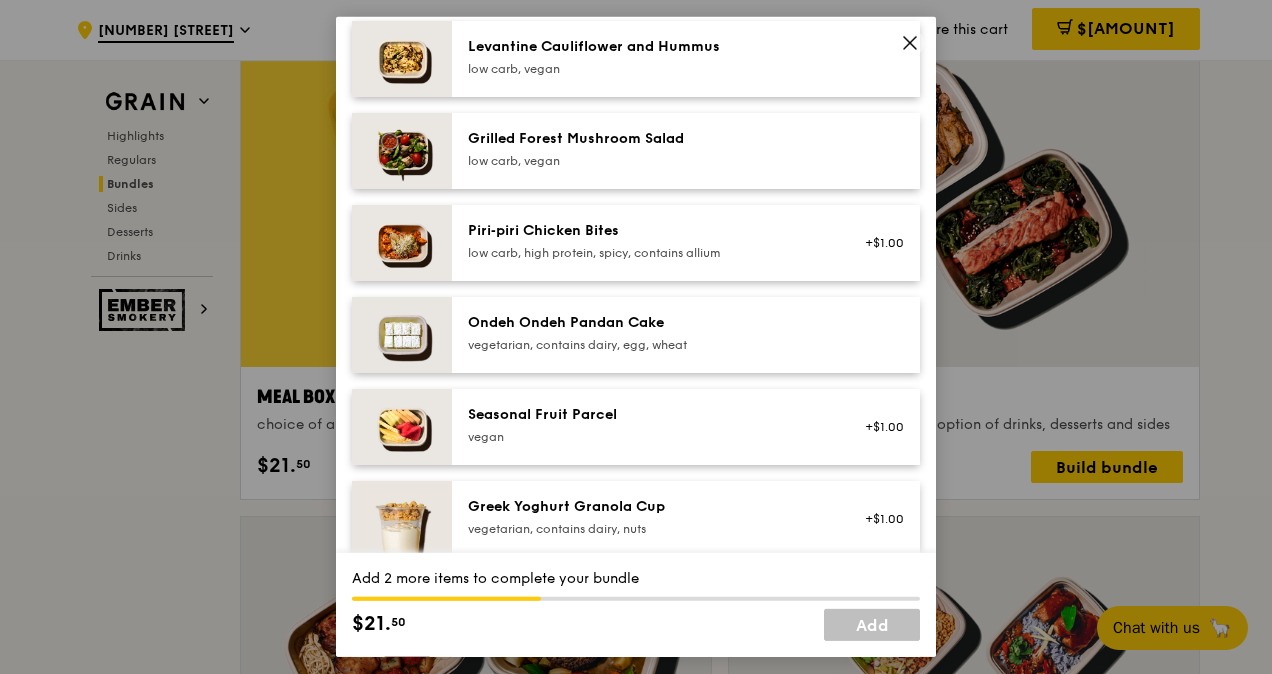click on "Ondeh Ondeh Pandan Cake
vegetarian, contains dairy, egg, wheat" at bounding box center [647, 333] 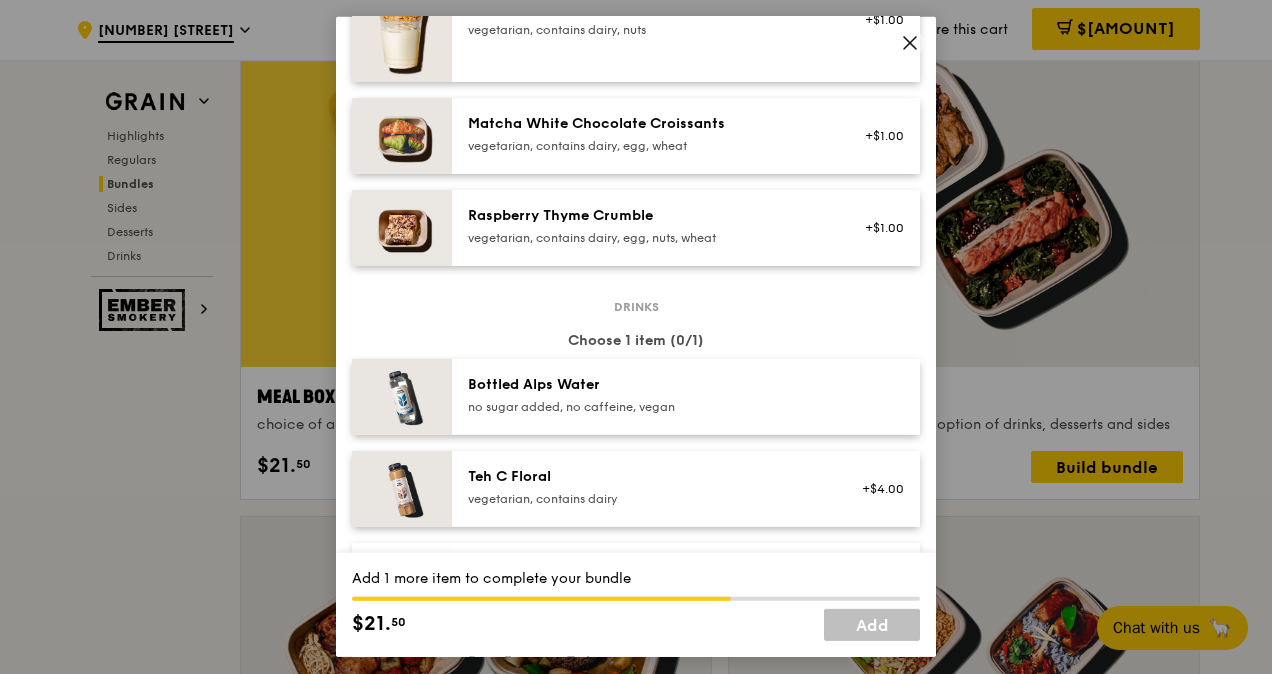 scroll, scrollTop: 1800, scrollLeft: 0, axis: vertical 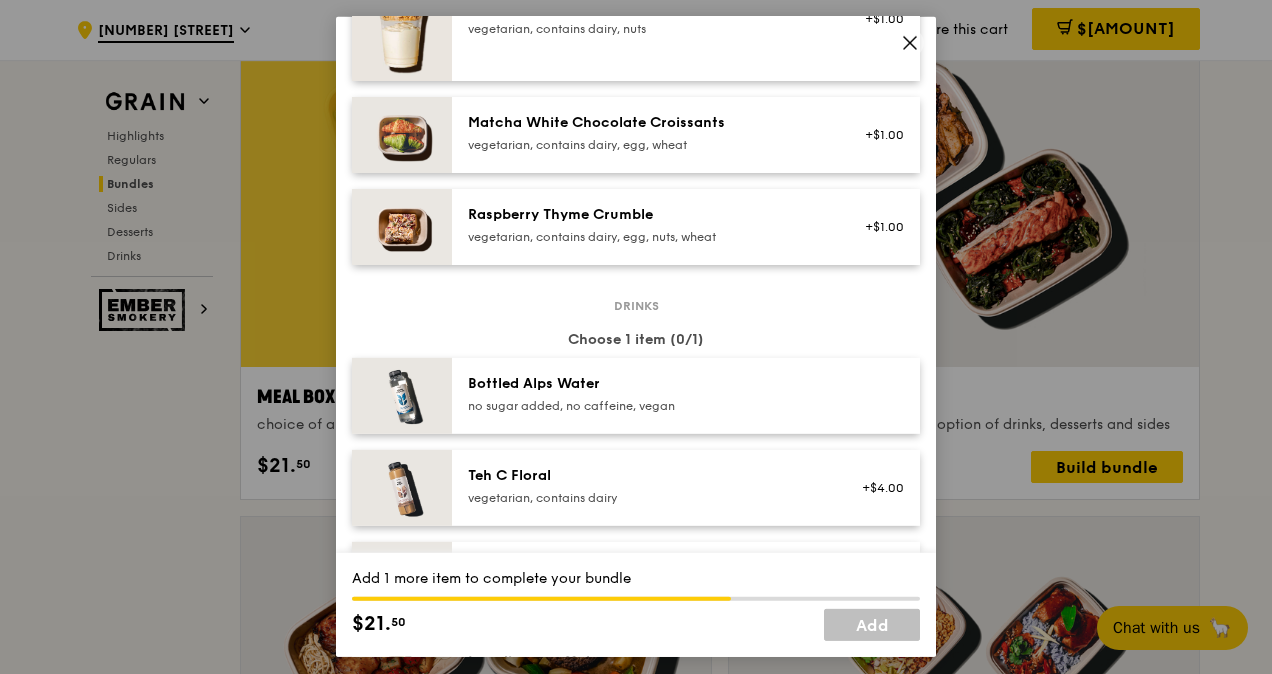 click on "no sugar added, no caffeine, vegan" at bounding box center (647, 406) 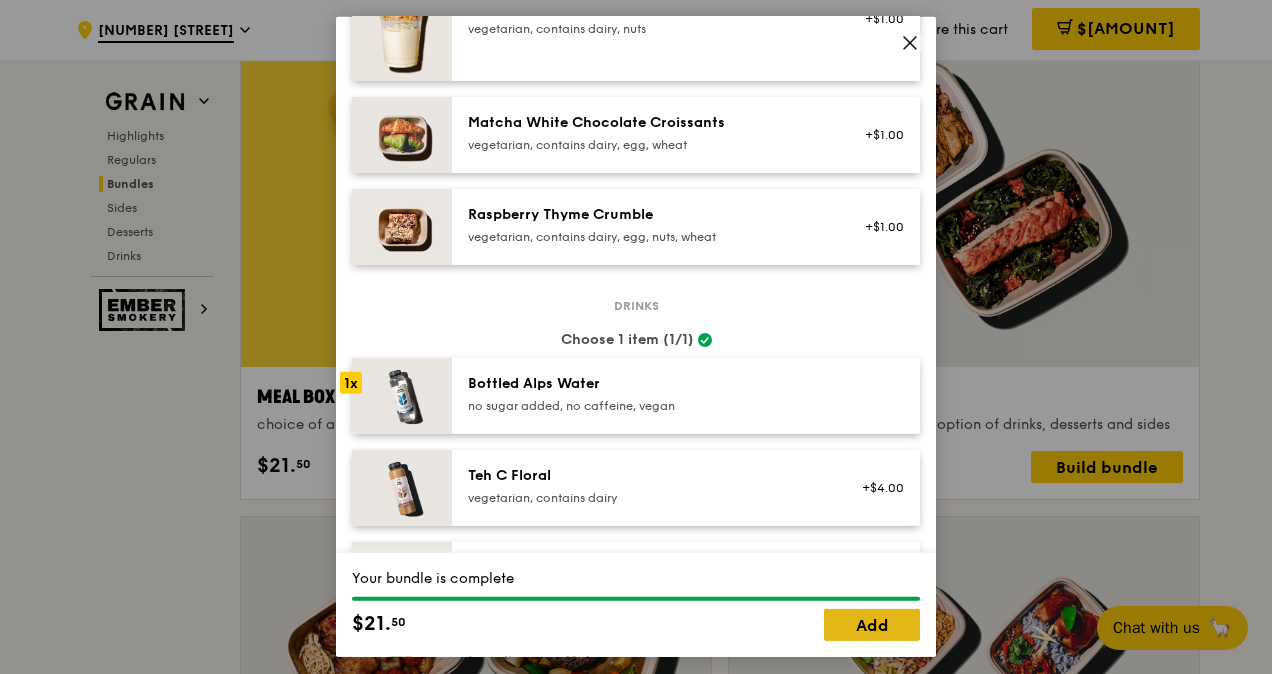 click on "Add" at bounding box center [872, 625] 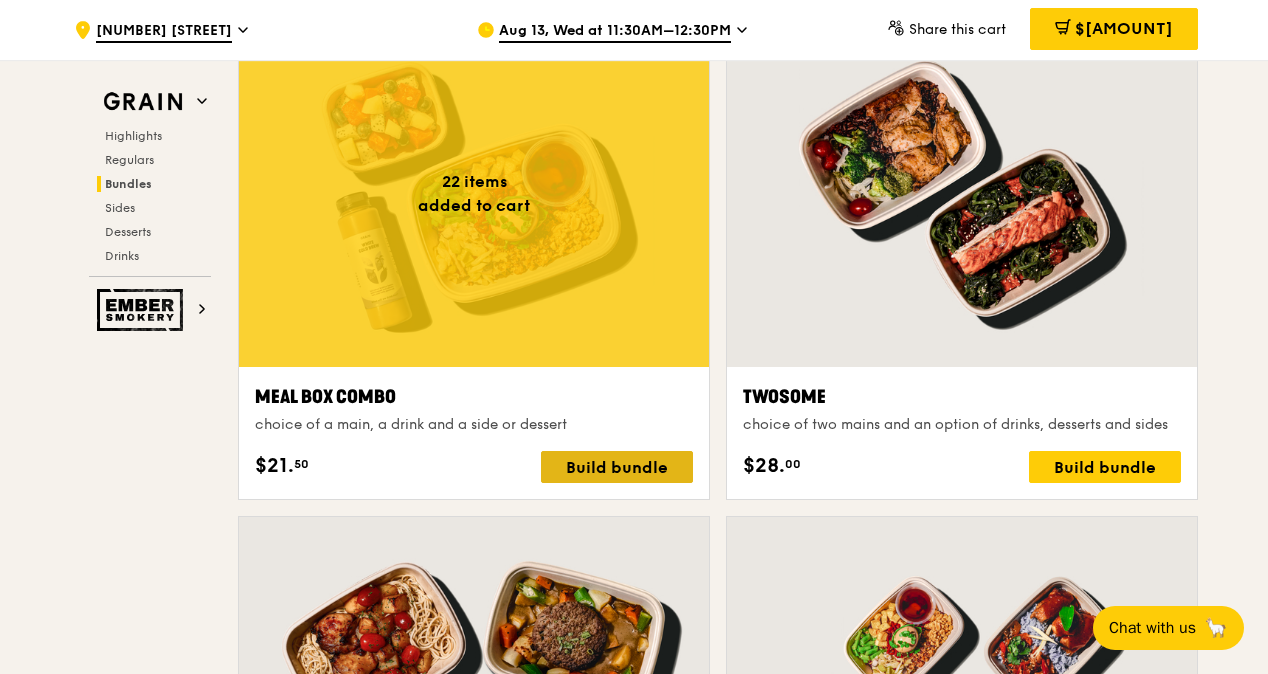 click on "Build bundle" at bounding box center [617, 467] 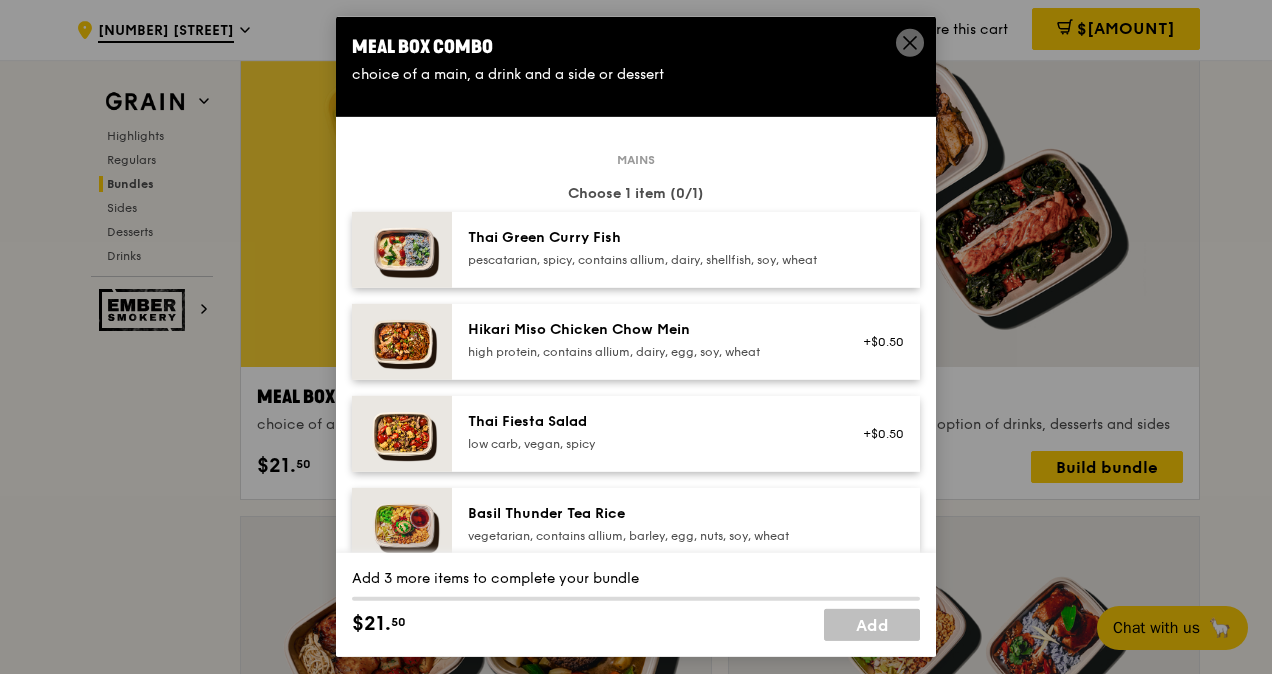 click on "Hikari Miso Chicken Chow Mein" at bounding box center (647, 330) 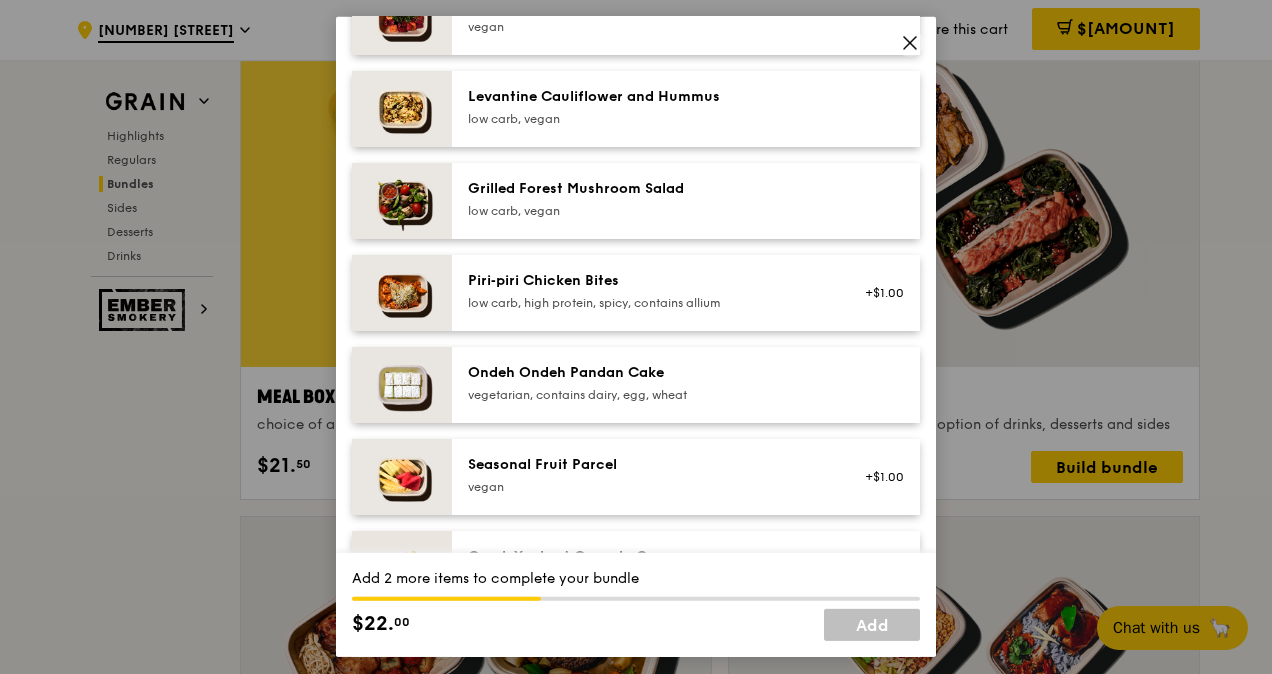 scroll, scrollTop: 1300, scrollLeft: 0, axis: vertical 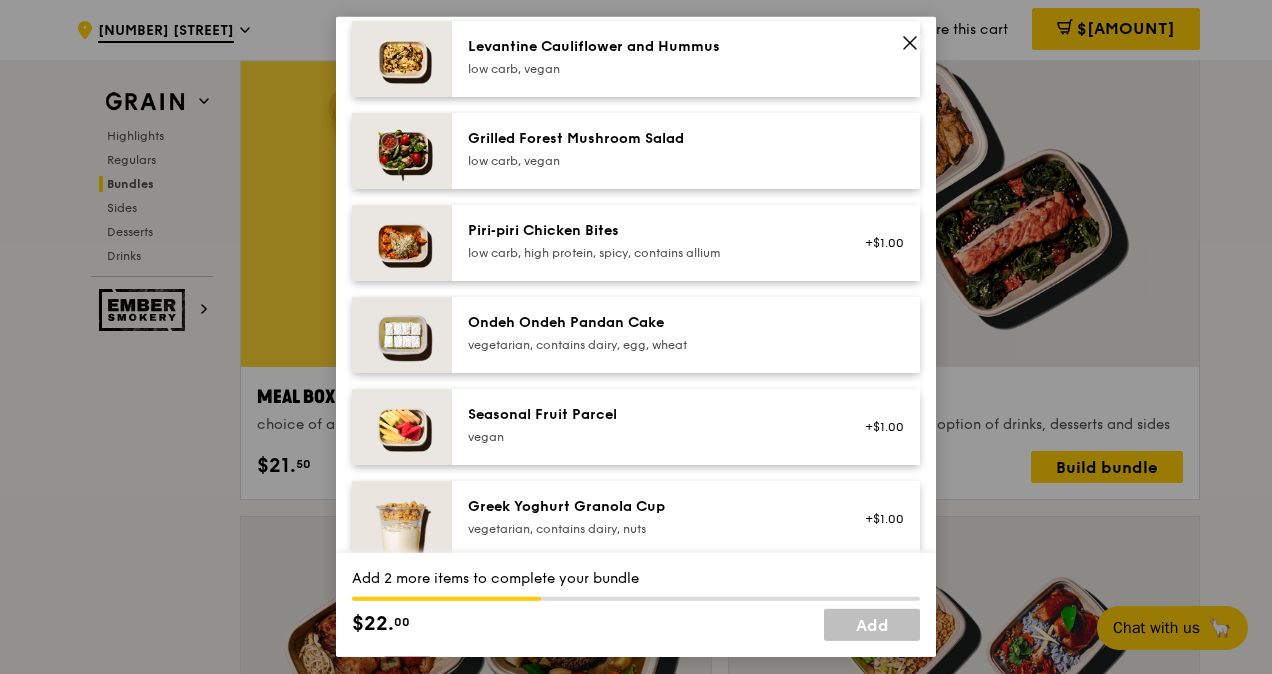 click on "Ondeh Ondeh Pandan Cake
vegetarian, contains dairy, egg, wheat" at bounding box center [686, 335] 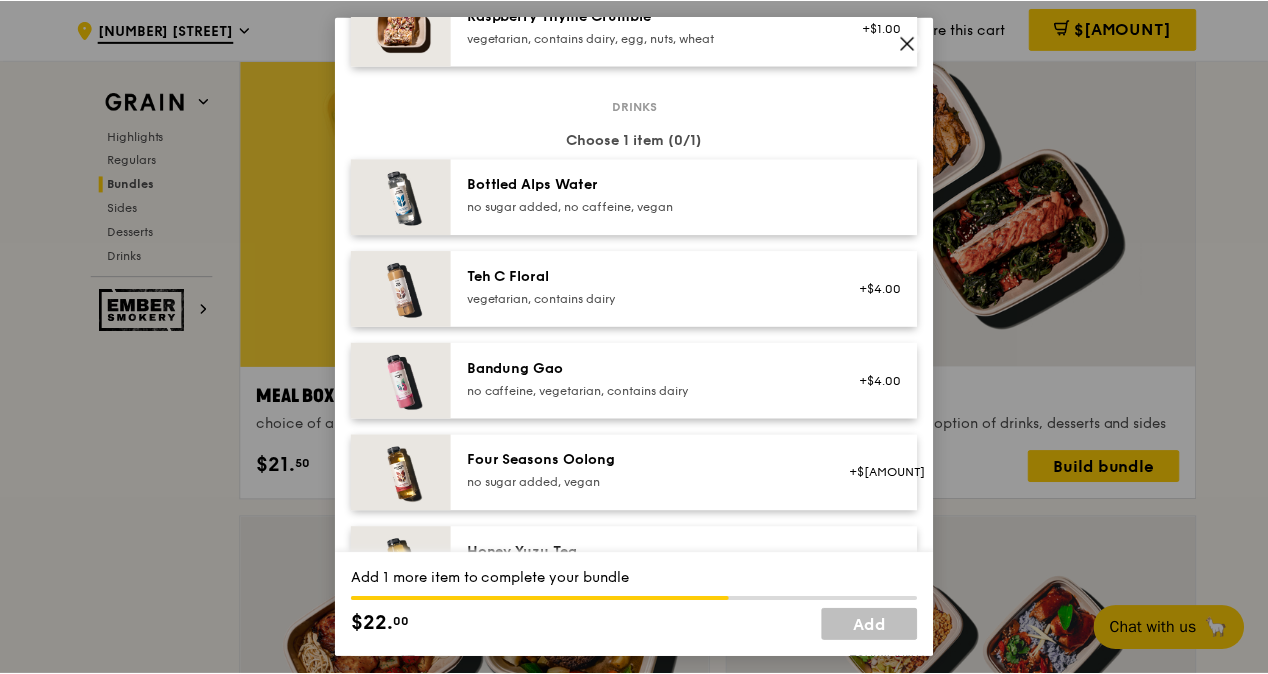 scroll, scrollTop: 2000, scrollLeft: 0, axis: vertical 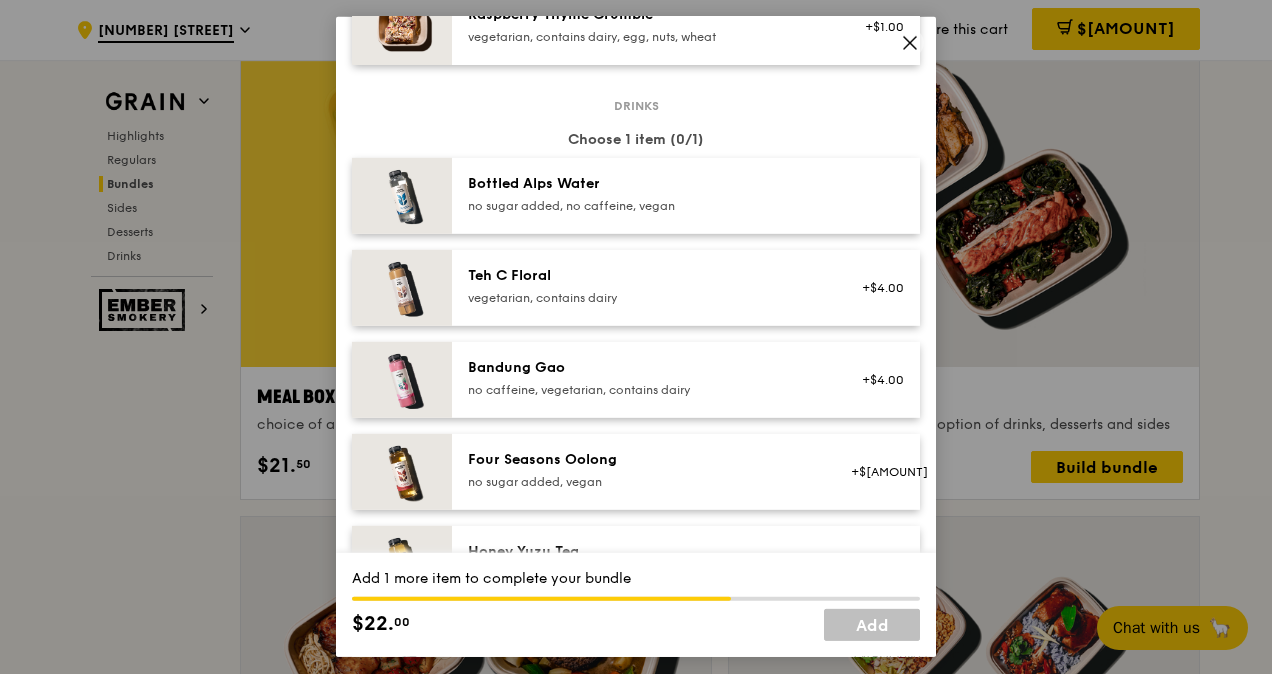click on "no sugar added, no caffeine, vegan" at bounding box center [647, 206] 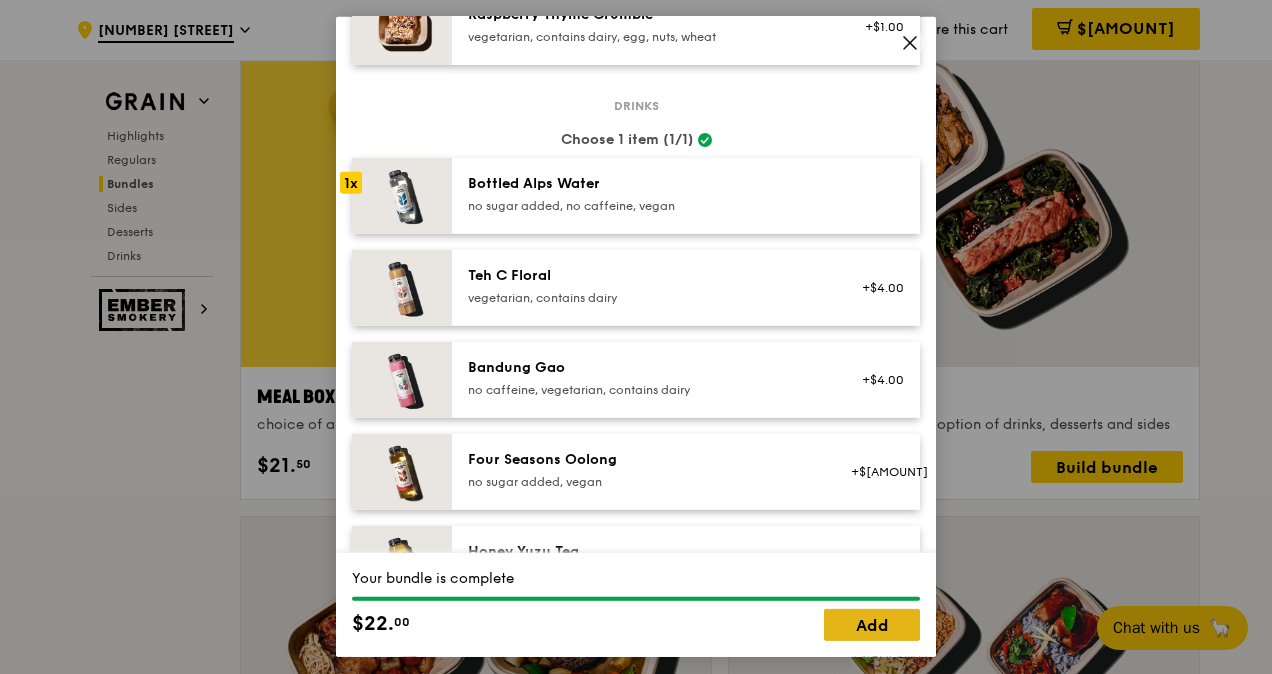 click on "Add" at bounding box center (872, 625) 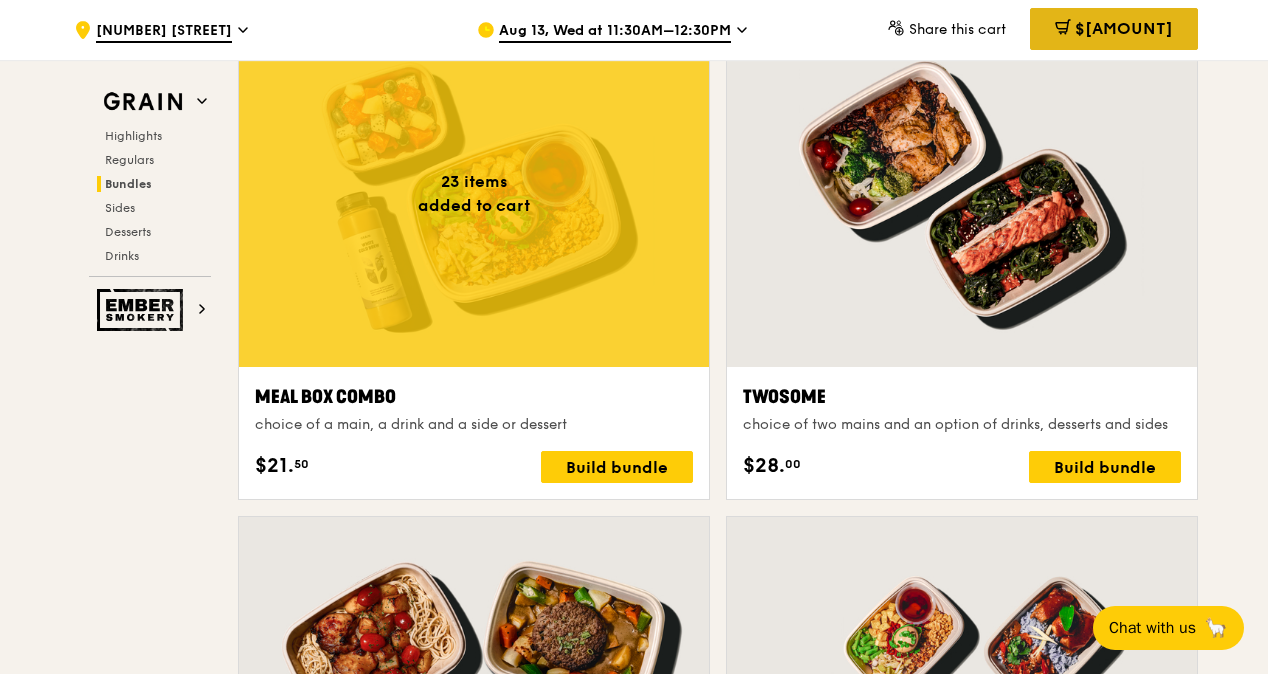 click on "$[AMOUNT]" at bounding box center (1124, 28) 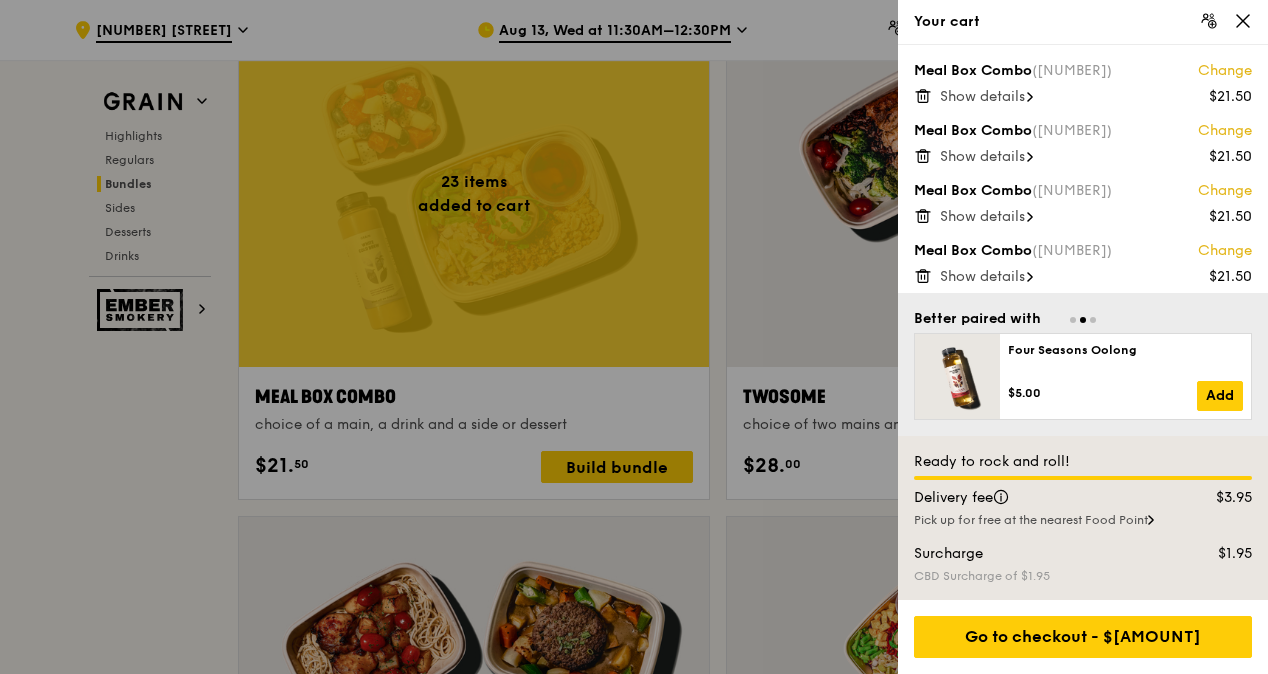 click 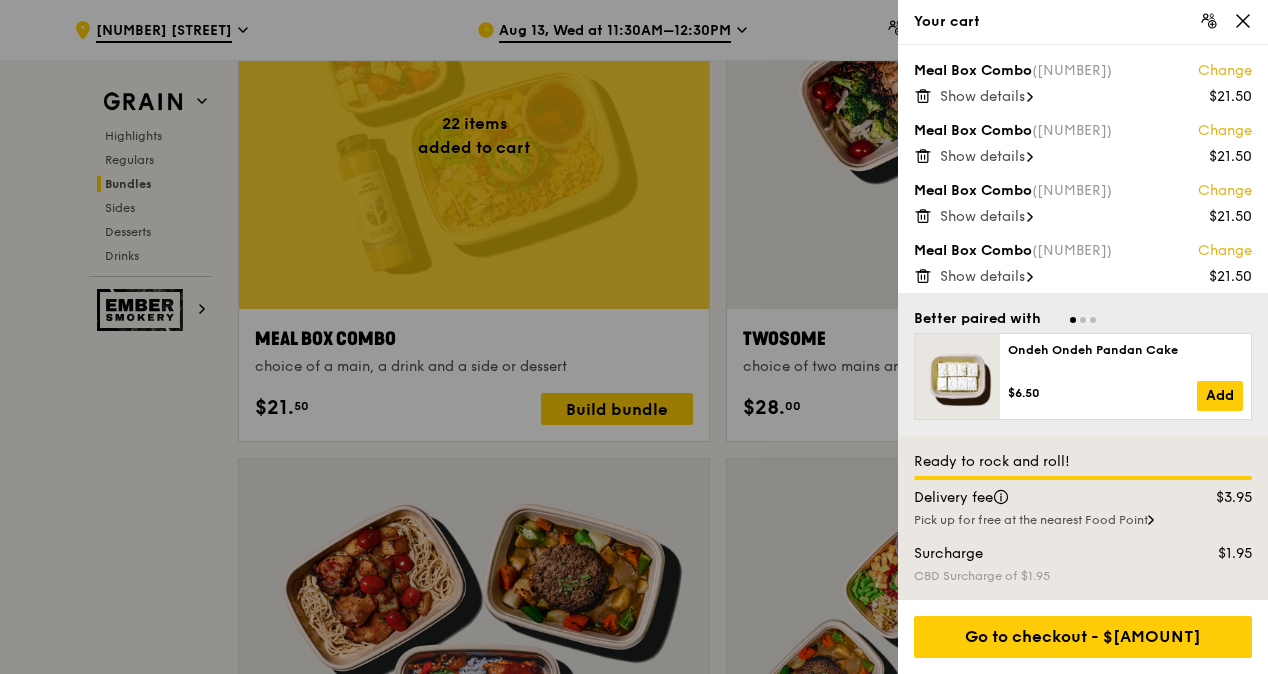 scroll, scrollTop: 3202, scrollLeft: 0, axis: vertical 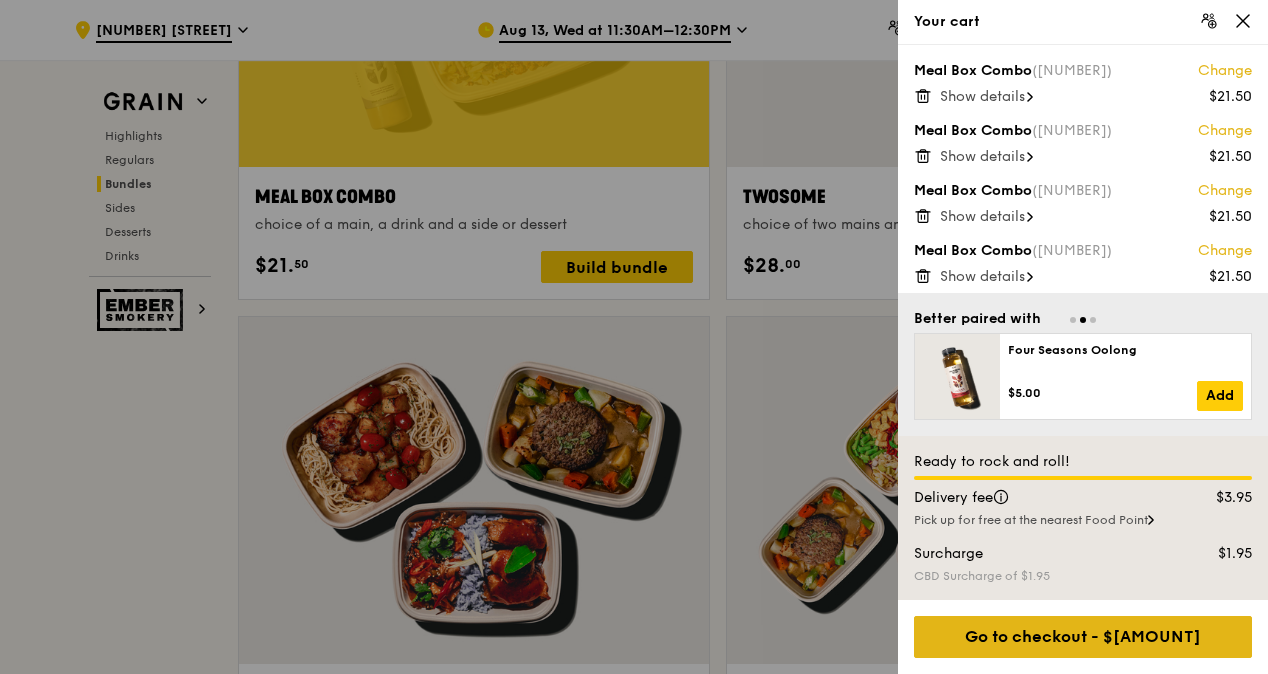click on "Go to checkout - $[AMOUNT]" at bounding box center (1083, 637) 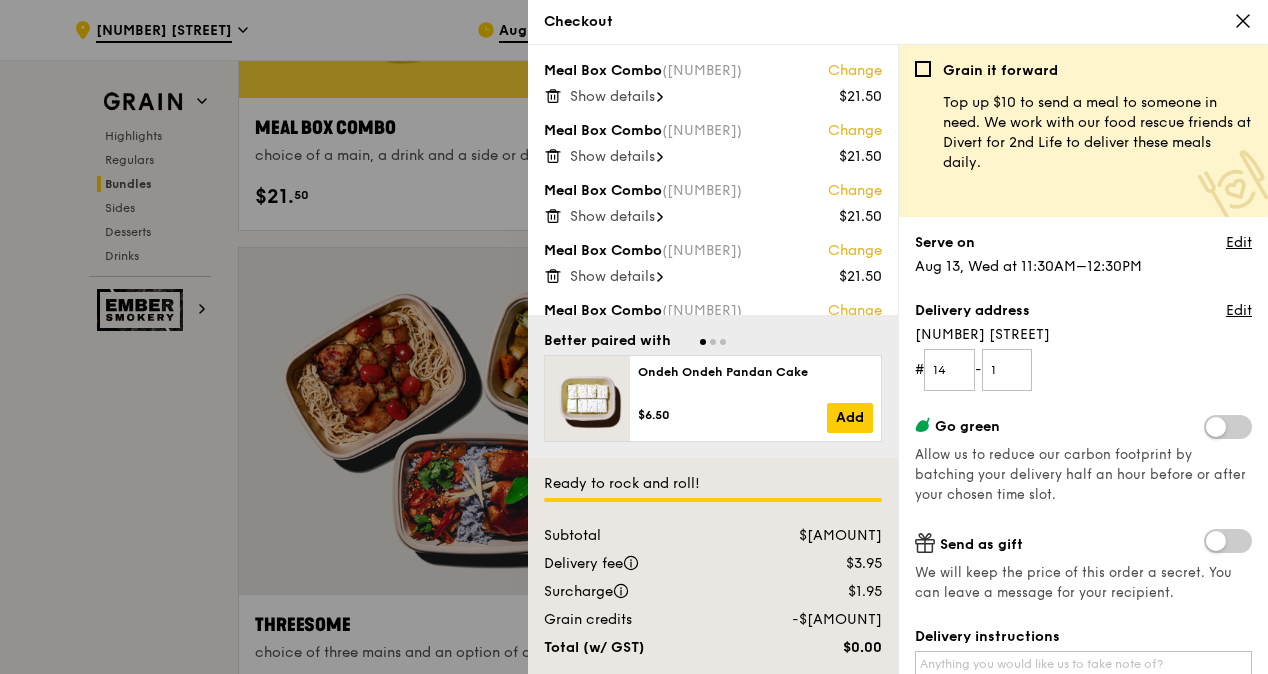 scroll, scrollTop: 3302, scrollLeft: 0, axis: vertical 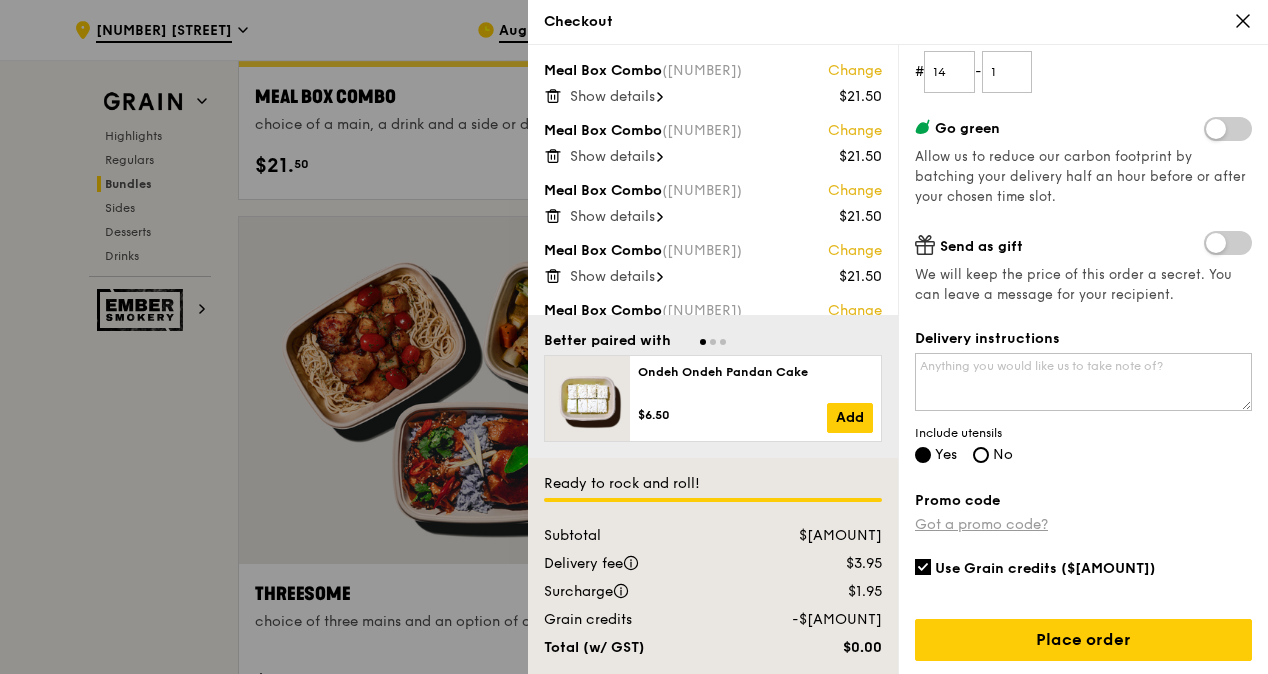 click on "Got a promo code?" at bounding box center (981, 524) 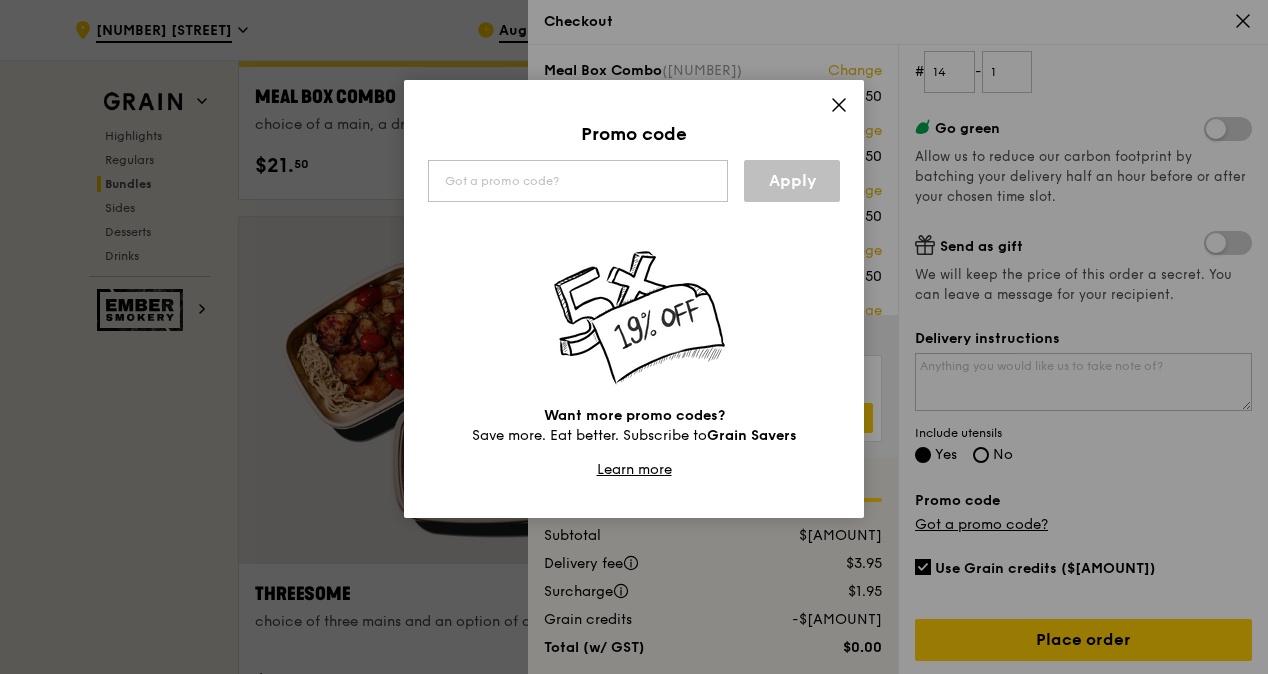 click on "Promo code
Apply
Want more promo codes? Save more. Eat better. Subscribe to  Grain Savers Learn more" at bounding box center [634, 299] 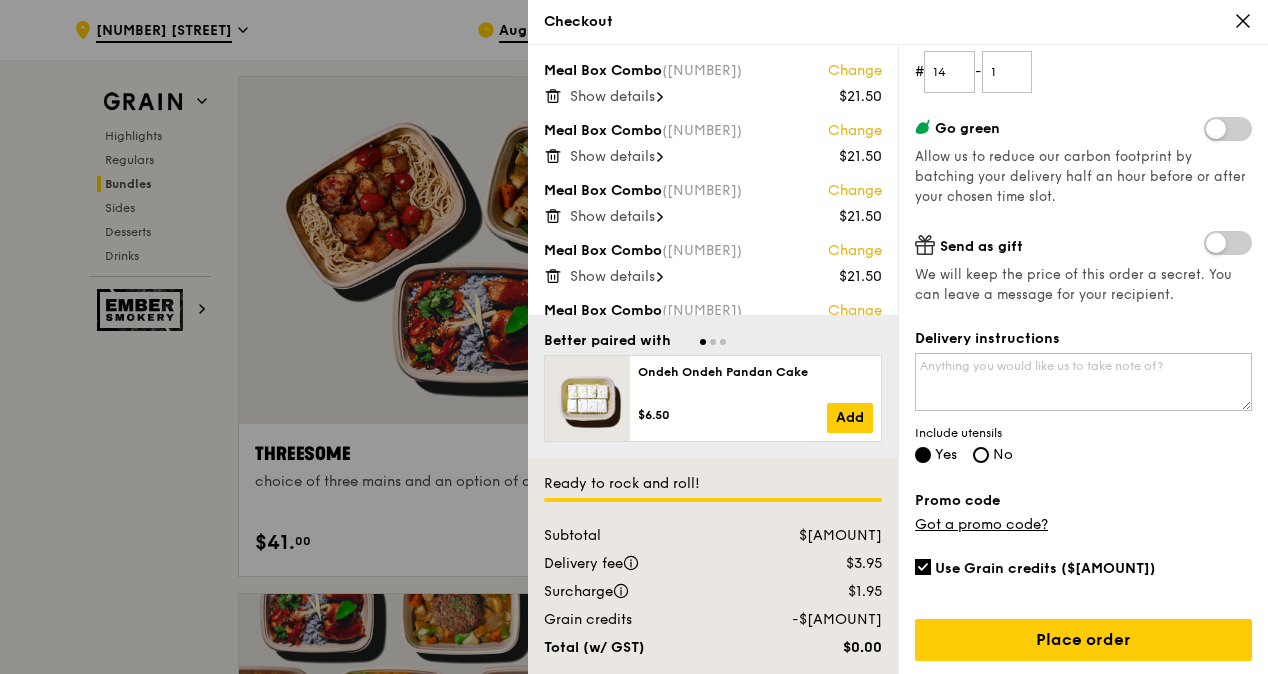 scroll, scrollTop: 3502, scrollLeft: 0, axis: vertical 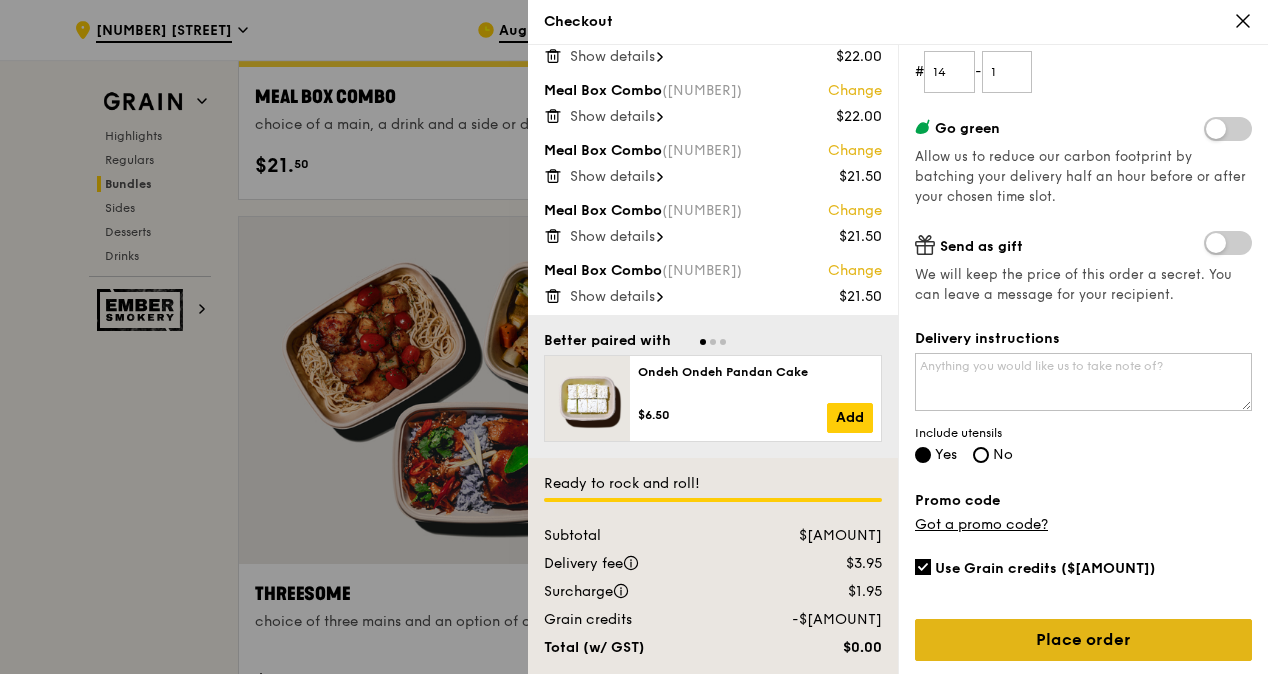 click on "Place order" at bounding box center (1083, 640) 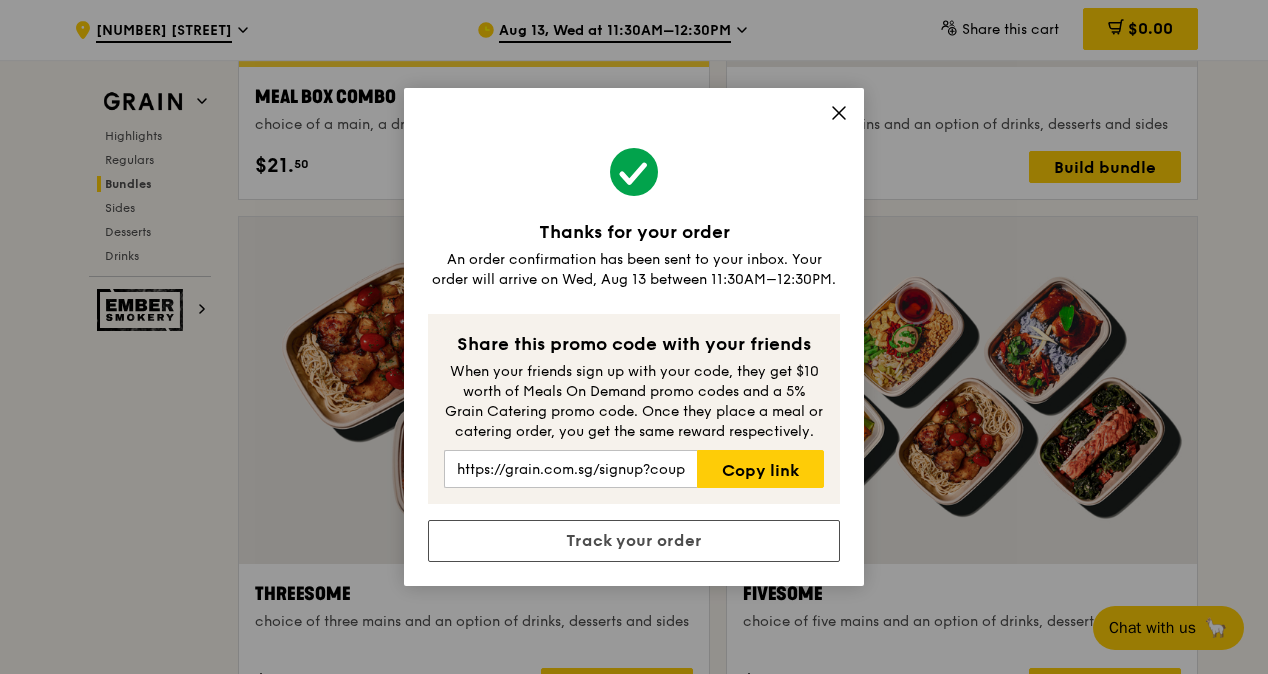 click 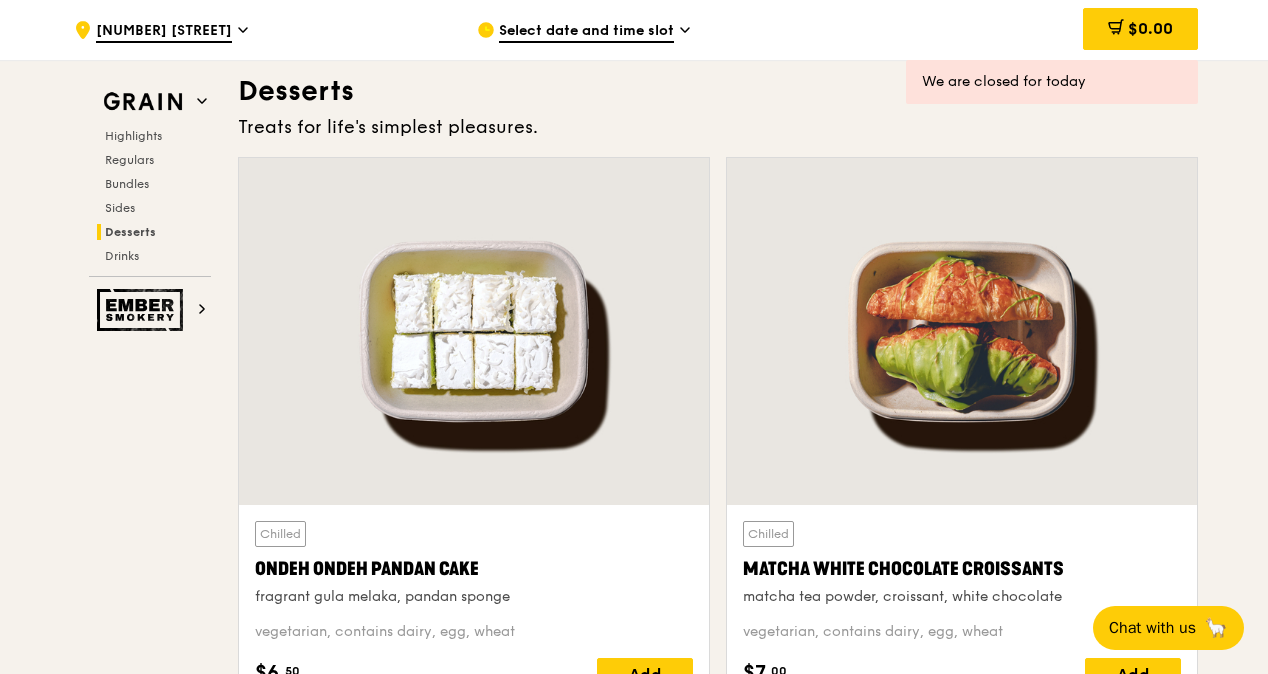 scroll, scrollTop: 5802, scrollLeft: 0, axis: vertical 